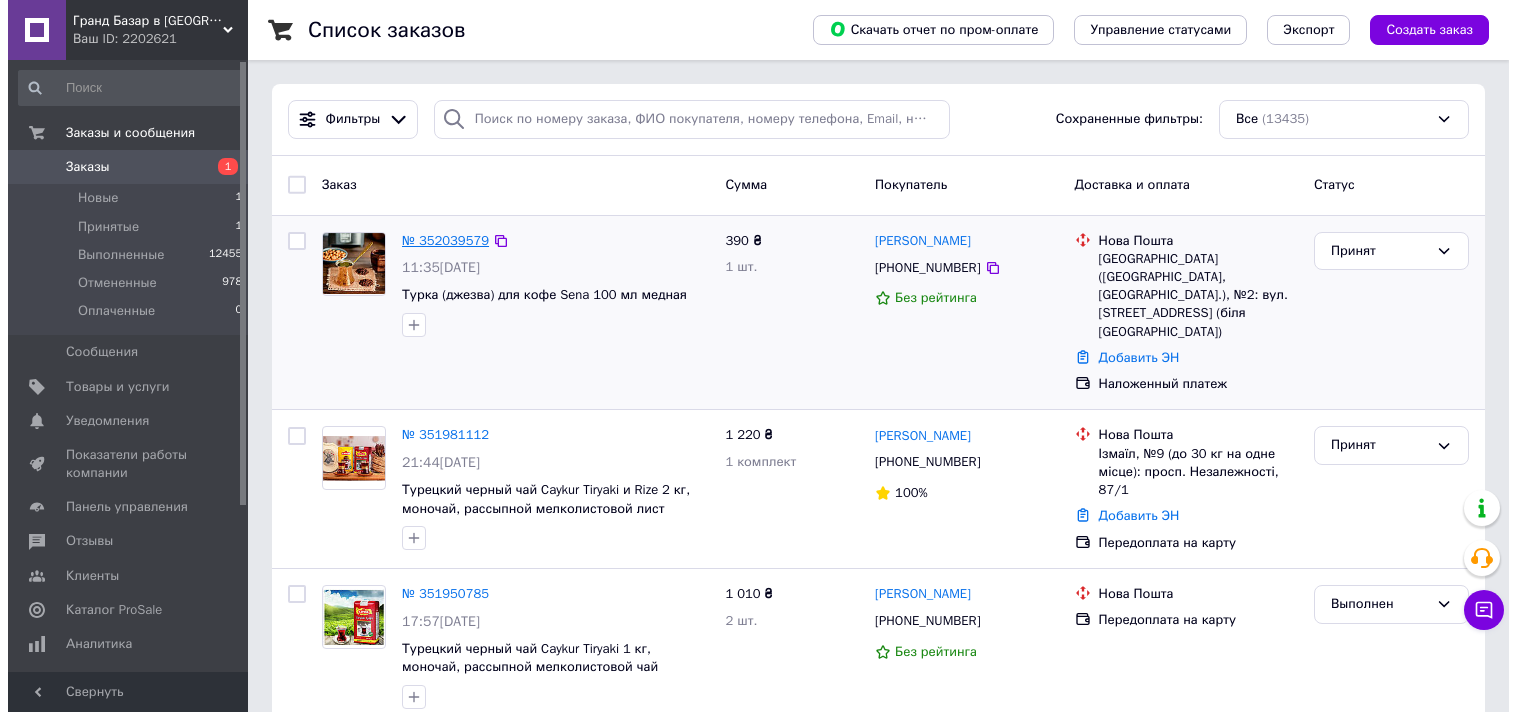 scroll, scrollTop: 0, scrollLeft: 0, axis: both 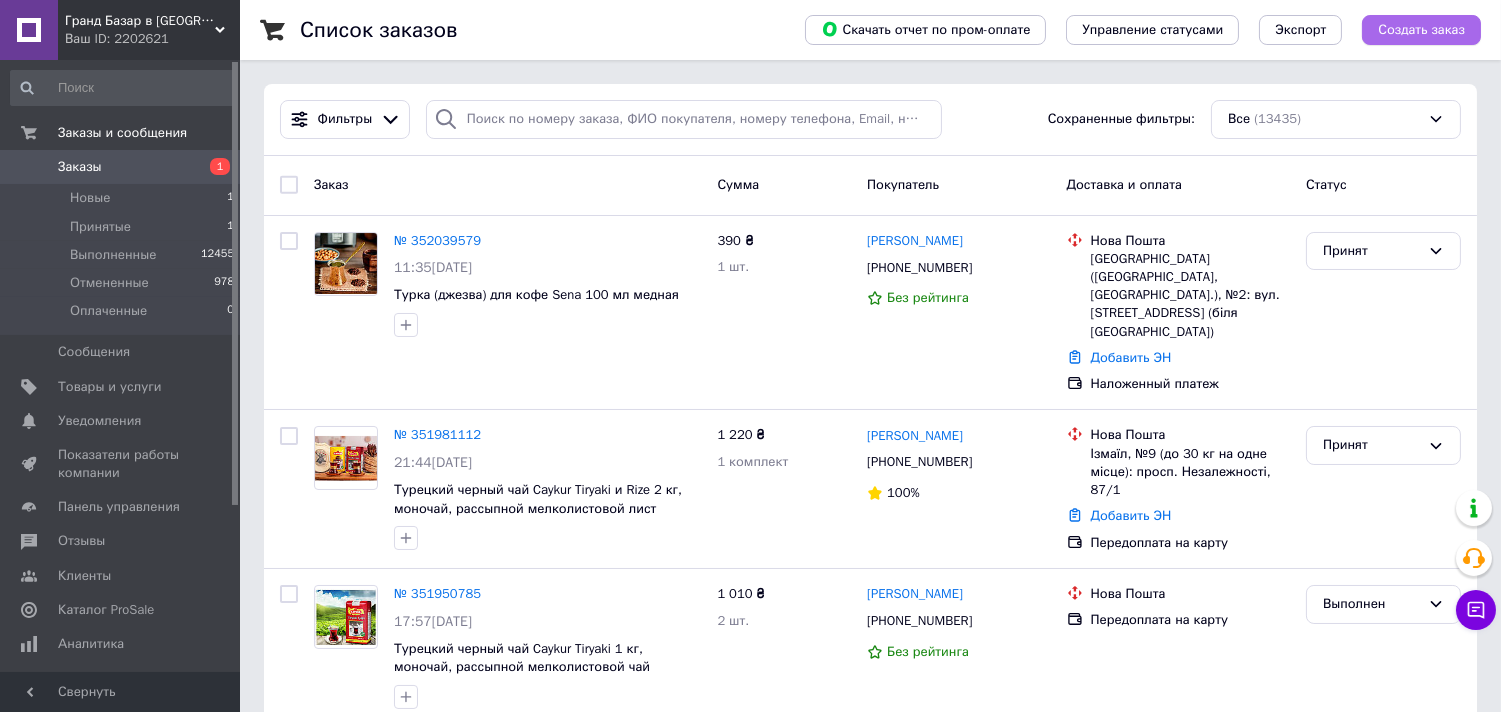 click on "Создать заказ" at bounding box center [1421, 30] 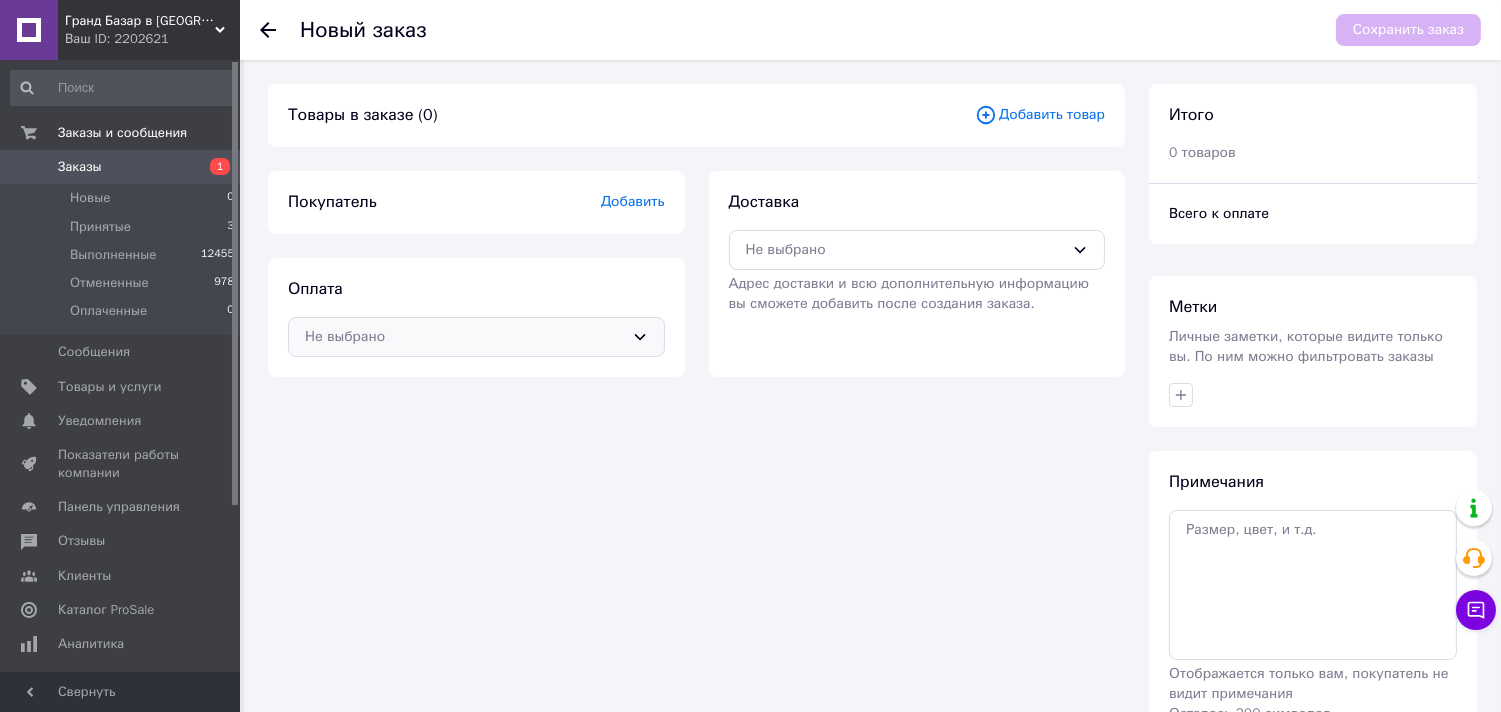 click on "Не выбрано" at bounding box center [464, 337] 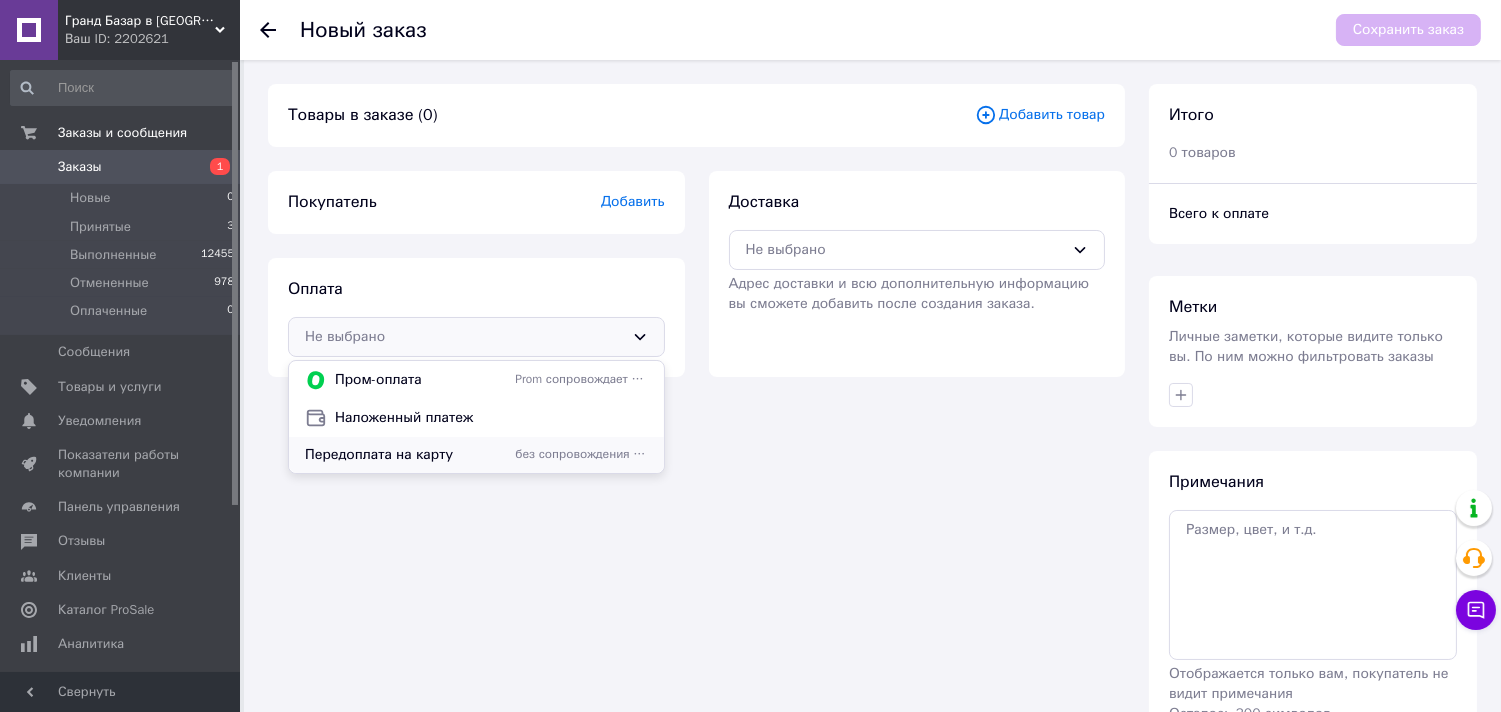 click on "Передоплата на карту" at bounding box center [406, 455] 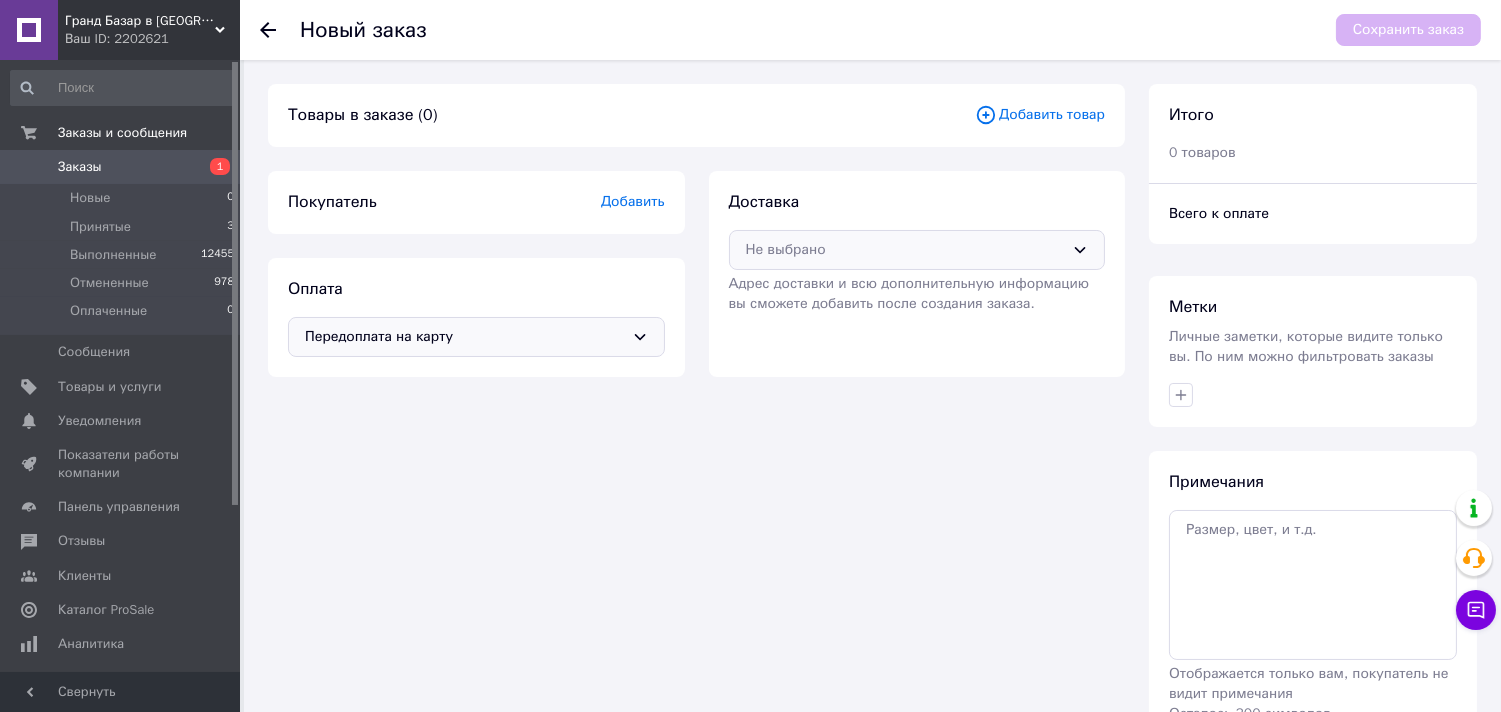drag, startPoint x: 757, startPoint y: 235, endPoint x: 774, endPoint y: 261, distance: 31.06445 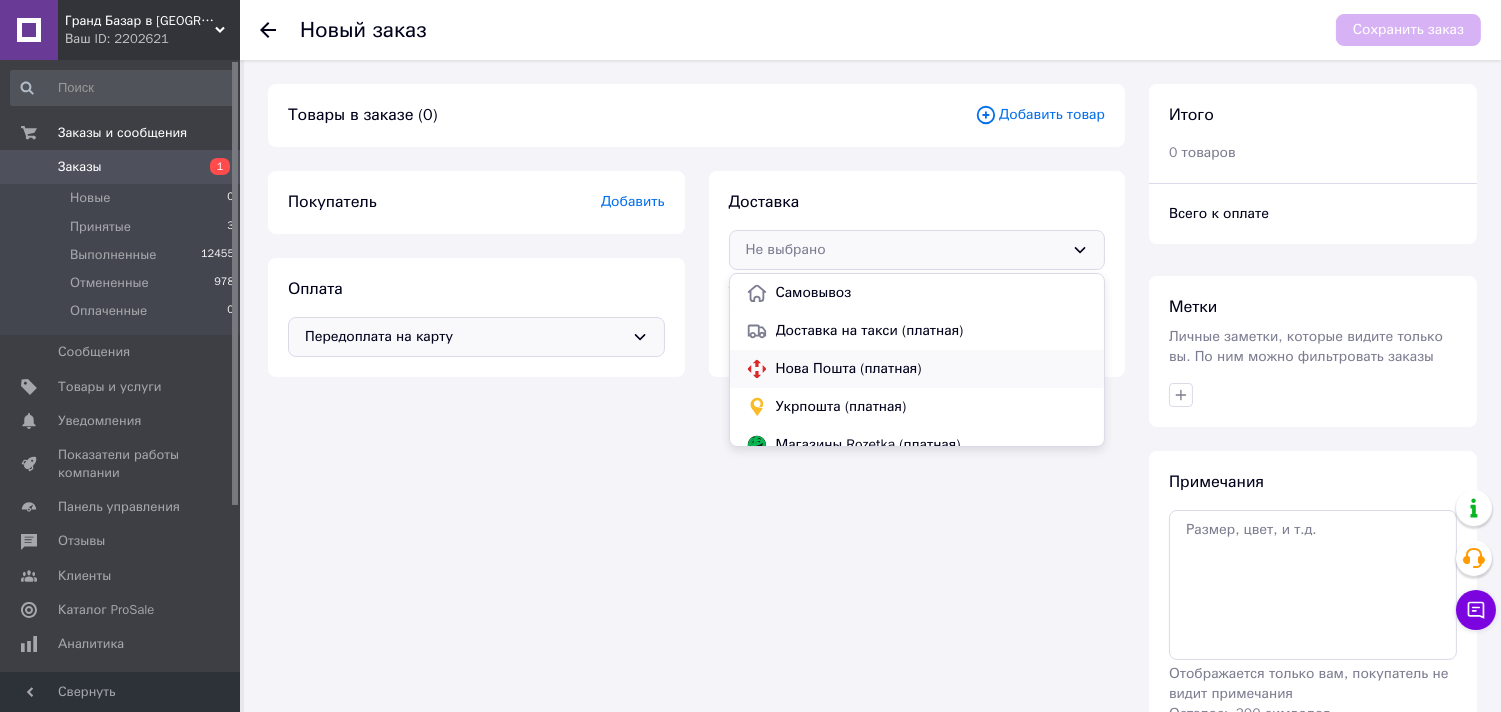 click on "Нова Пошта (платная)" at bounding box center (932, 369) 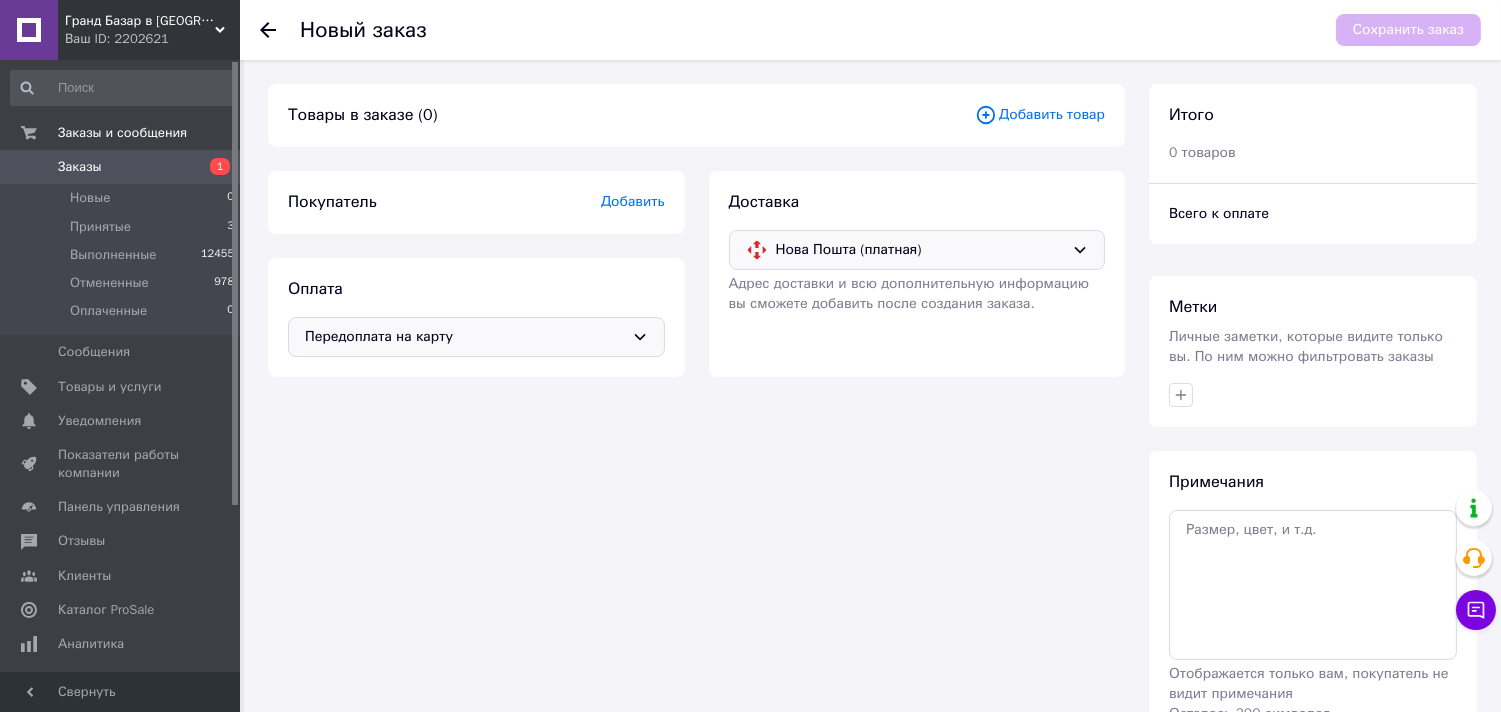 click on "Добавить товар" at bounding box center (1040, 115) 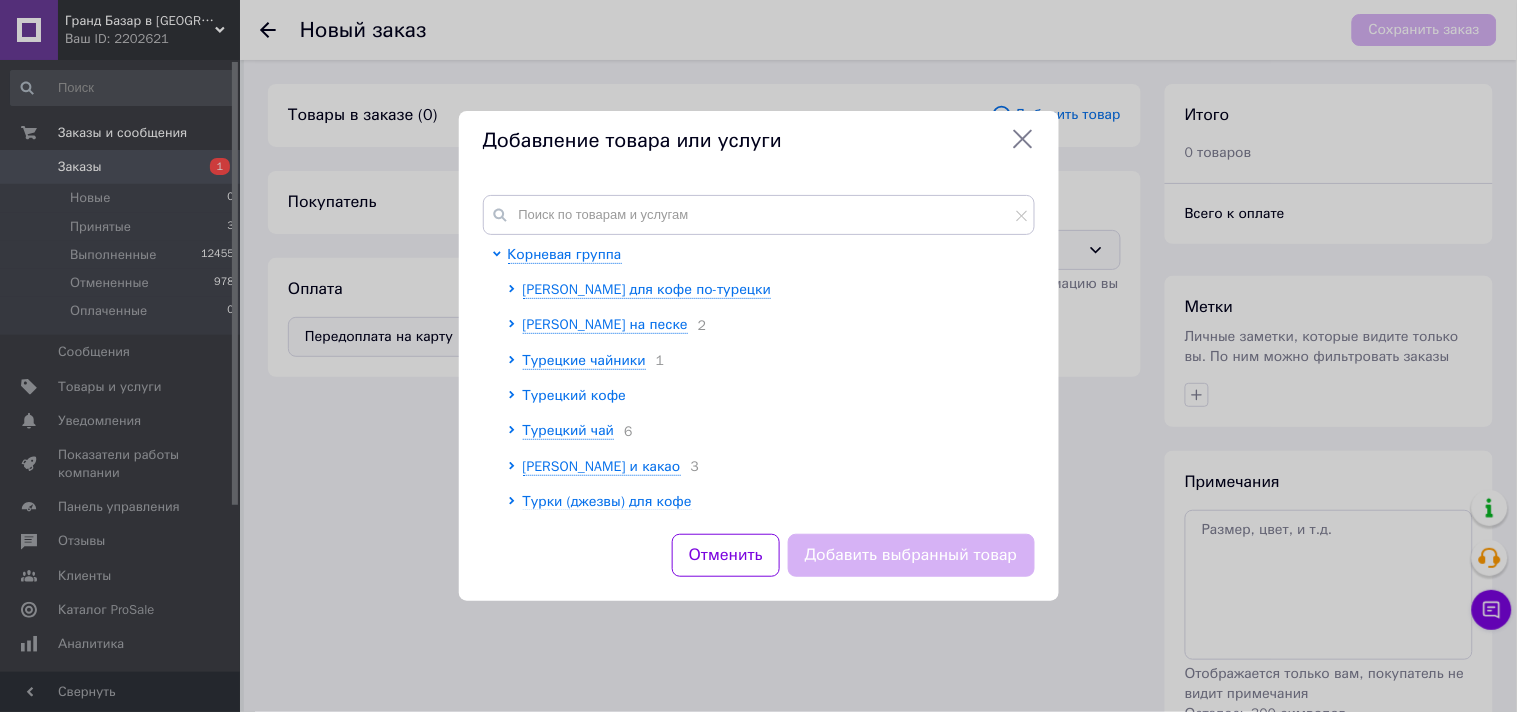 click on "Турецкий кофе" at bounding box center [575, 395] 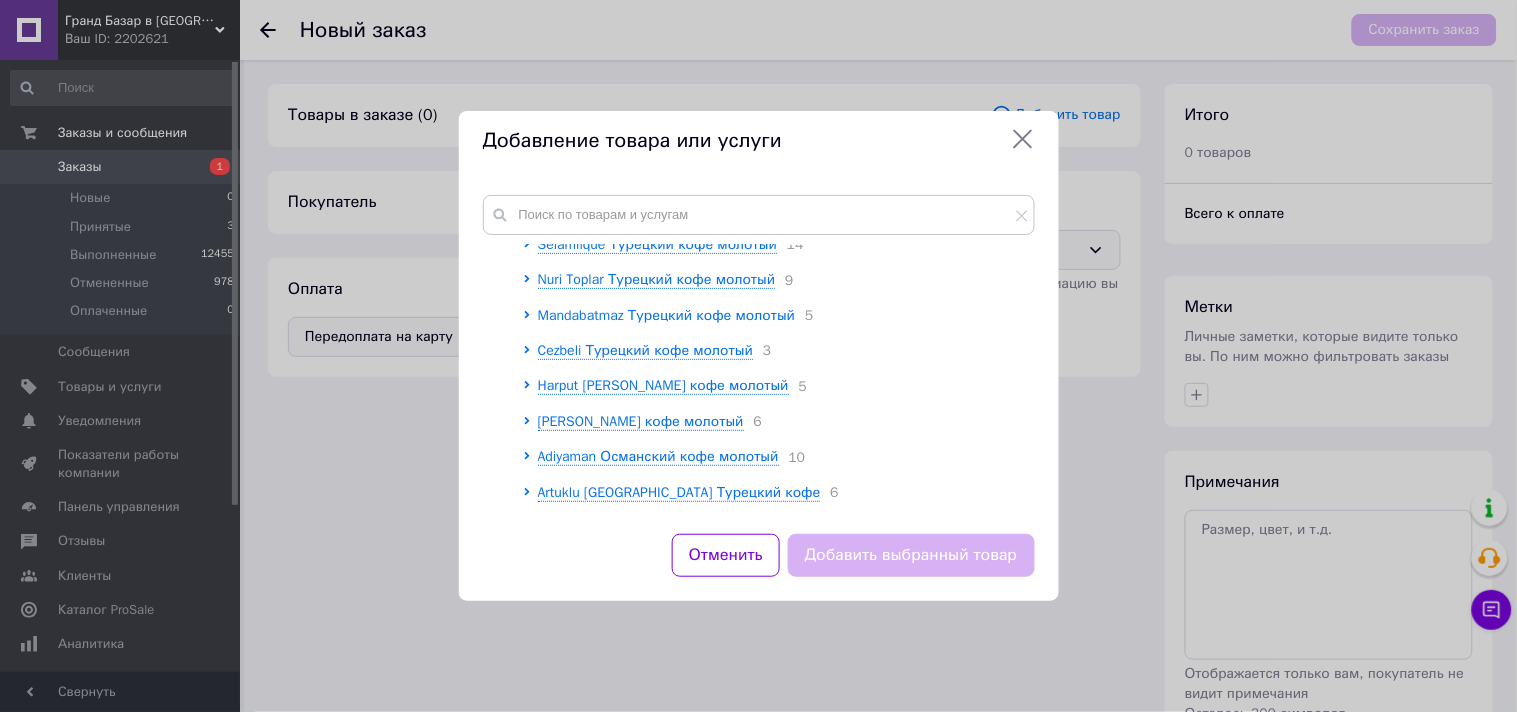 scroll, scrollTop: 111, scrollLeft: 0, axis: vertical 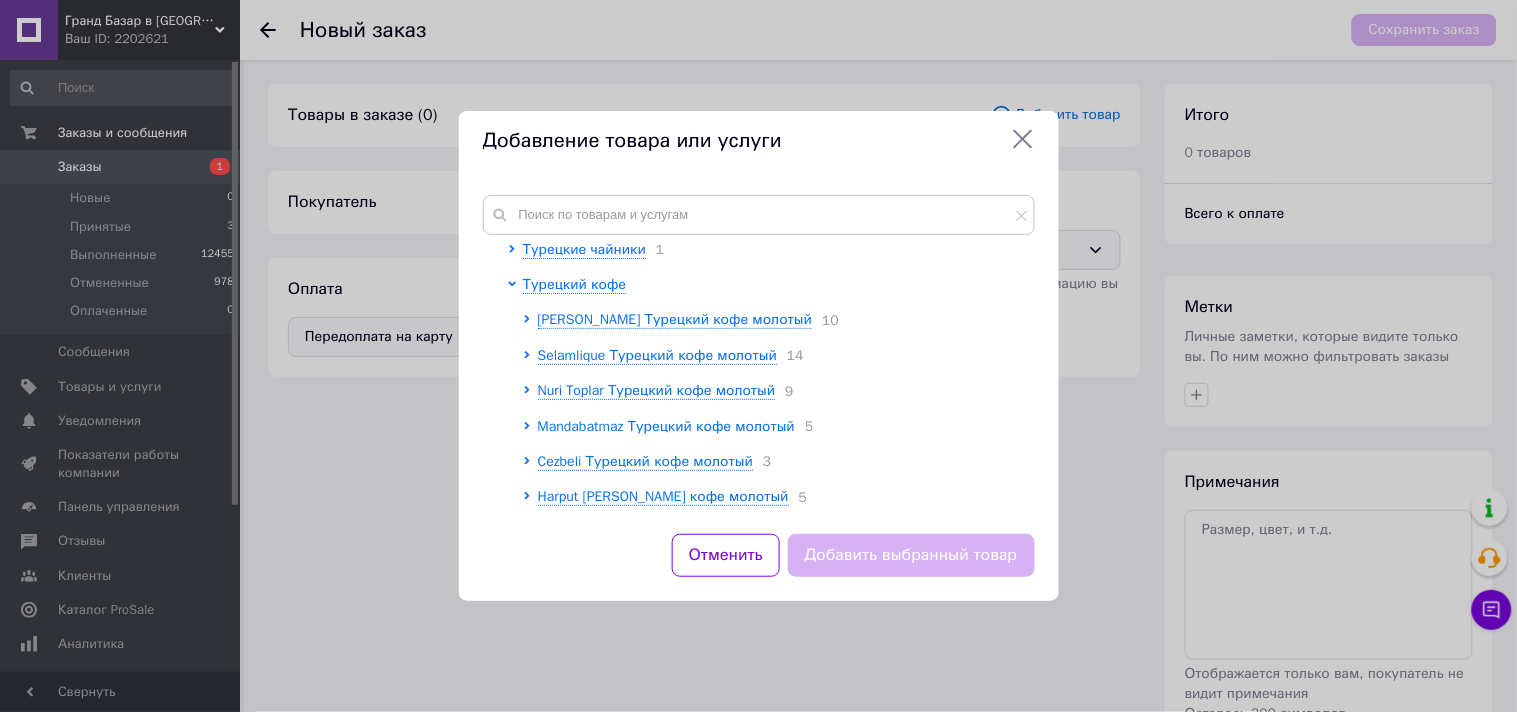 click on "Mehmet Efendi Турецкий кофе молотый" at bounding box center (675, 319) 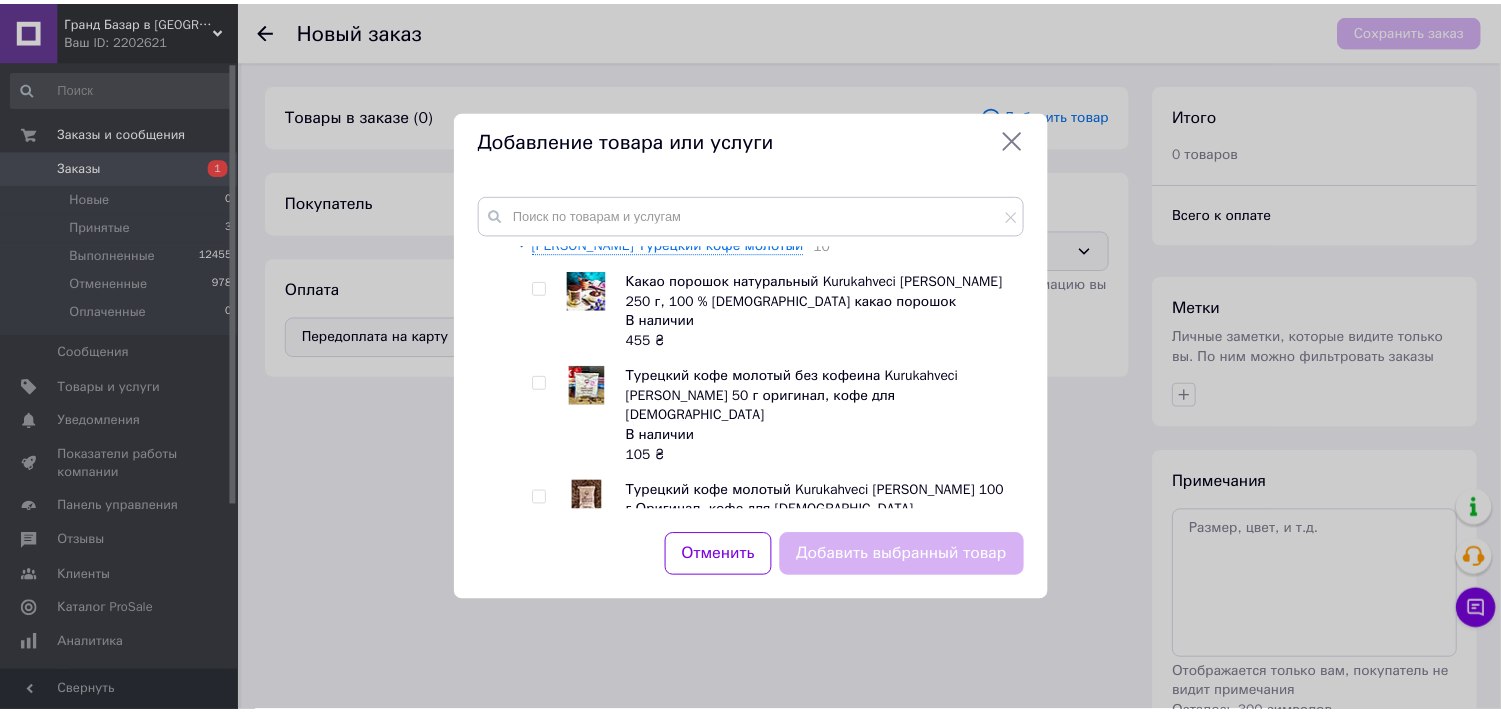 scroll, scrollTop: 222, scrollLeft: 0, axis: vertical 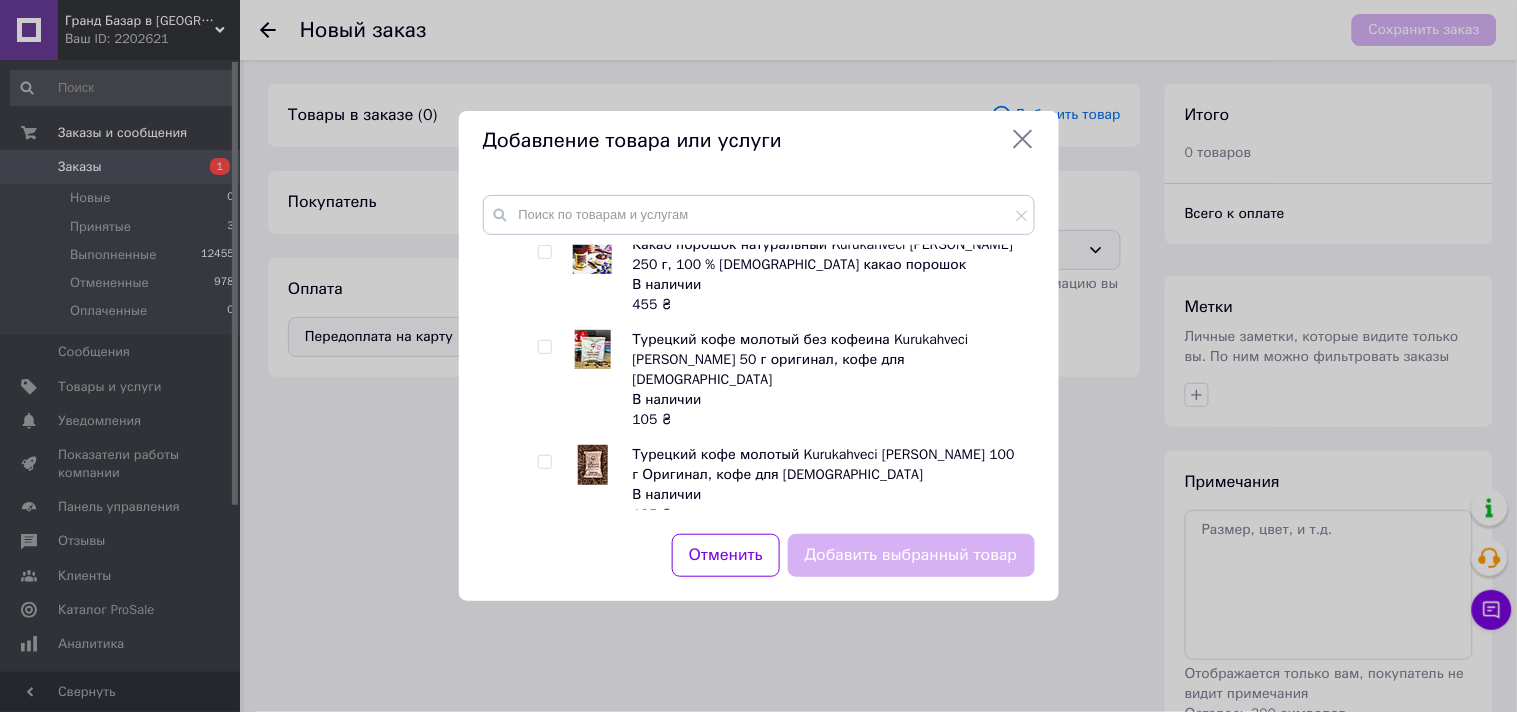 click at bounding box center (544, 462) 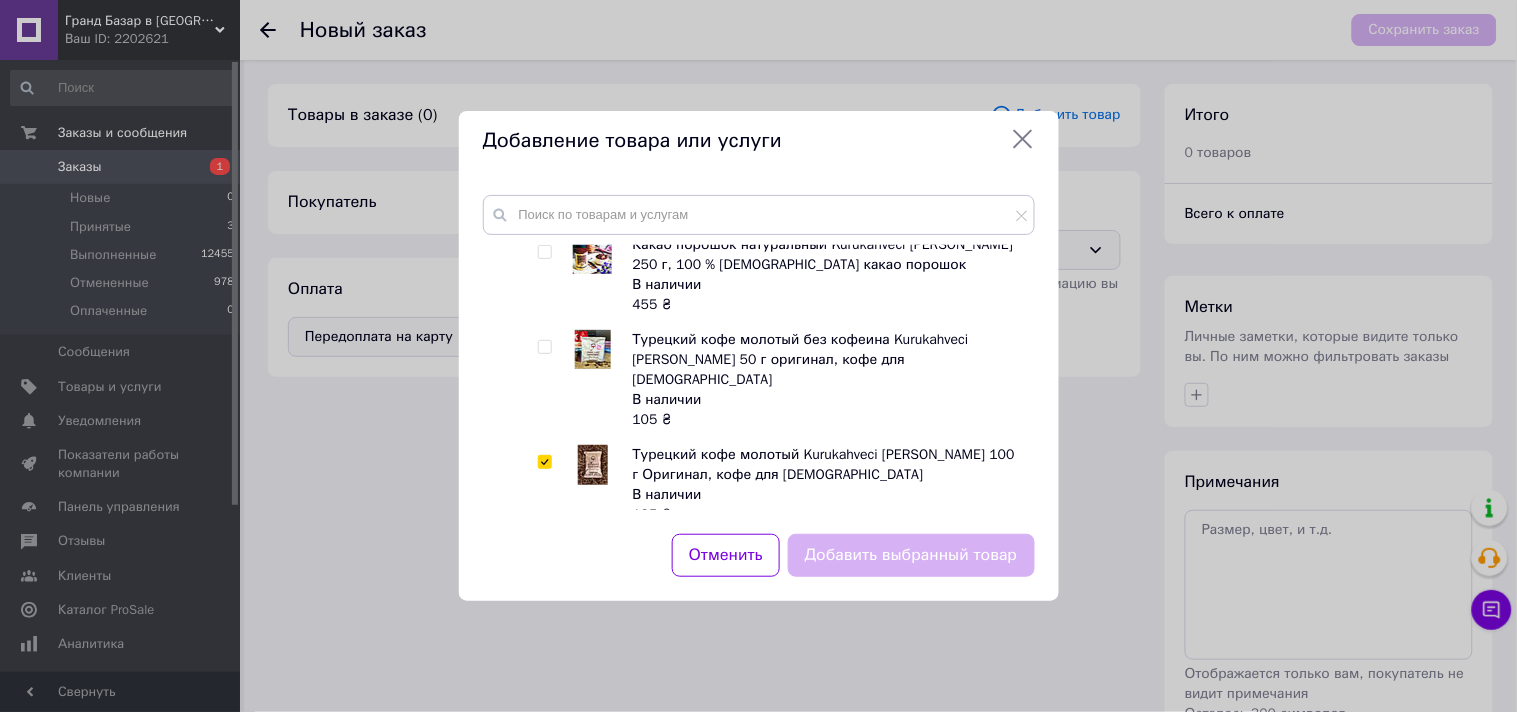 checkbox on "true" 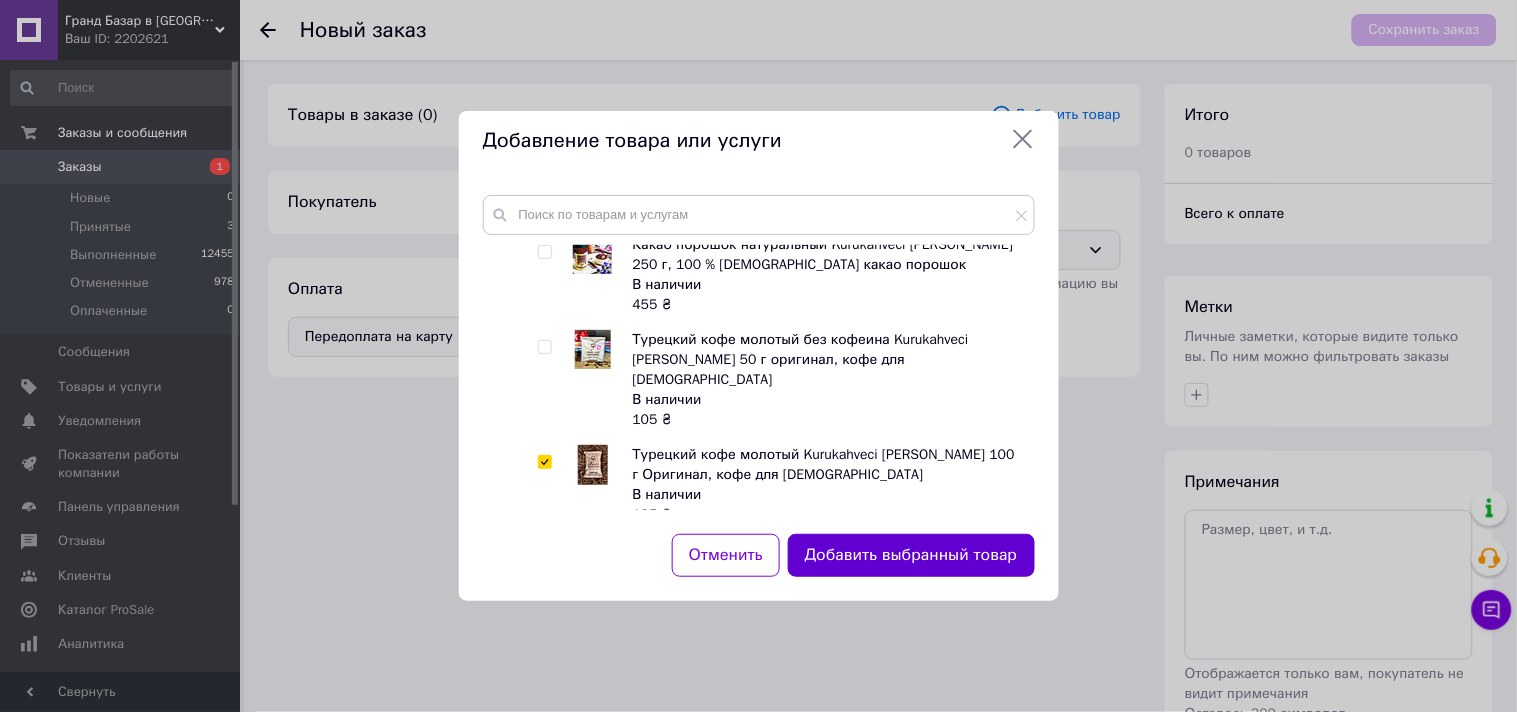 click on "Добавить выбранный товар" at bounding box center (911, 555) 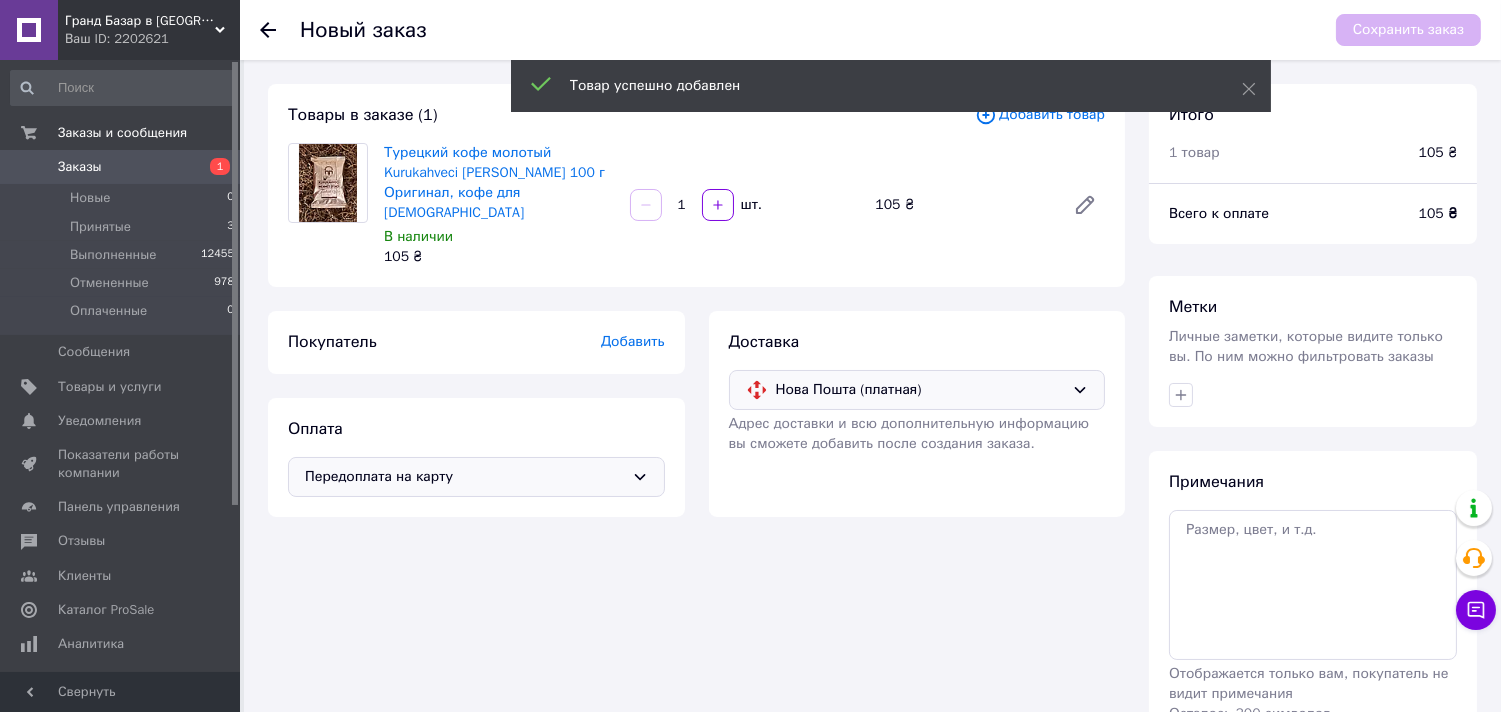 drag, startPoint x: 691, startPoint y: 186, endPoint x: 677, endPoint y: 187, distance: 14.035668 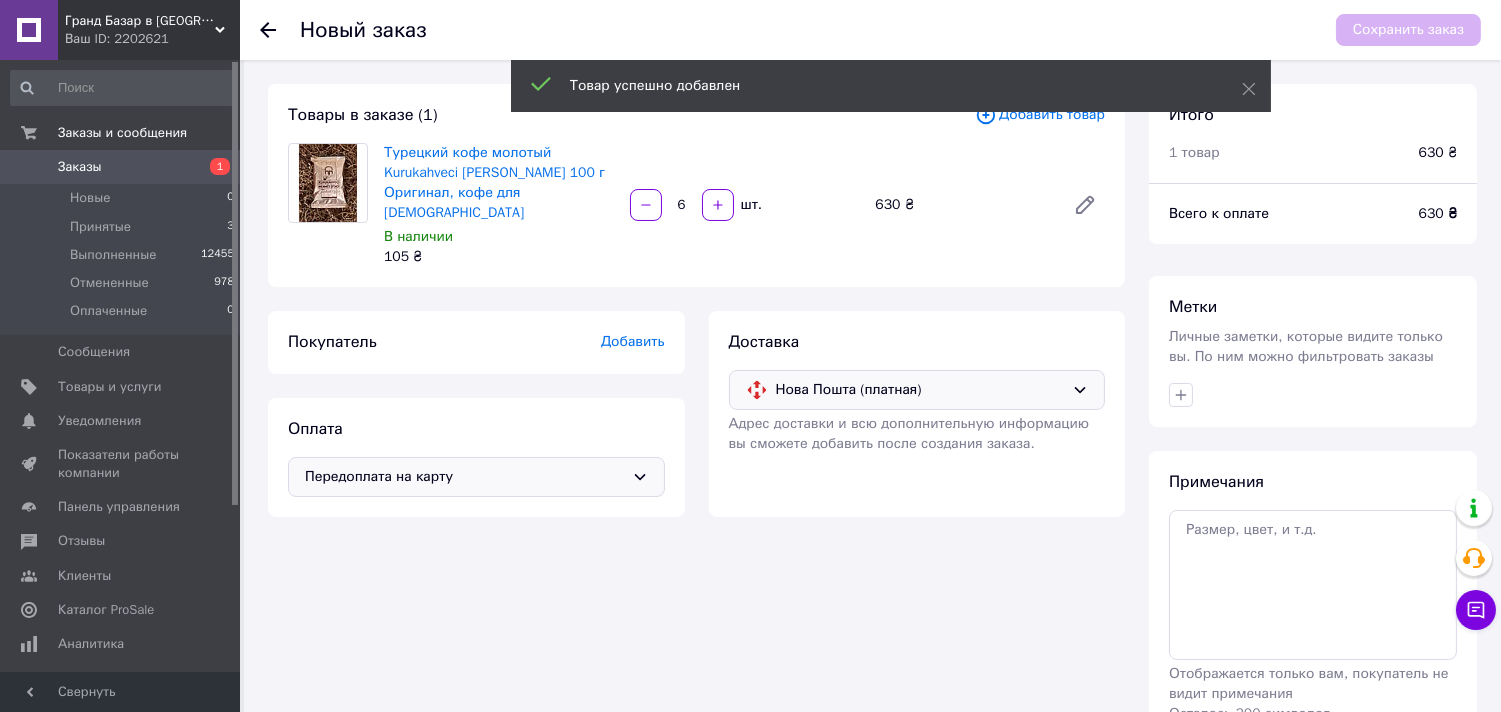 type on "6" 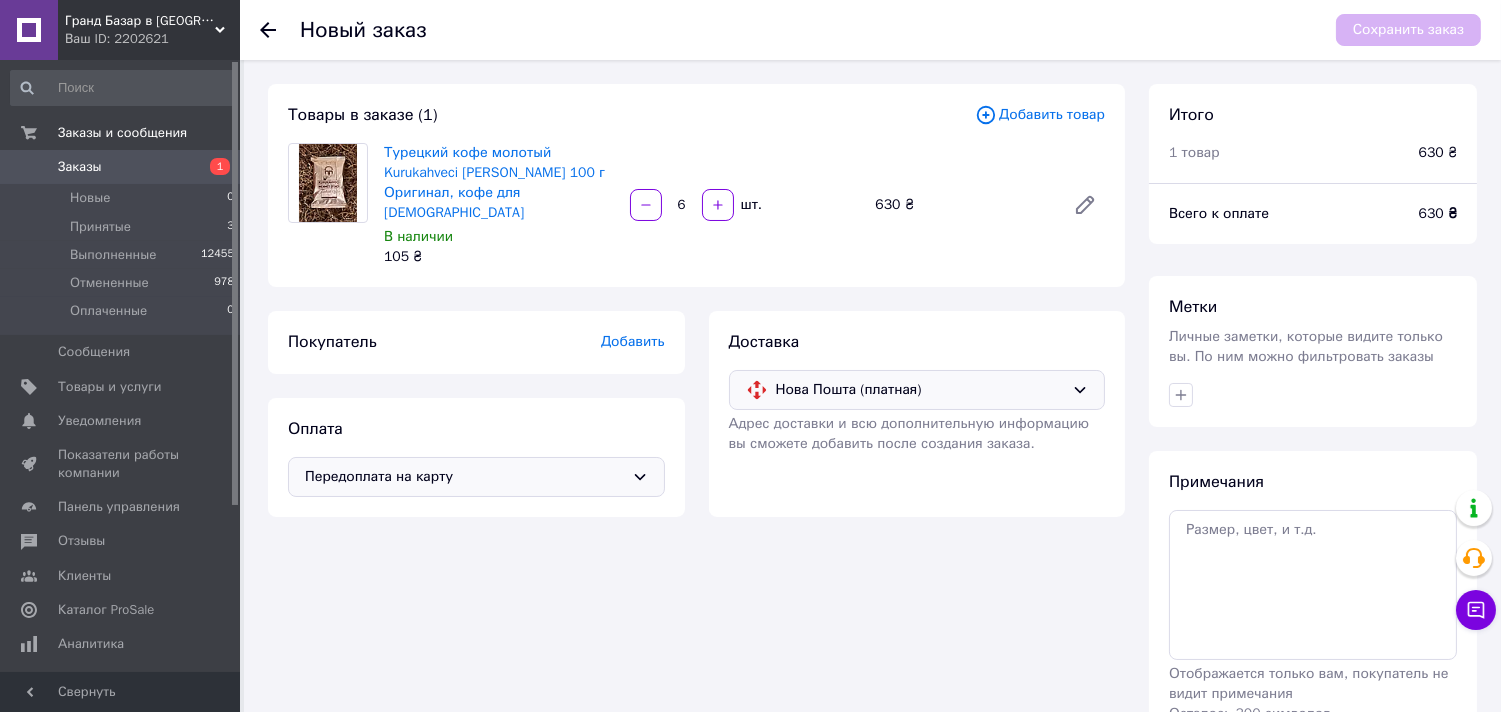 click on "Добавить" at bounding box center (633, 341) 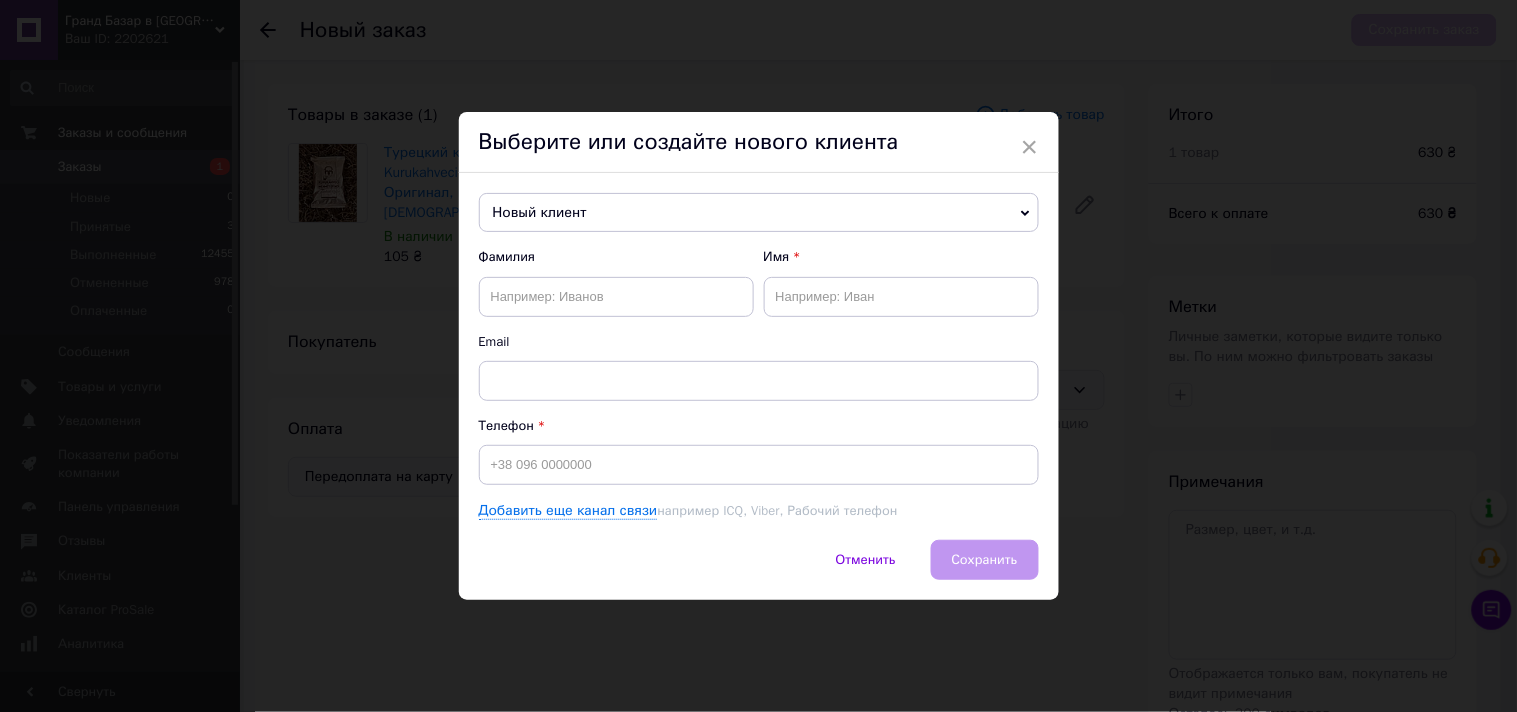 click on "Новый клиент" at bounding box center [759, 213] 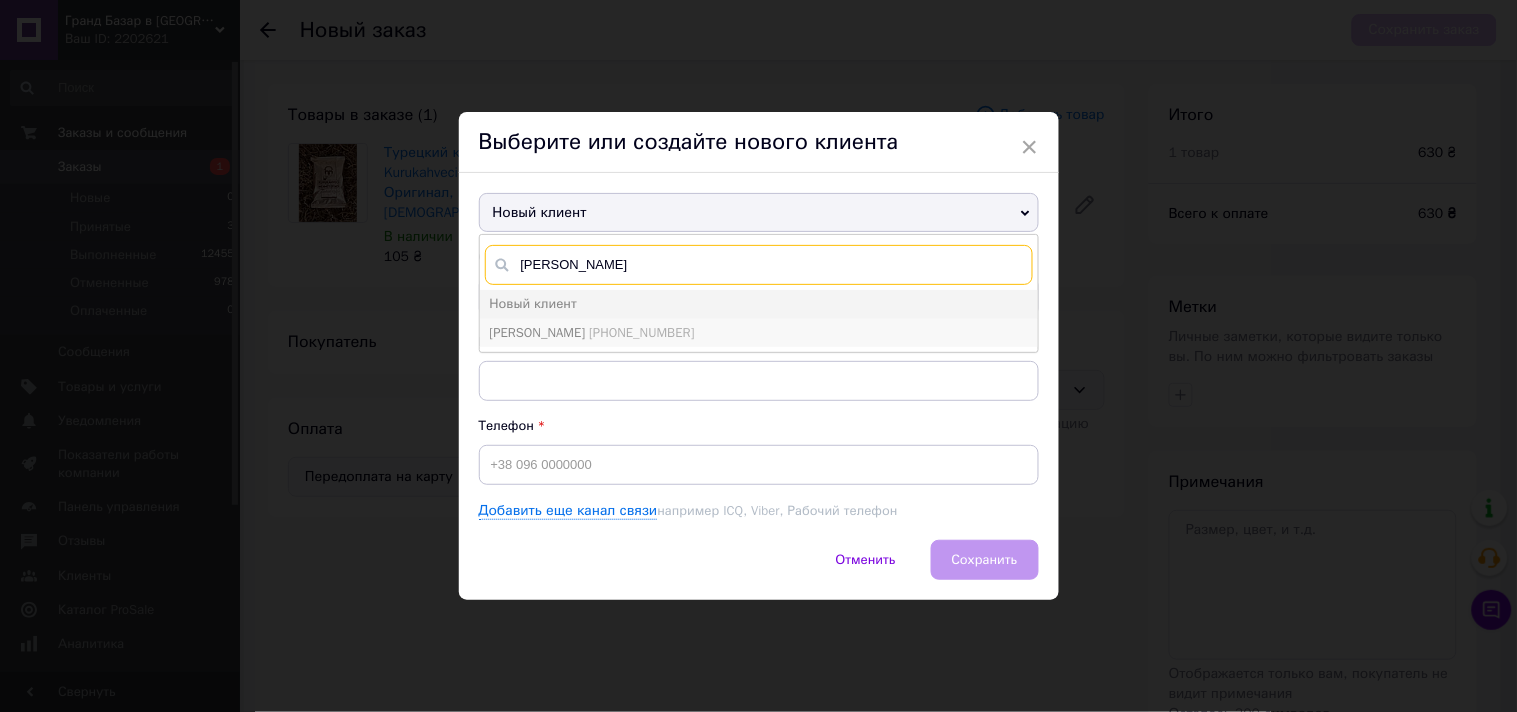 type on "шрамко" 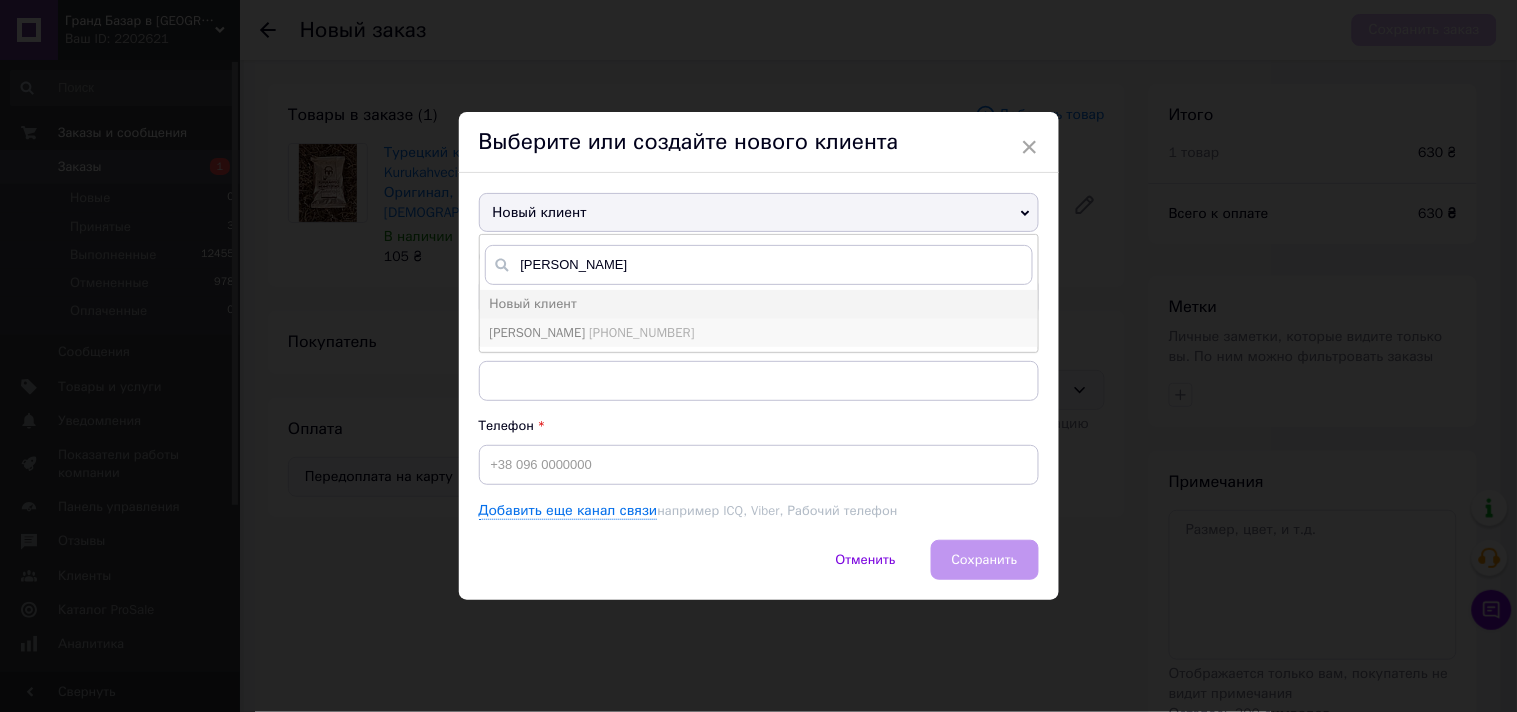 click on "[PERSON_NAME]" at bounding box center (538, 332) 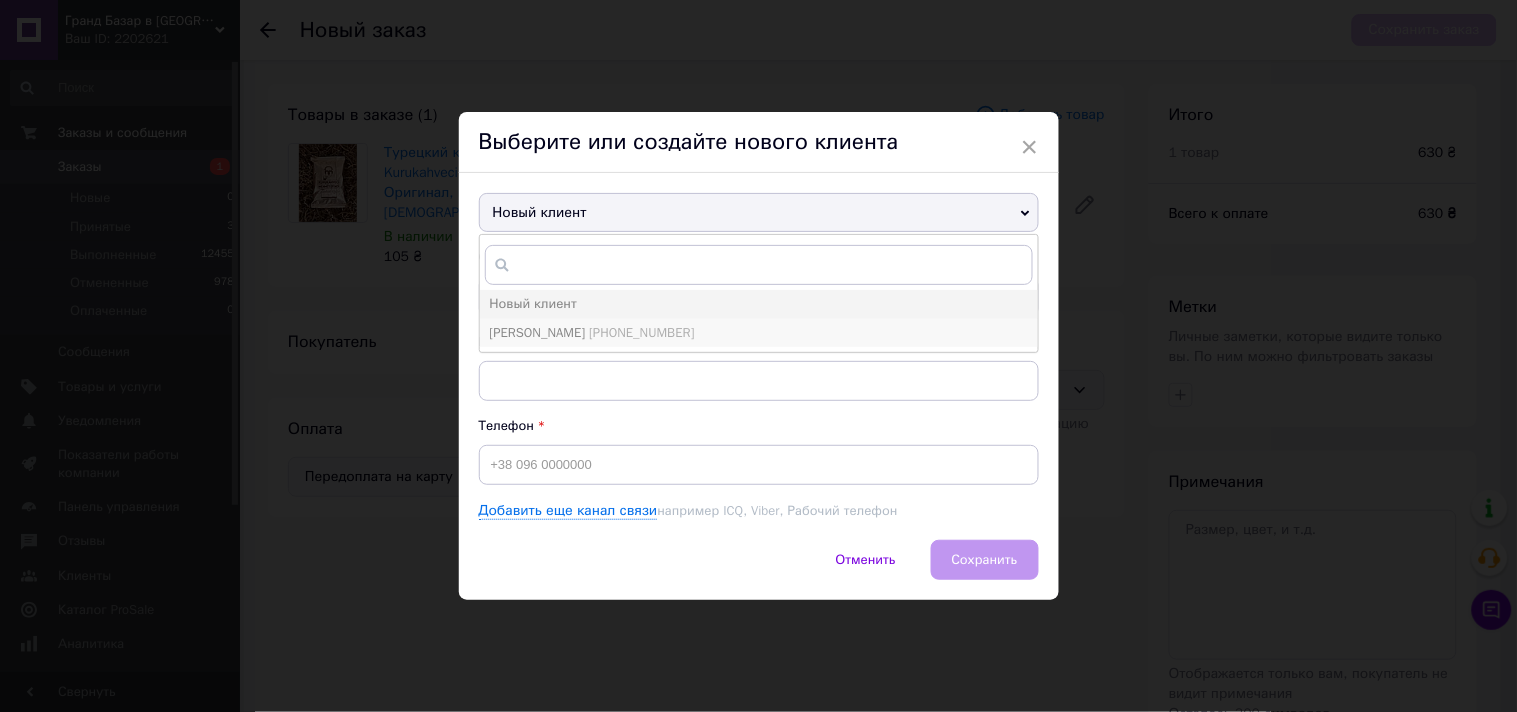 type on "[PHONE_NUMBER]" 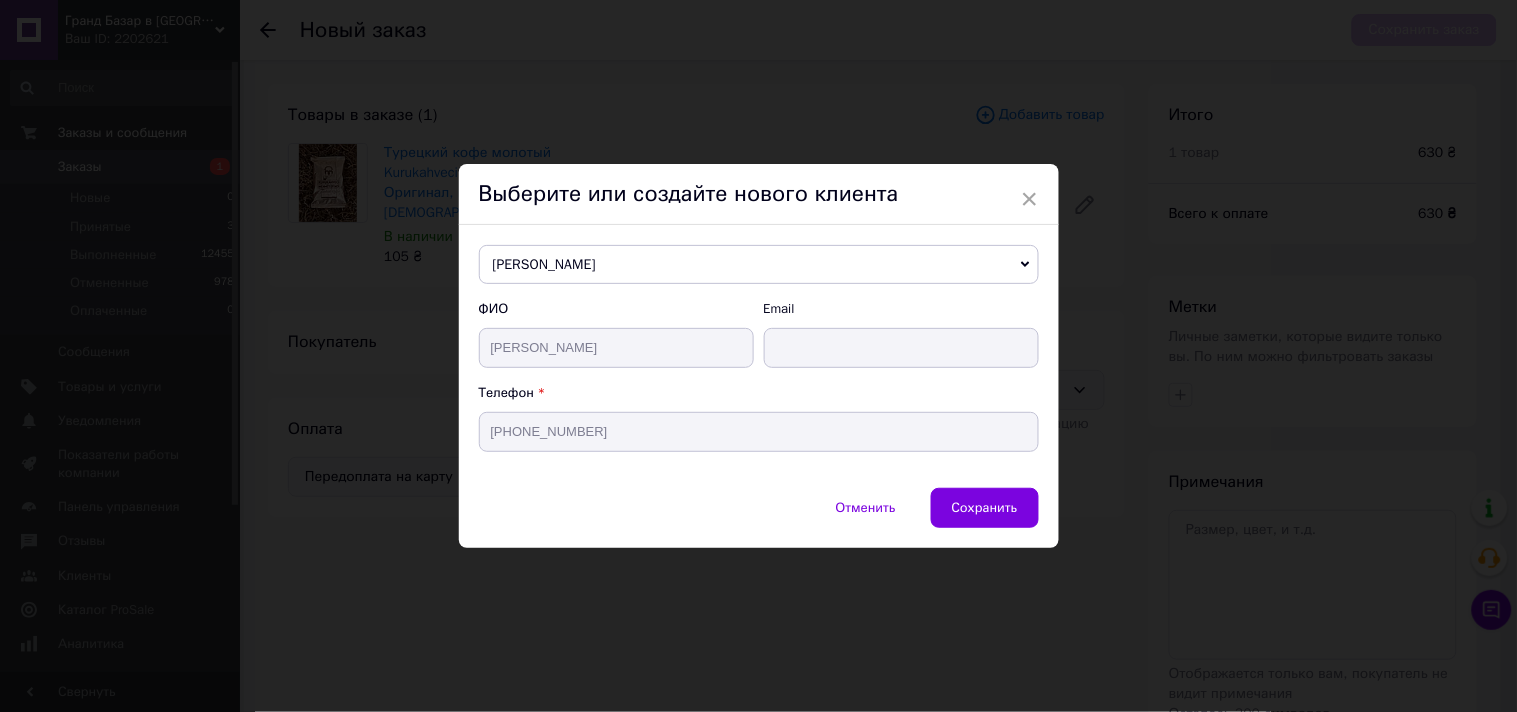 click on "Сохранить" at bounding box center [985, 508] 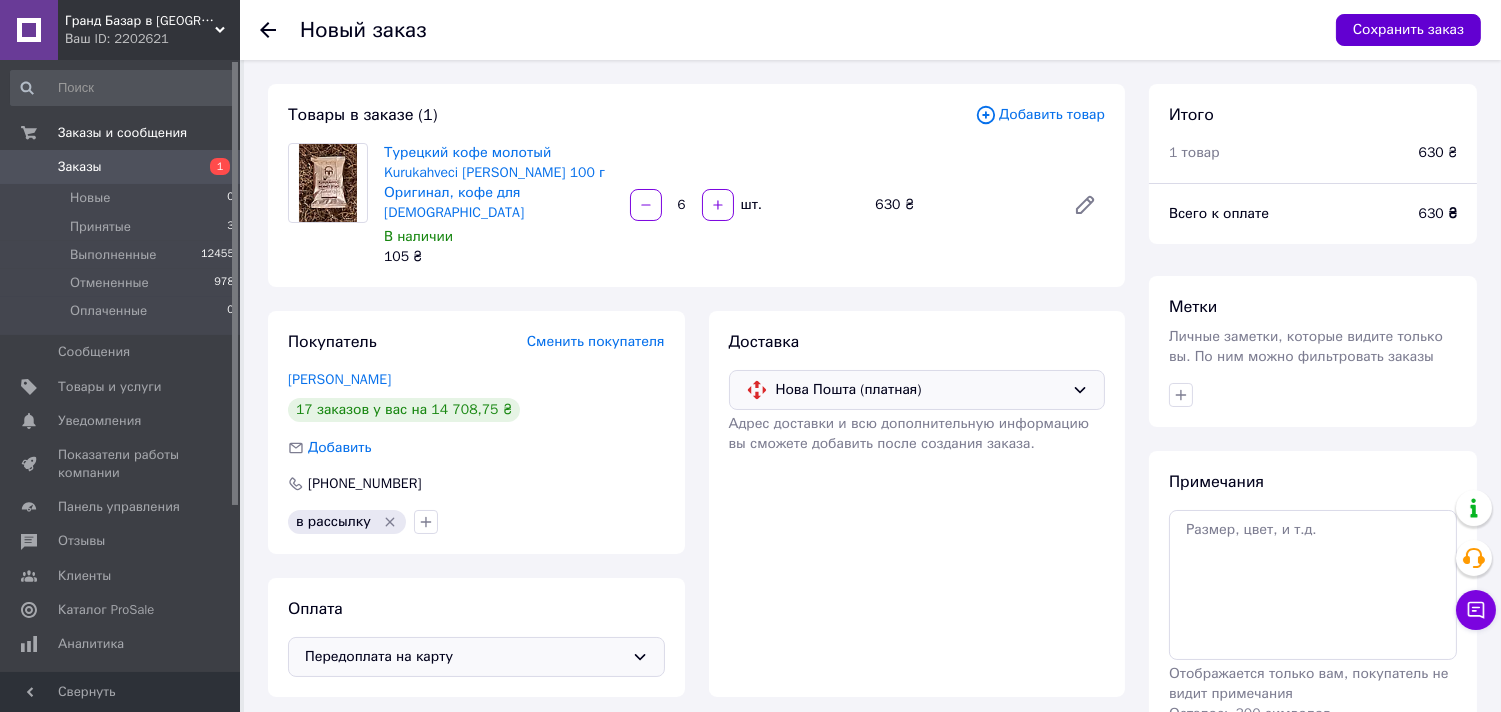 click on "Сохранить заказ" at bounding box center [1408, 30] 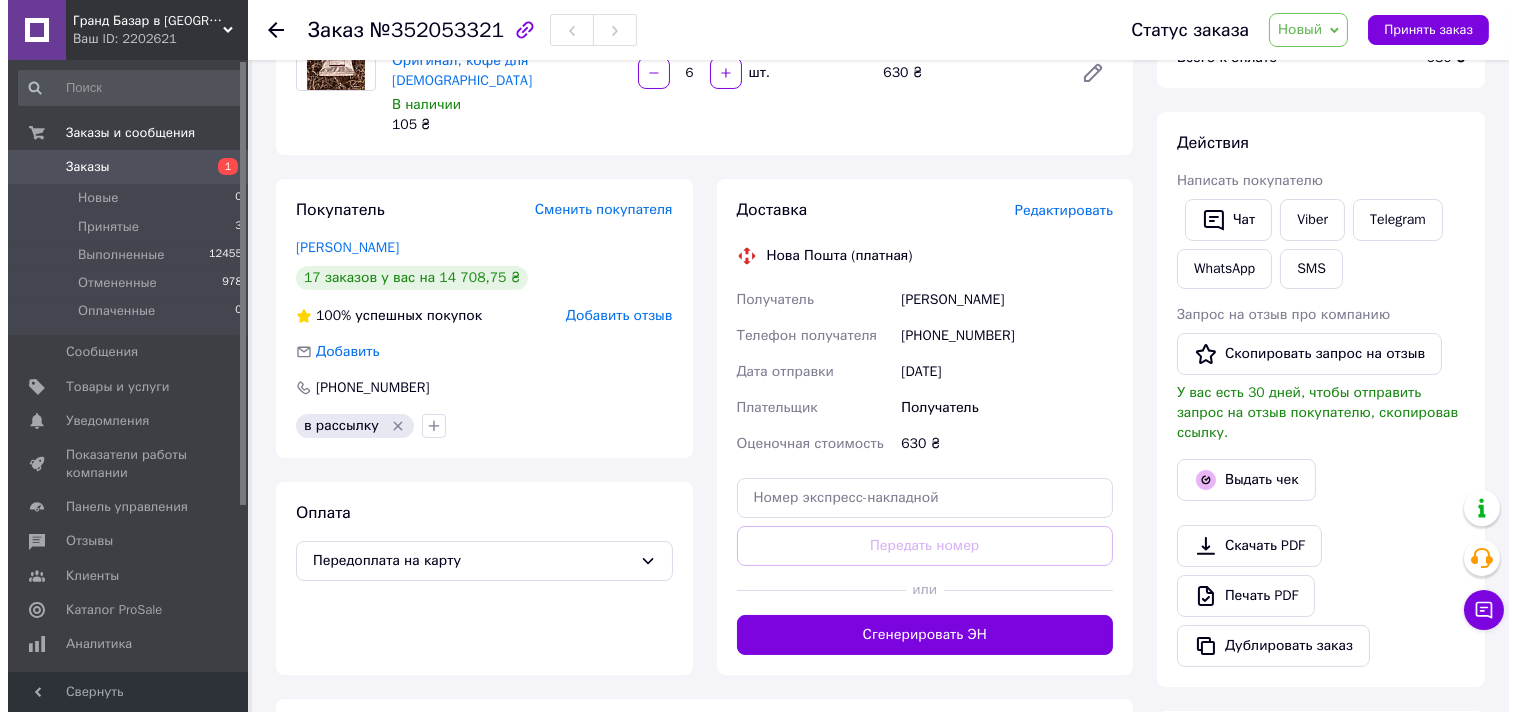 scroll, scrollTop: 222, scrollLeft: 0, axis: vertical 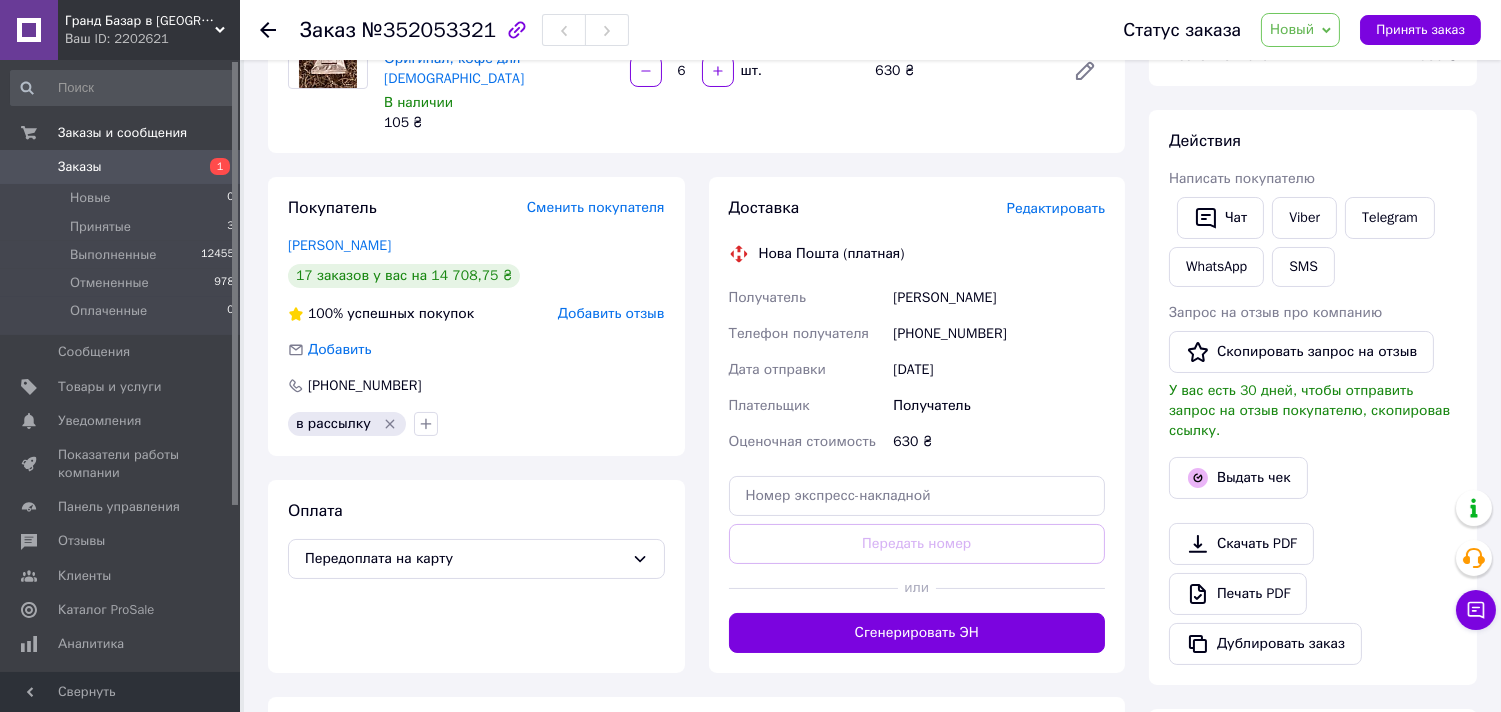 click on "Сгенерировать ЭН" at bounding box center [917, 633] 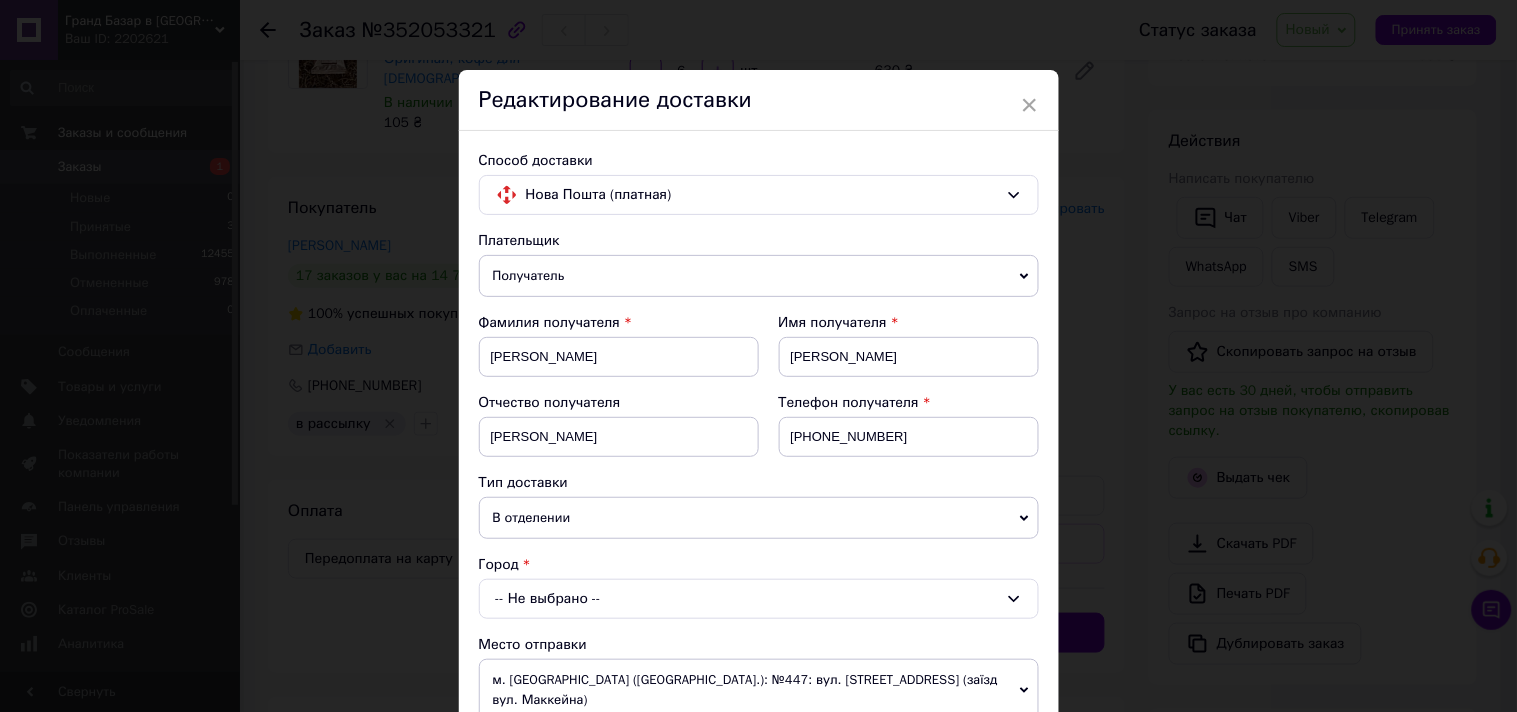click on "× Редактирование доставки Способ доставки Нова Пошта (платная) Плательщик Получатель Отправитель Фамилия получателя Николаевна Имя получателя Ирина Отчество получателя Шрамко Телефон получателя +380992003405 Тип доставки В отделении Курьером В почтомате Город -- Не выбрано -- Место отправки м. Київ (Київська обл.): №447: вул. Велика Васильківська, 143/2 (заїзд вул. Маккейна) Нет совпадений. Попробуйте изменить условия поиска Добавить еще место отправки Тип посылки Груз Документы Номер упаковки (не обязательно) Оценочная стоимость 630 Дата отправки 10.07.2025 < 2025 > < Июль" at bounding box center (758, 356) 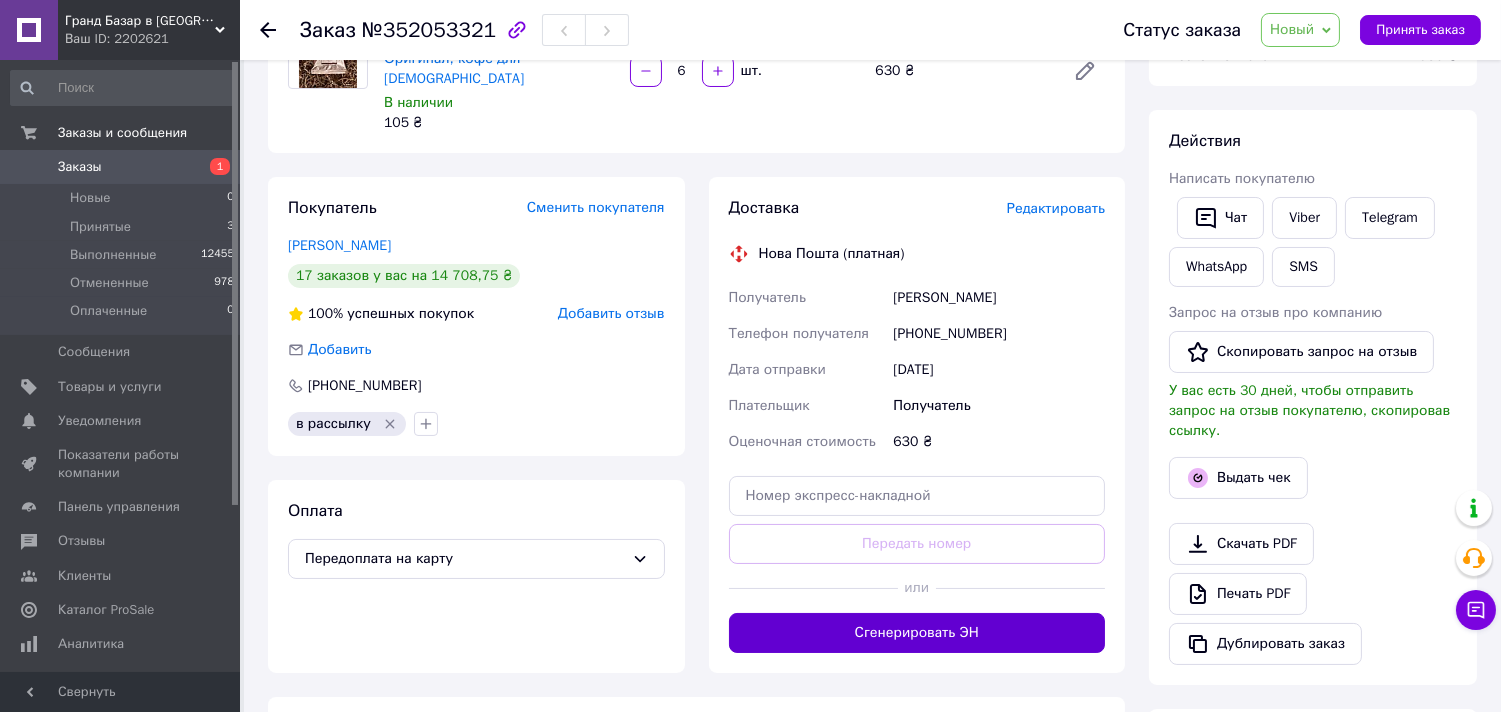 click on "Сгенерировать ЭН" at bounding box center (917, 633) 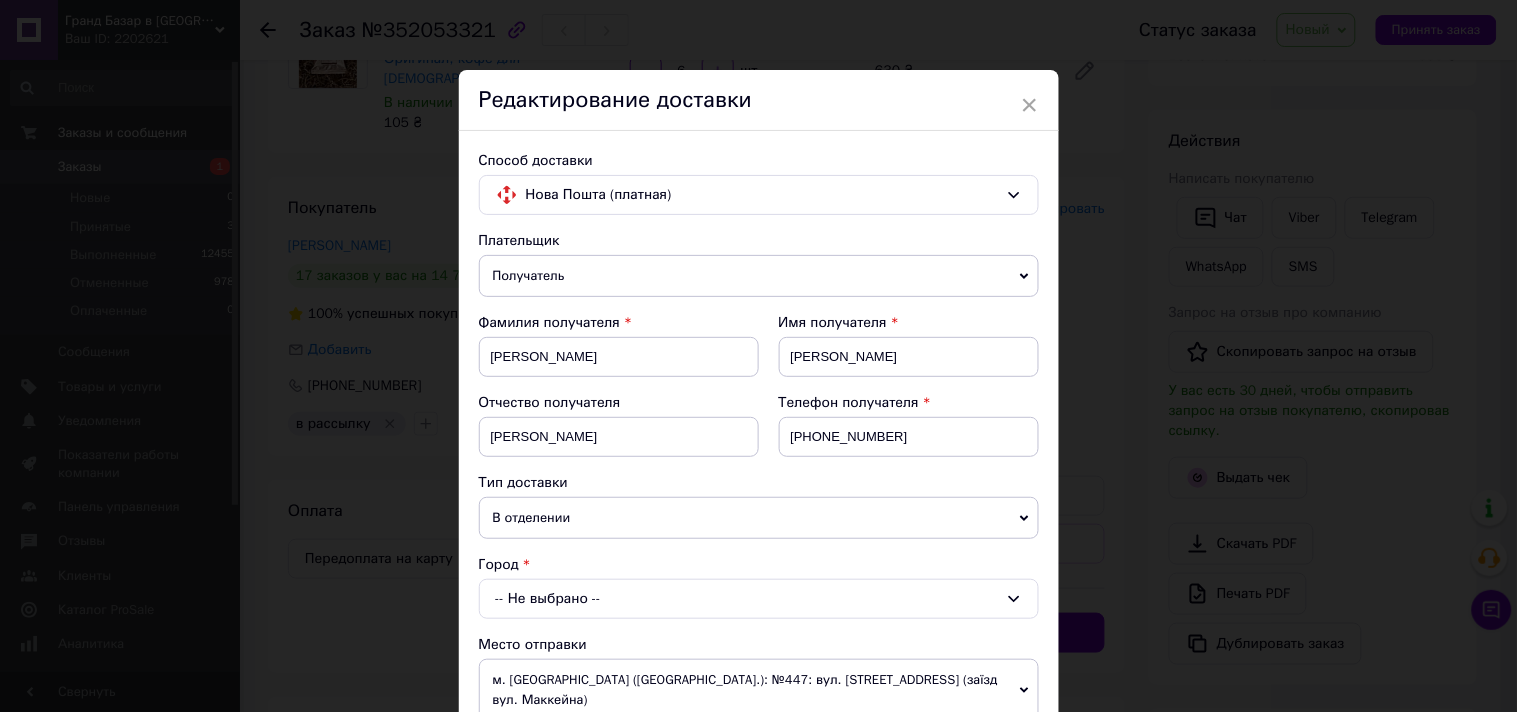 click on "-- Не выбрано --" at bounding box center [759, 599] 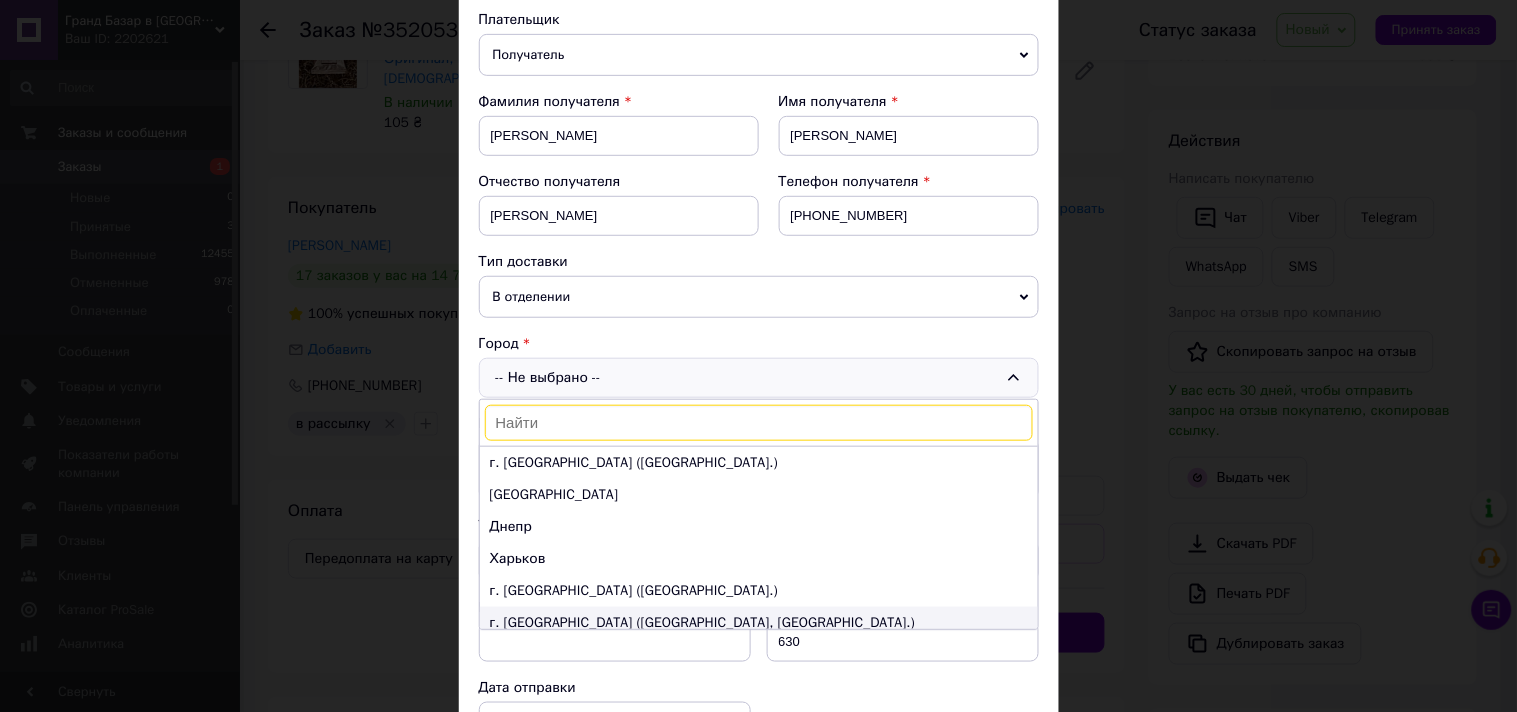 scroll, scrollTop: 222, scrollLeft: 0, axis: vertical 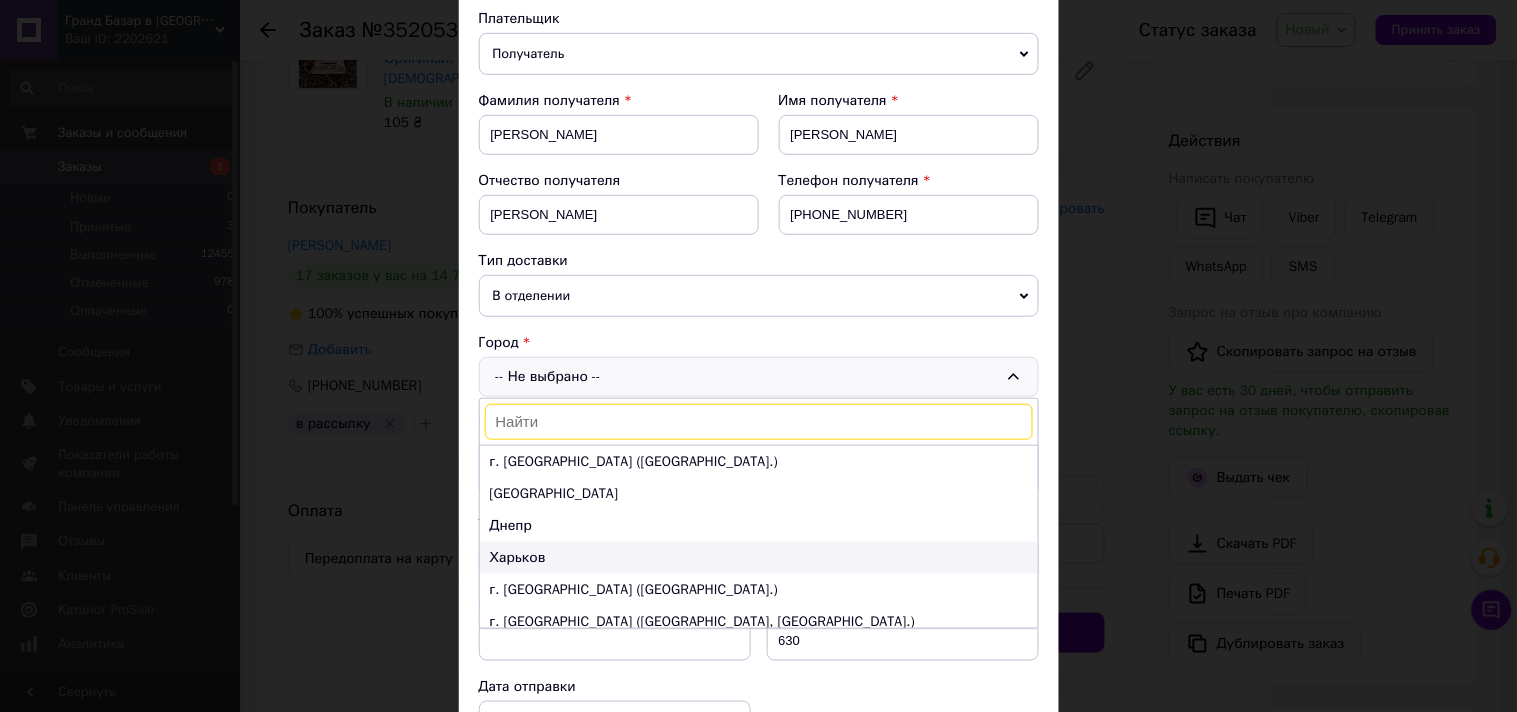 click on "Харьков" at bounding box center [759, 558] 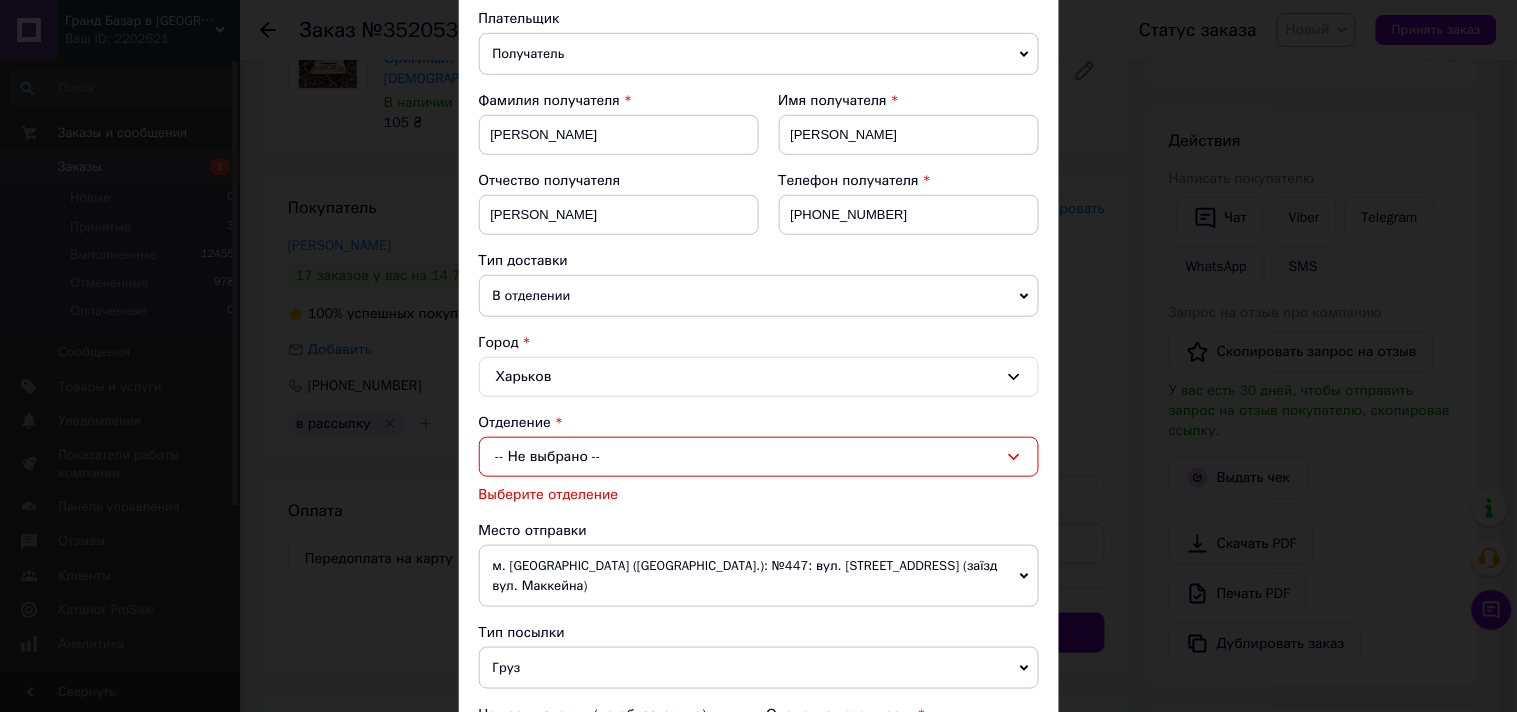 click on "-- Не выбрано --" at bounding box center [759, 457] 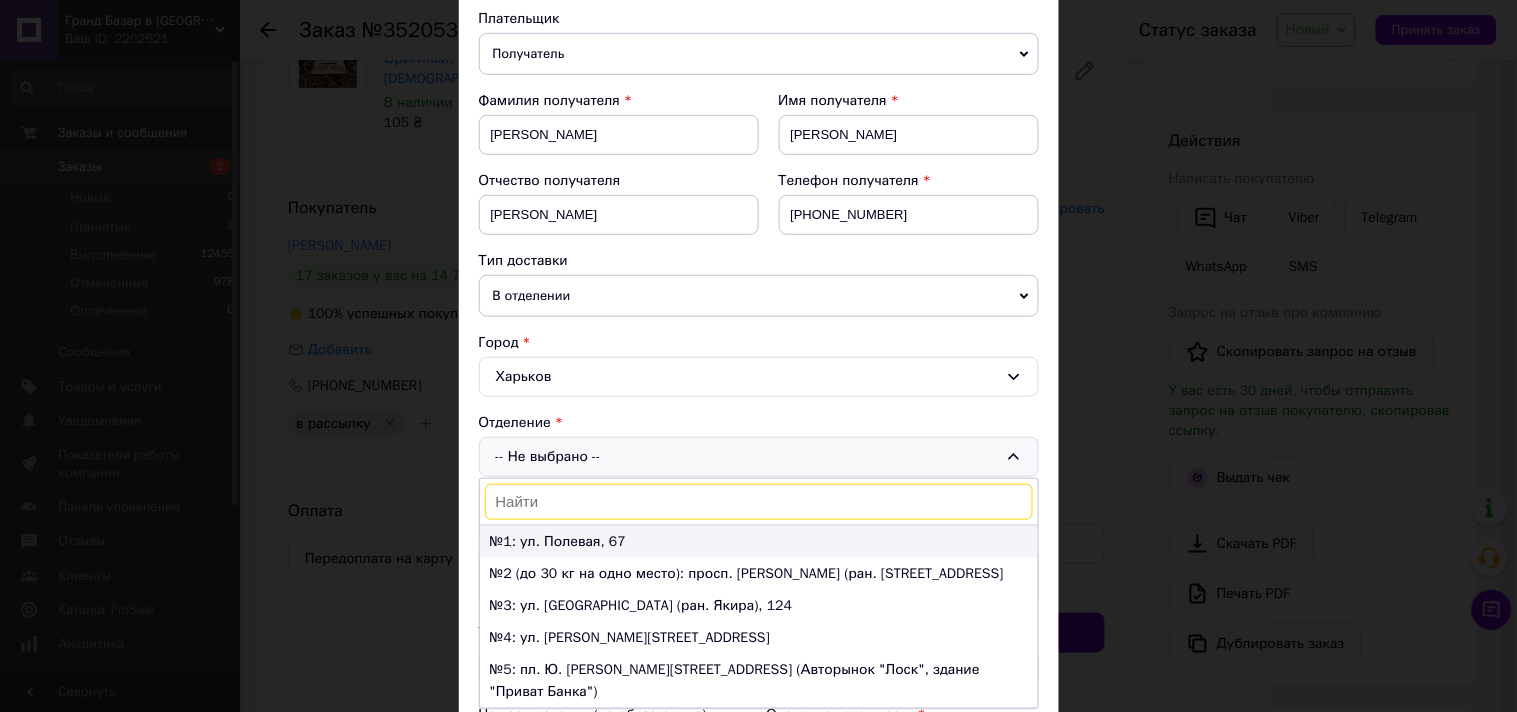 scroll, scrollTop: 111, scrollLeft: 0, axis: vertical 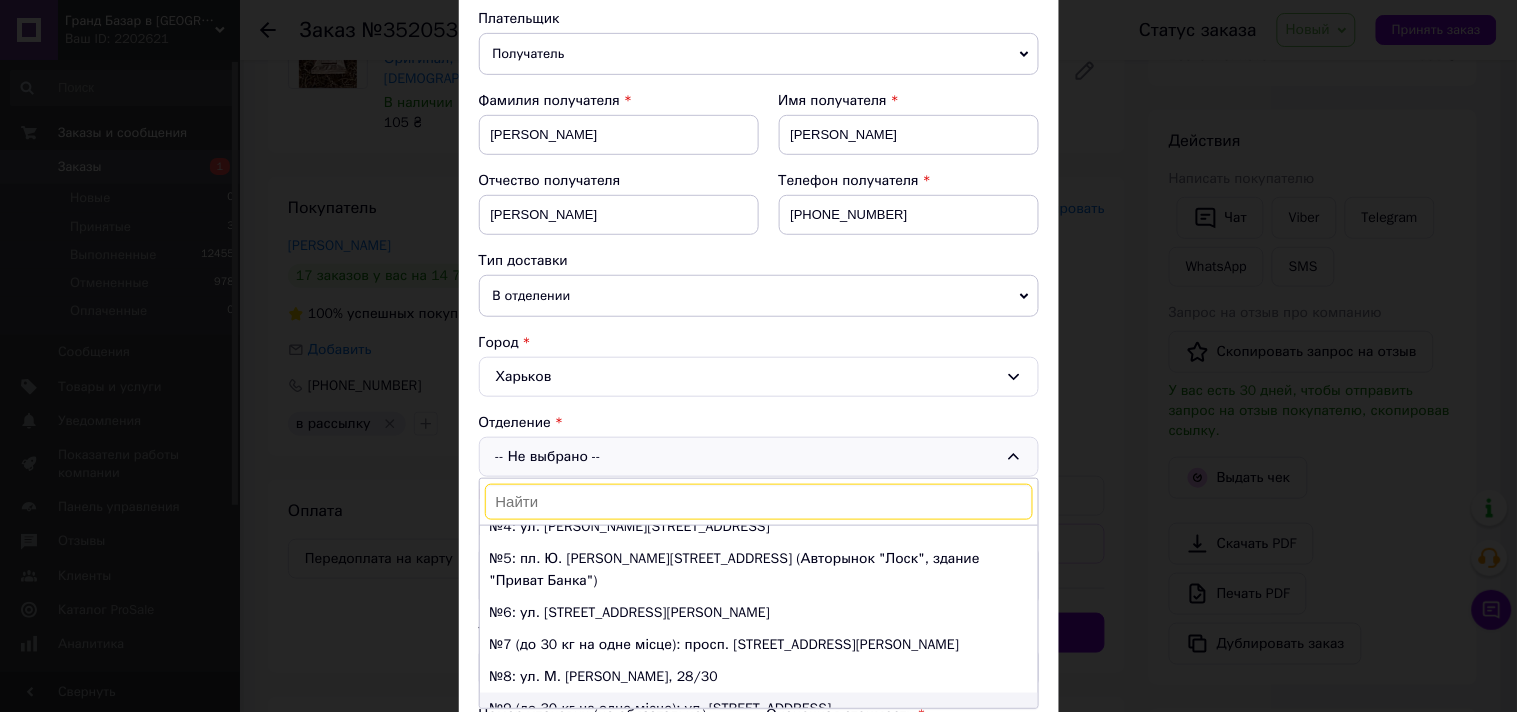 click on "№9 (до 30 кг на одне місце): ул. Роганская, 101а" at bounding box center (759, 709) 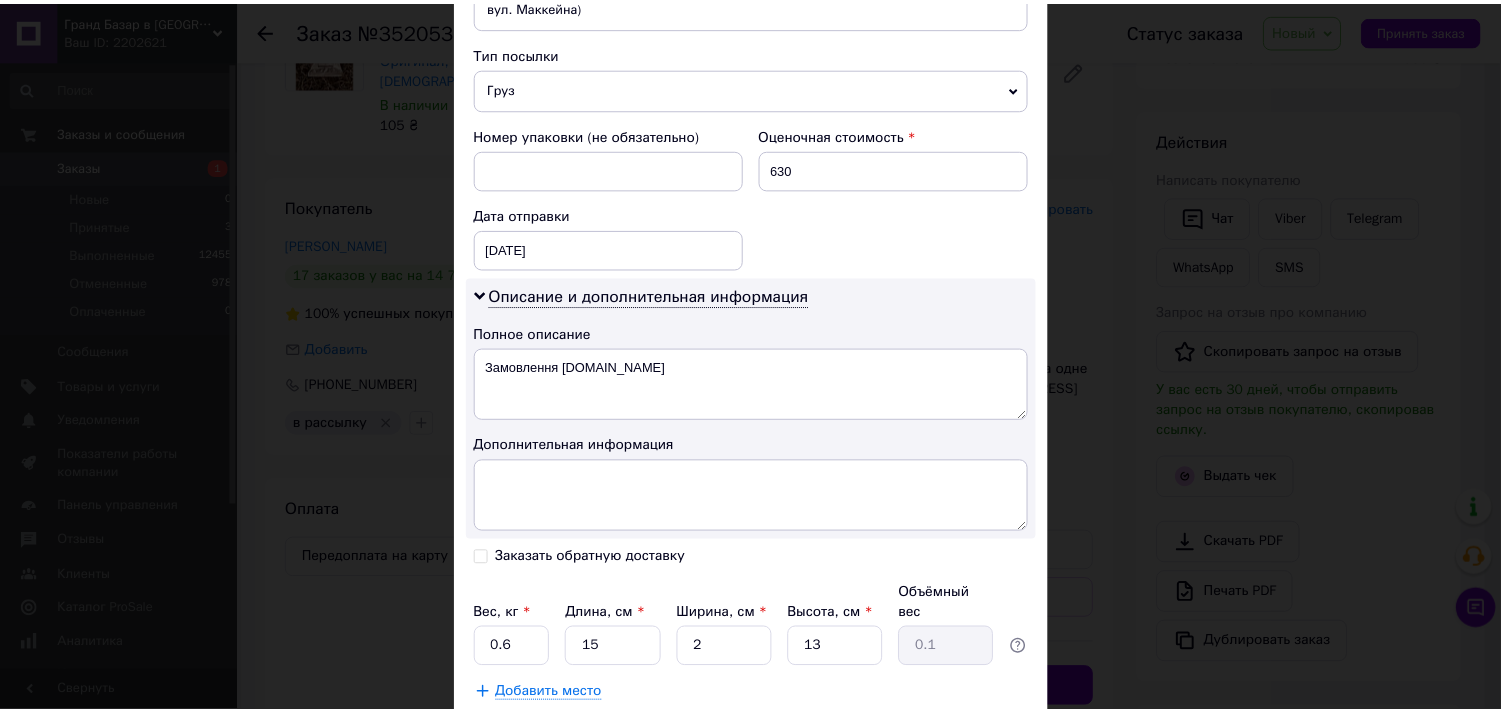 scroll, scrollTop: 878, scrollLeft: 0, axis: vertical 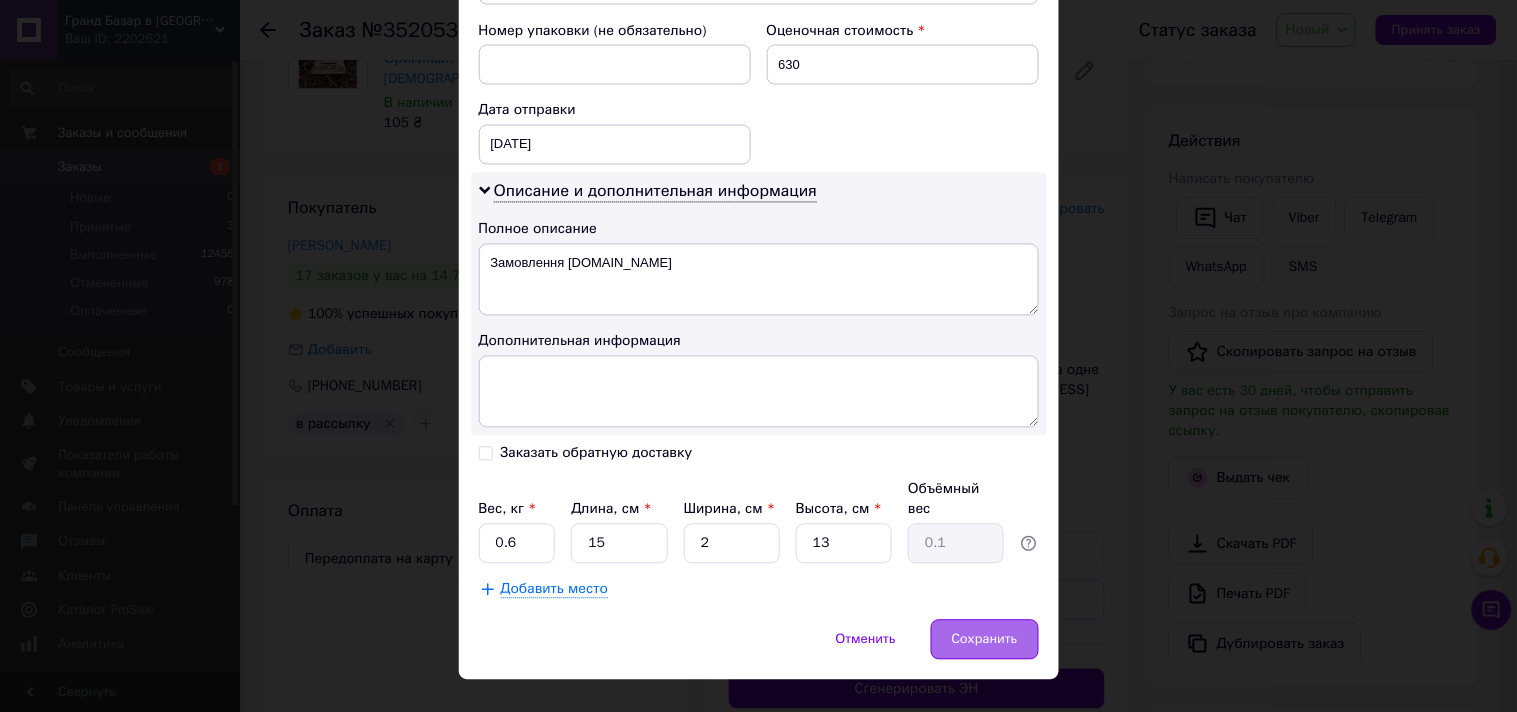 click on "Сохранить" at bounding box center (985, 640) 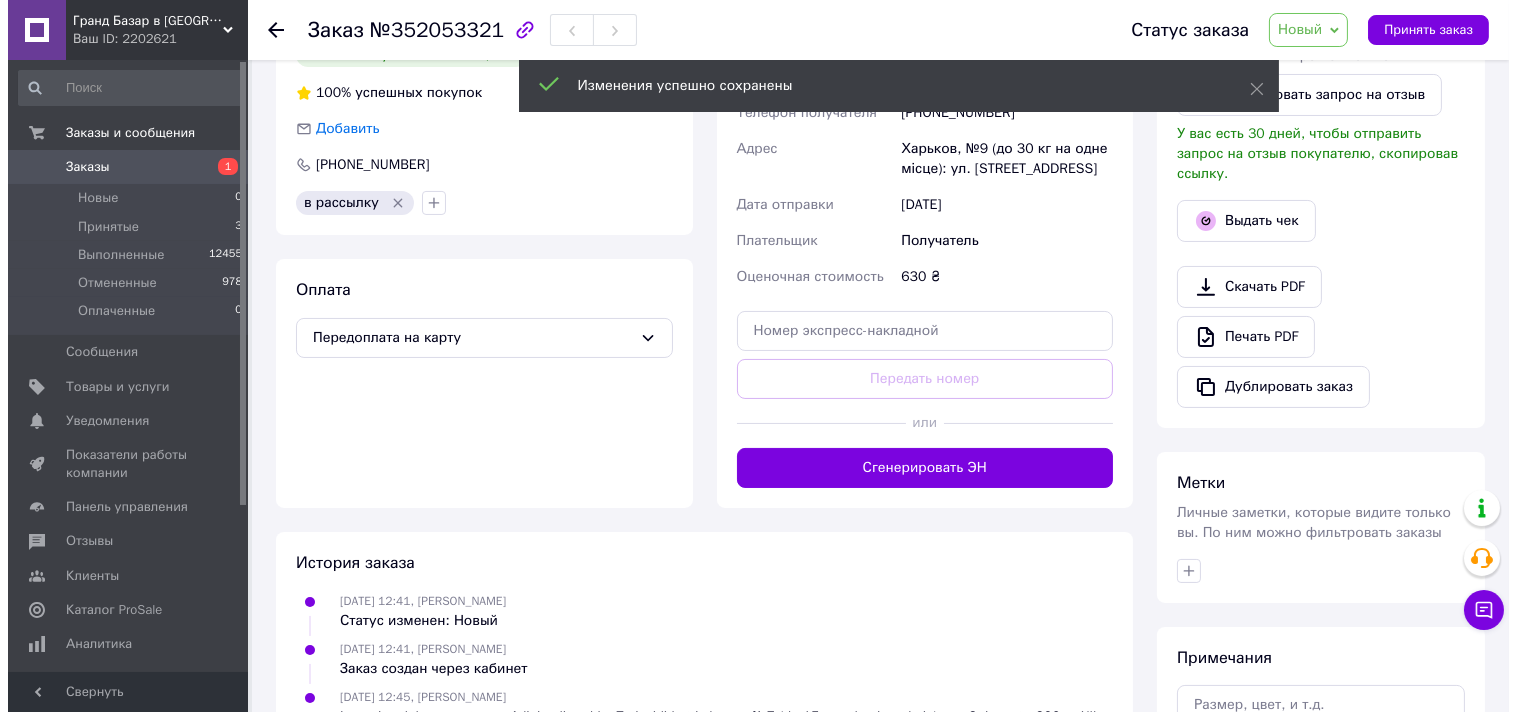 scroll, scrollTop: 444, scrollLeft: 0, axis: vertical 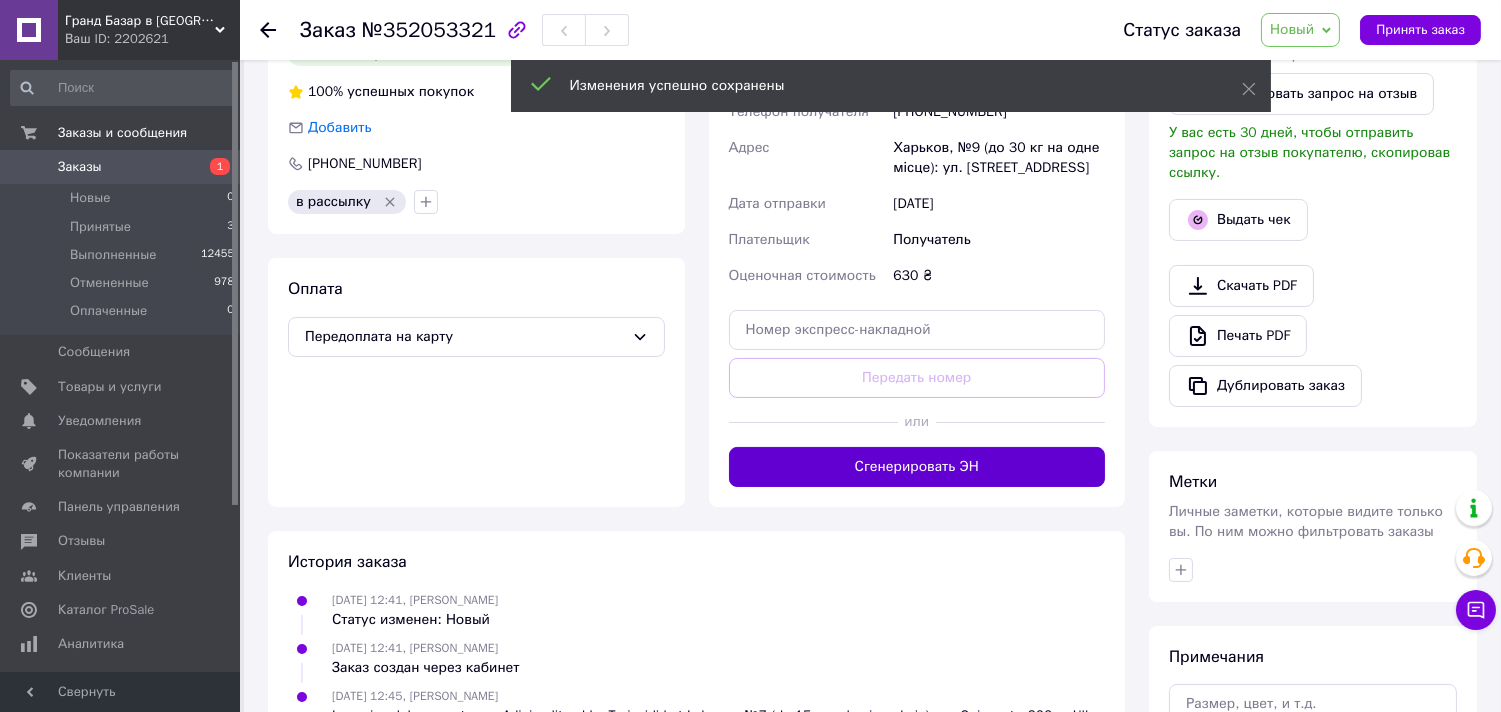 click on "Сгенерировать ЭН" at bounding box center (917, 467) 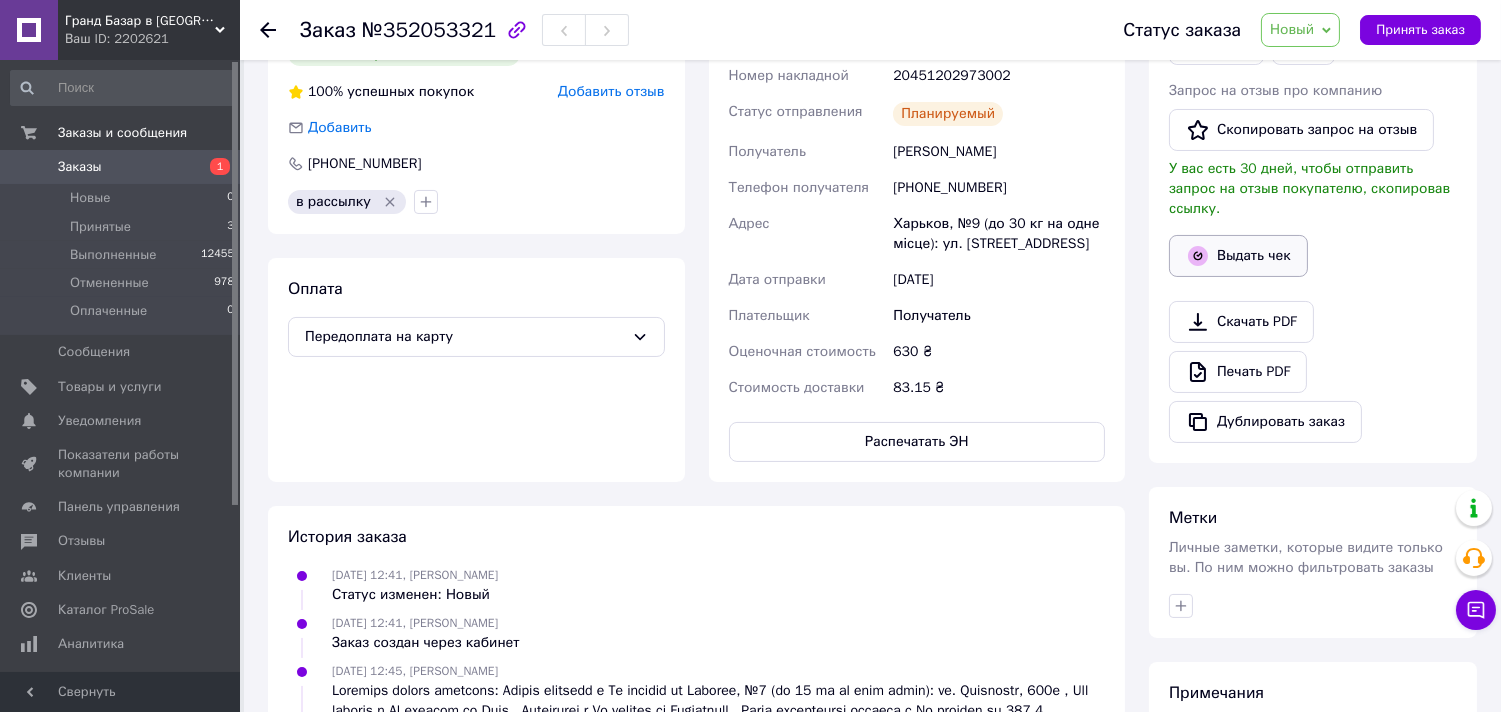 click on "Выдать чек" at bounding box center [1238, 256] 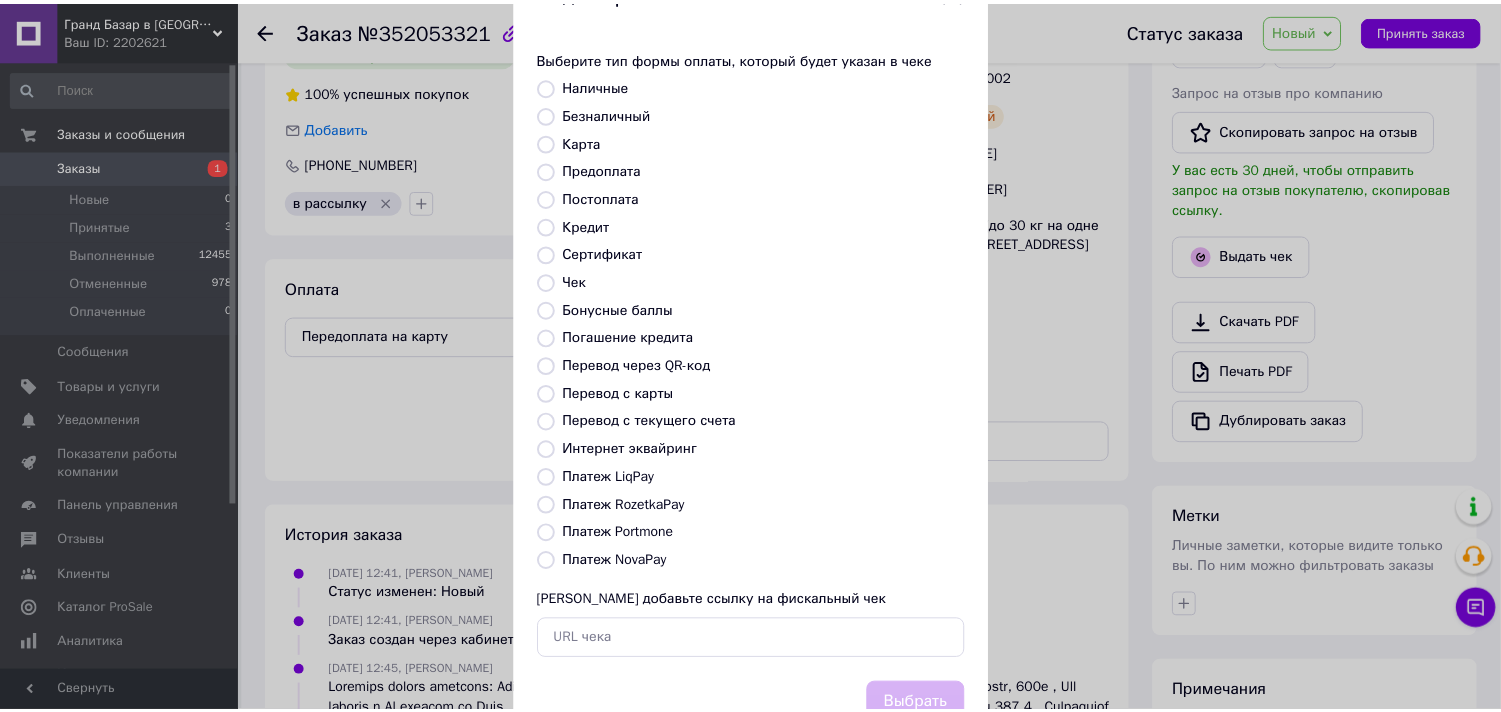 scroll, scrollTop: 147, scrollLeft: 0, axis: vertical 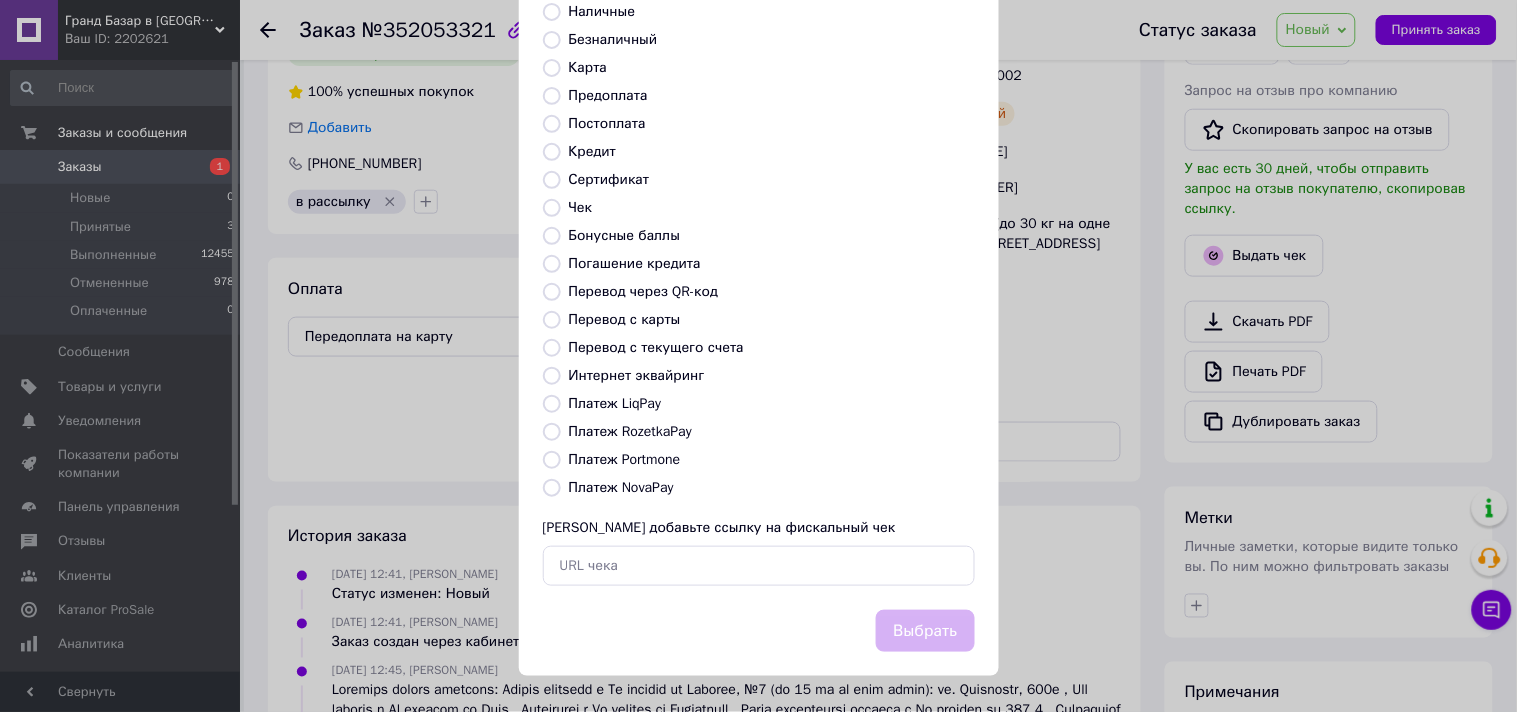 click on "Выберите тип формы оплаты, который будет указан в чеке Наличные Безналичный Карта Предоплата Постоплата Кредит Сертификат Чек Бонусные баллы Погашение кредита Перевод через QR-код Перевод с карты Перевод с текущего счета Интернет эквайринг Платеж LiqPay Платеж RozetkaPay Платеж Portmone Платеж NovaPay Или добавьте ссылку на фискальный чек" at bounding box center [759, 280] 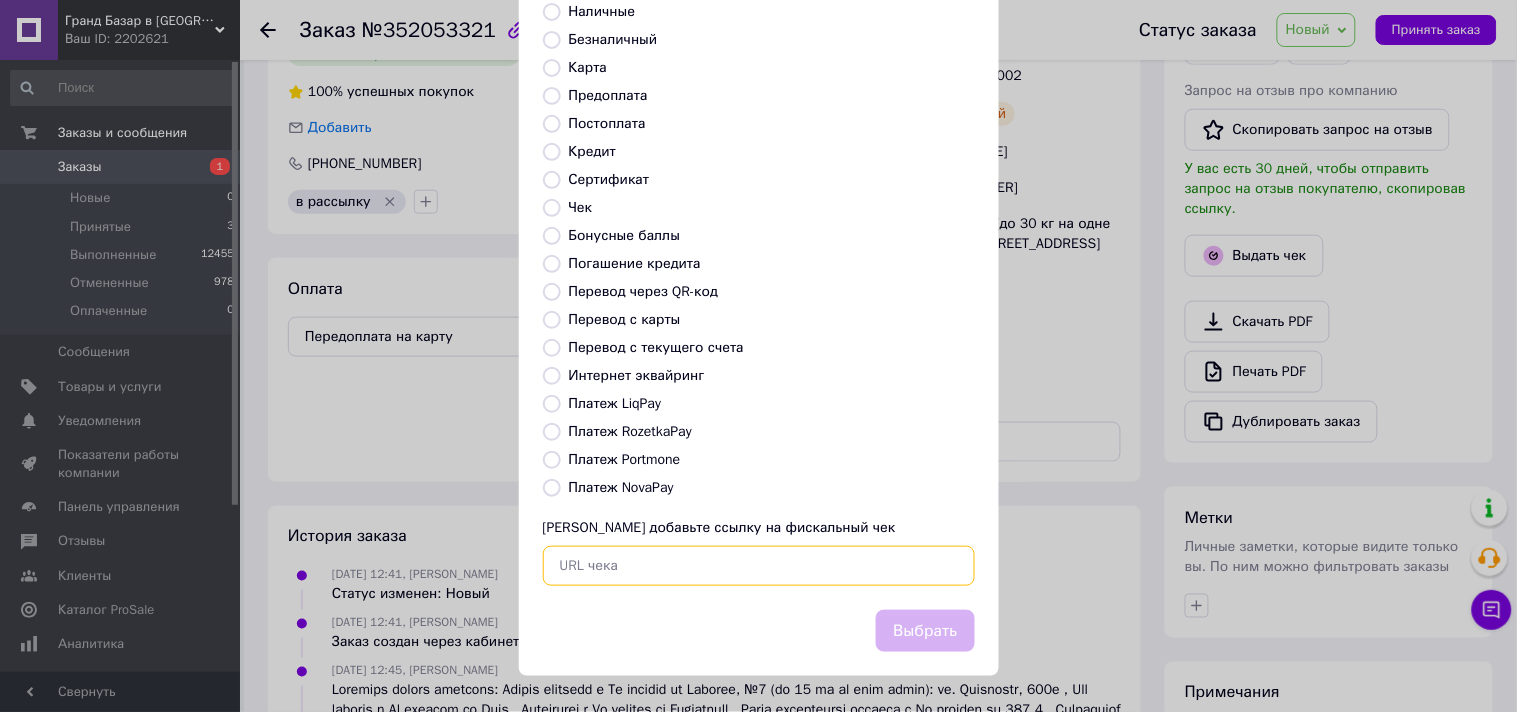 drag, startPoint x: 721, startPoint y: 550, endPoint x: 838, endPoint y: 592, distance: 124.3101 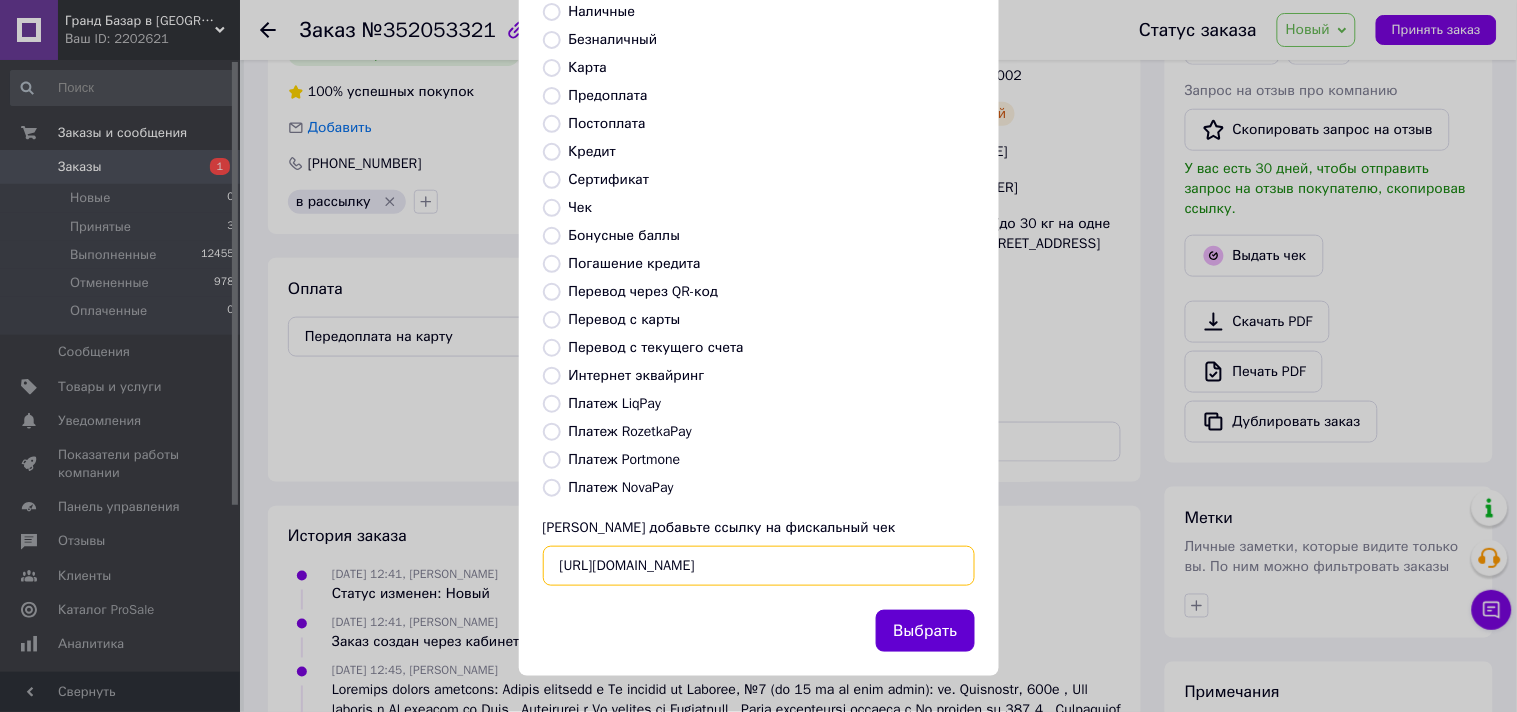 type on "https://kasa.vchasno.ua/check-viewer/B0bhMJbytU4" 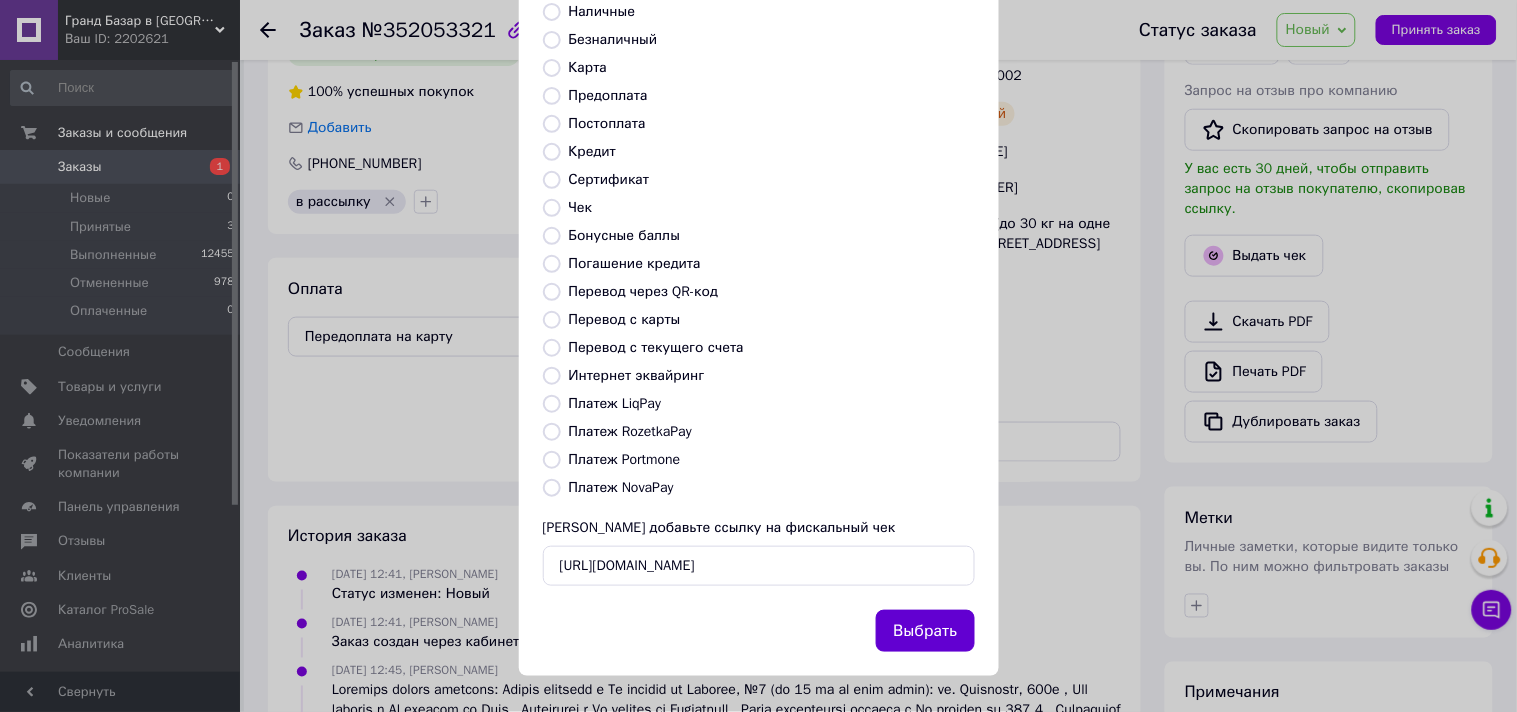 click on "Выбрать" at bounding box center (925, 631) 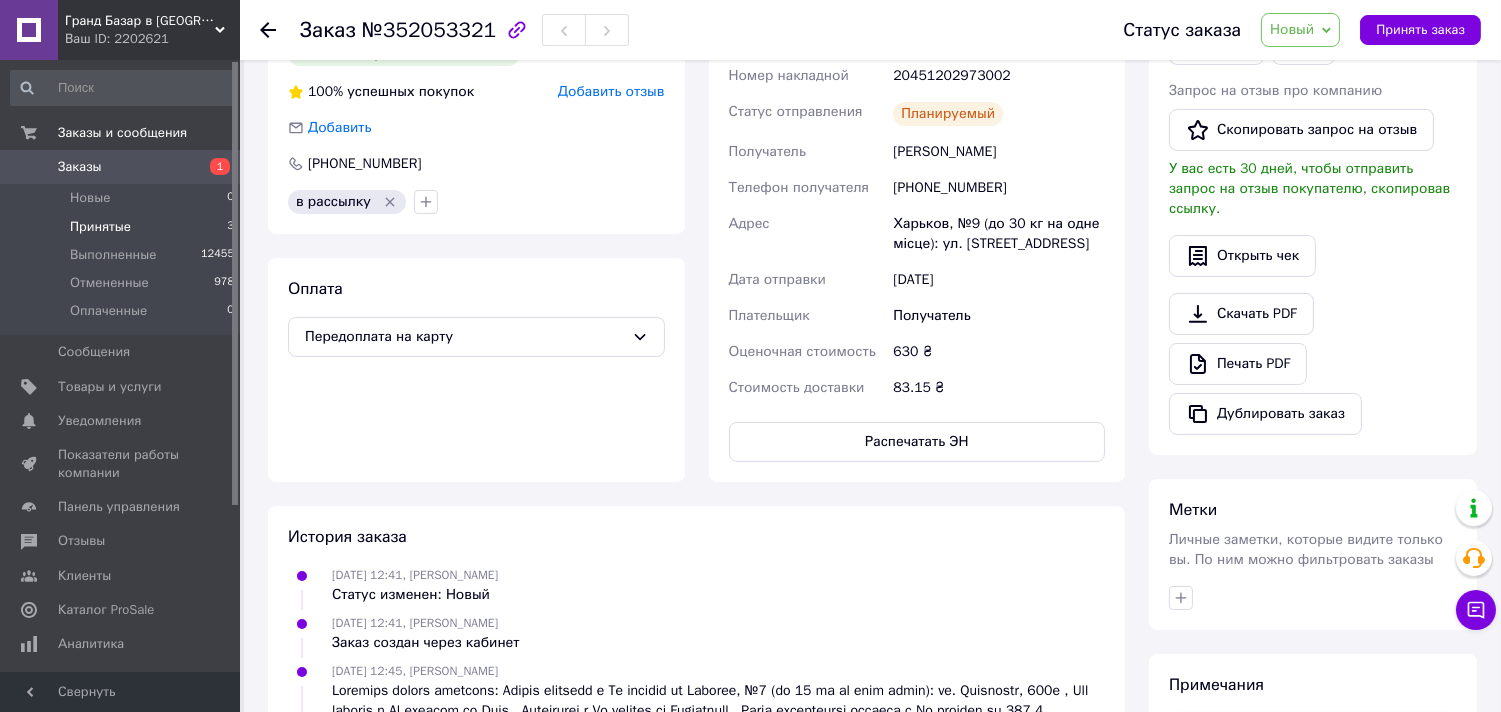 click on "Принятые 3" at bounding box center [123, 227] 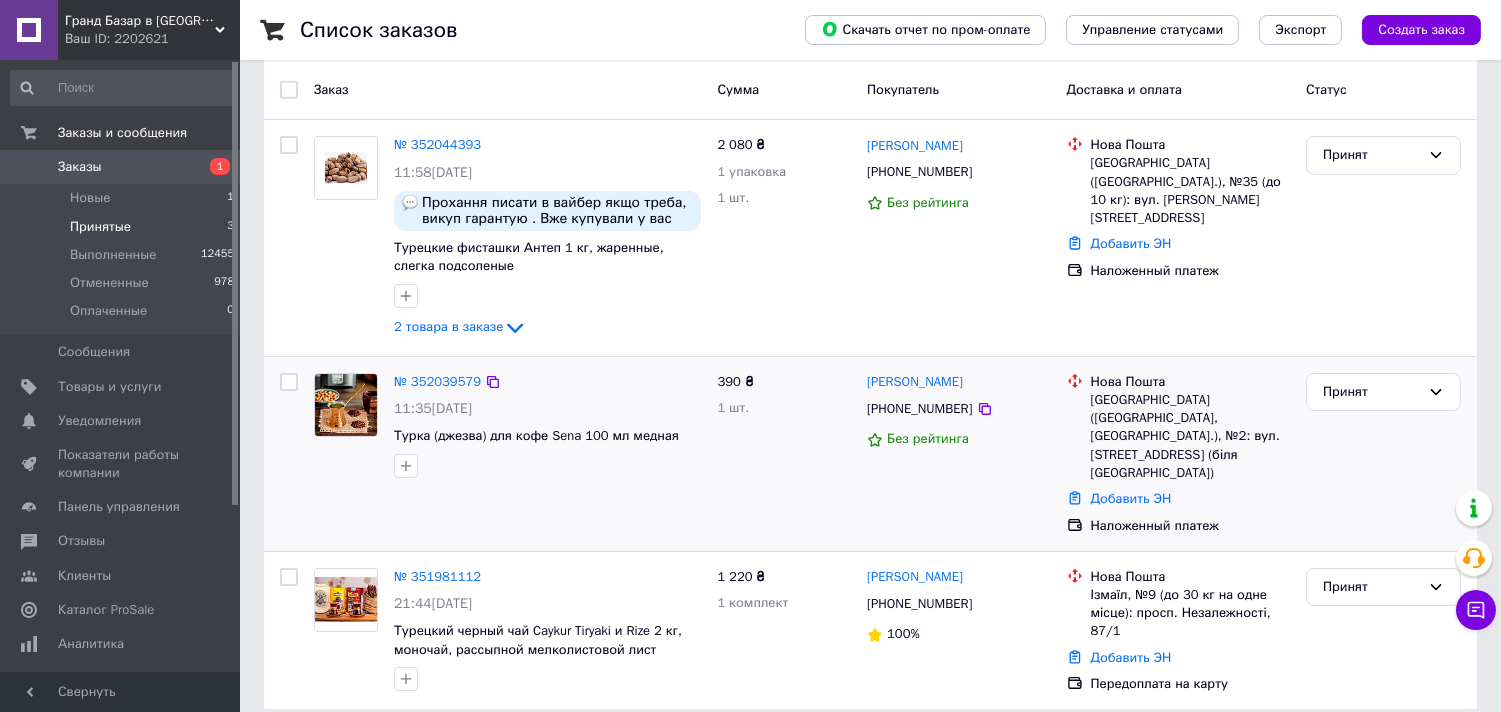 scroll, scrollTop: 170, scrollLeft: 0, axis: vertical 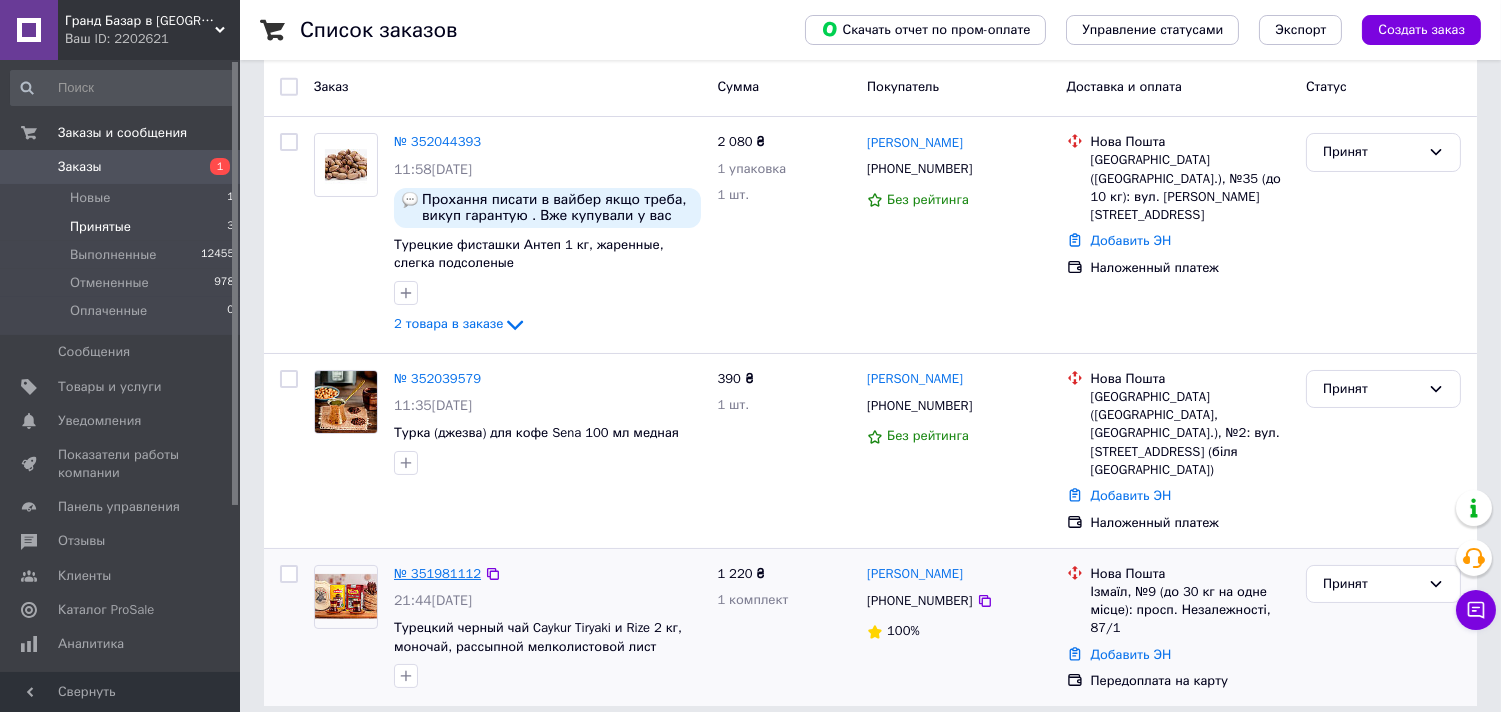 click on "№ 351981112" at bounding box center (437, 573) 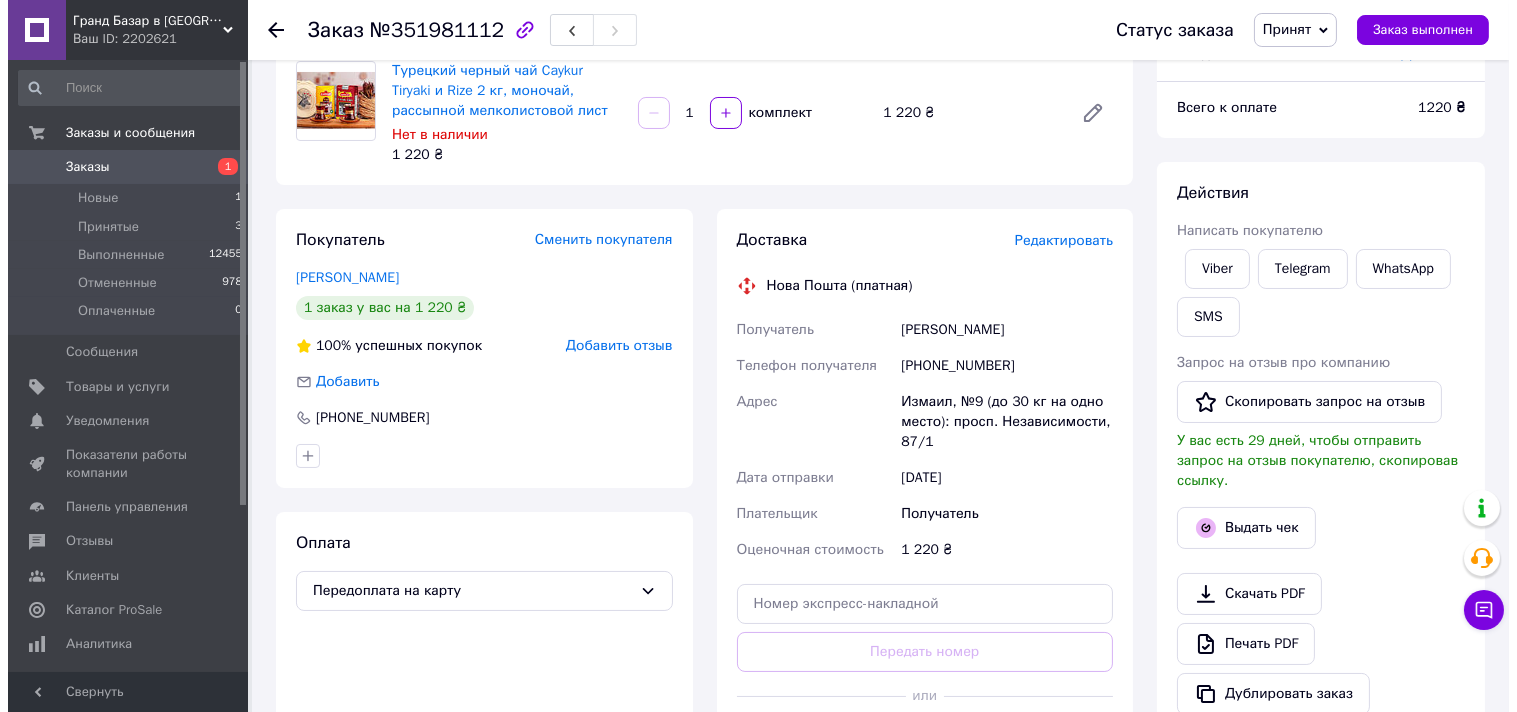 scroll, scrollTop: 503, scrollLeft: 0, axis: vertical 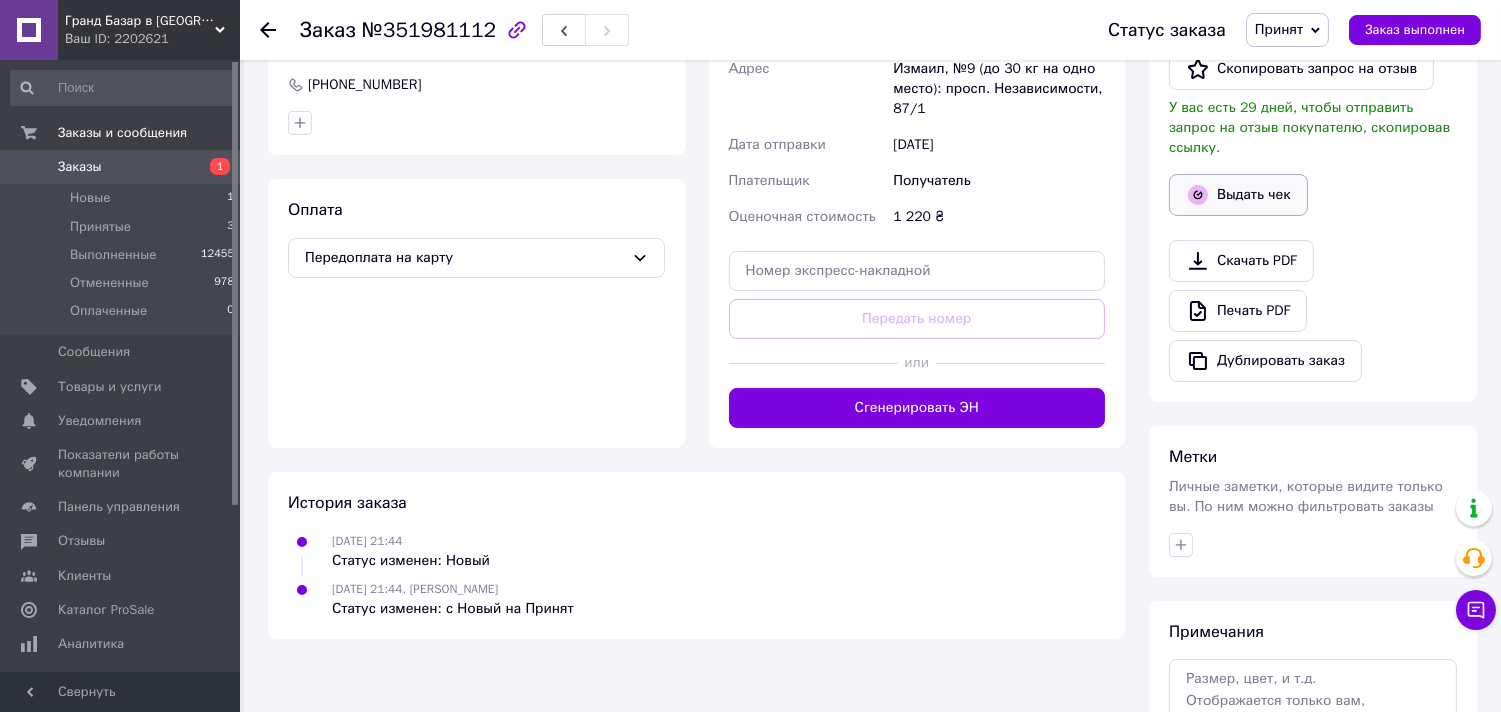 click on "Выдать чек" at bounding box center [1238, 195] 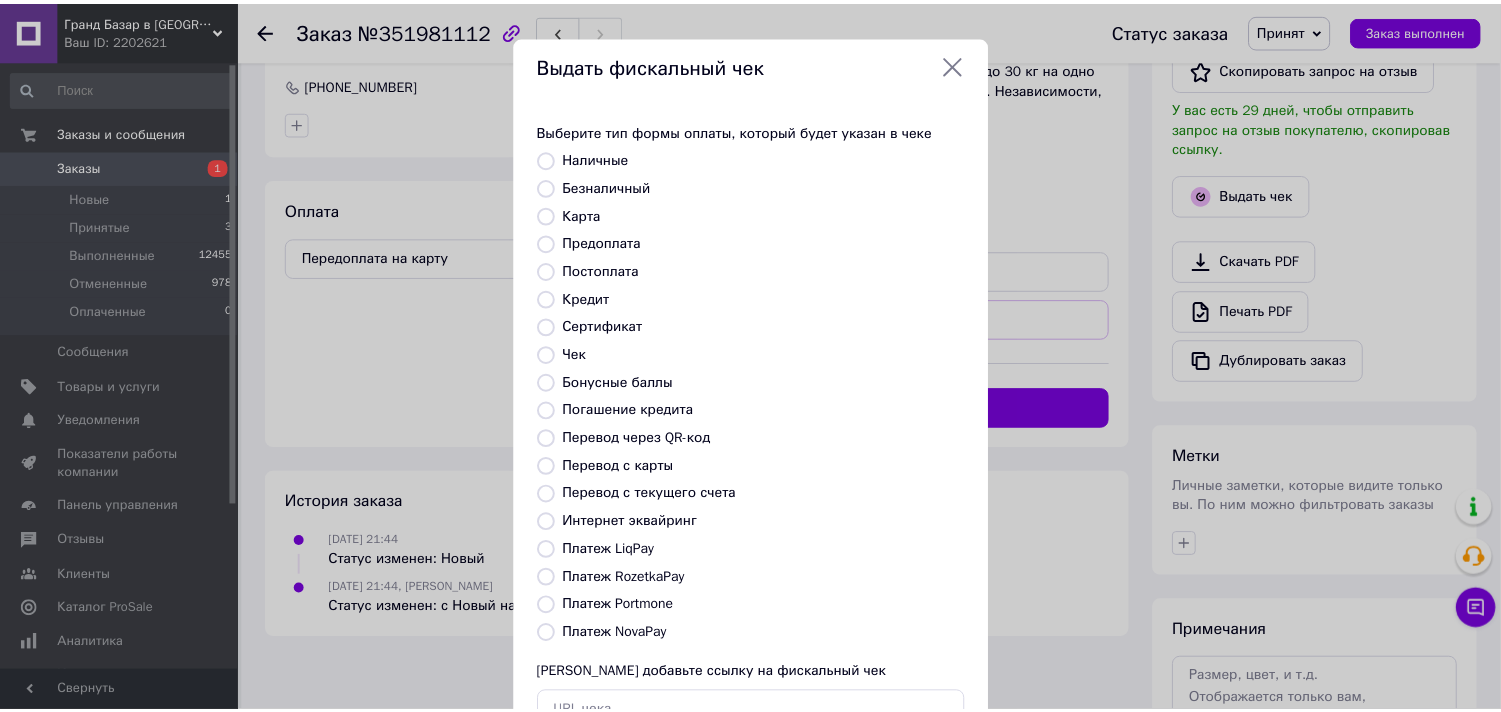 scroll, scrollTop: 147, scrollLeft: 0, axis: vertical 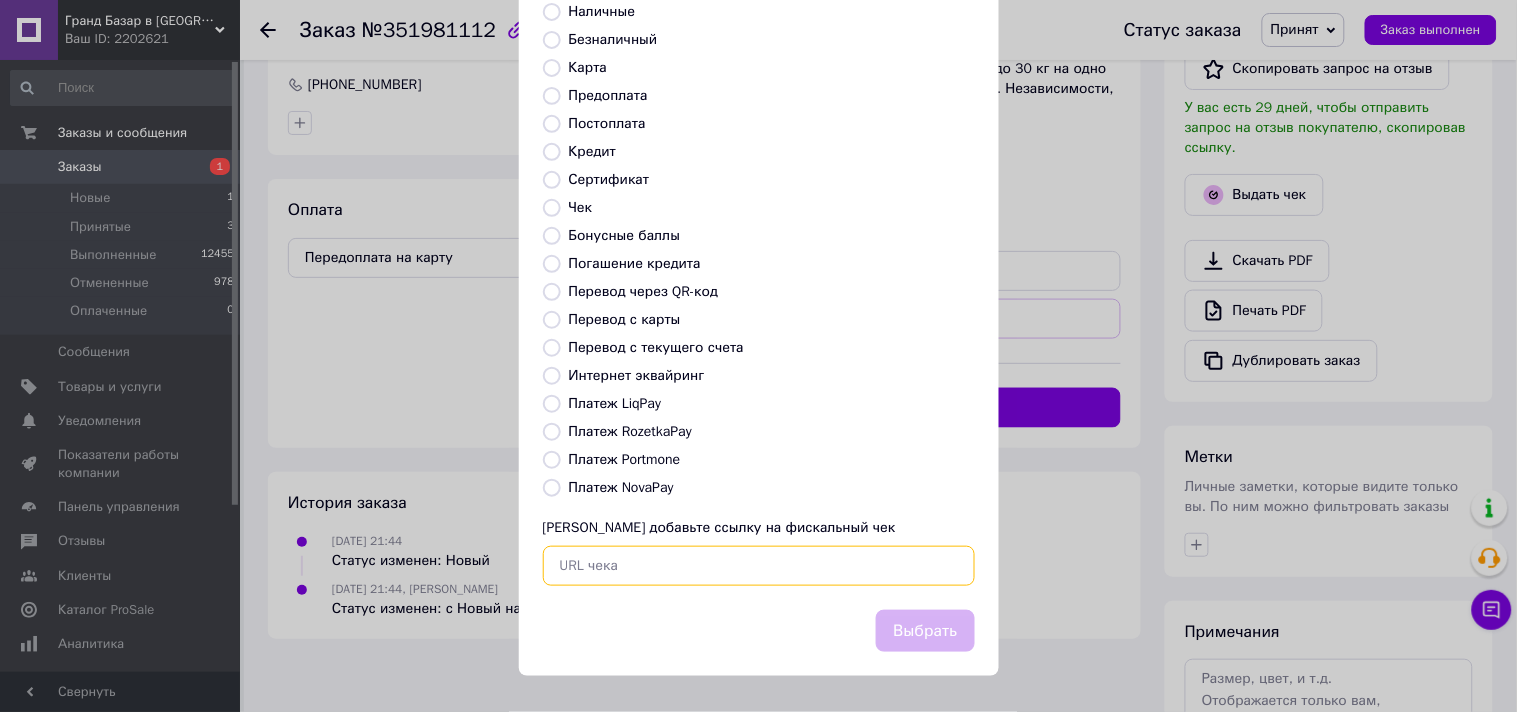 click at bounding box center [759, 566] 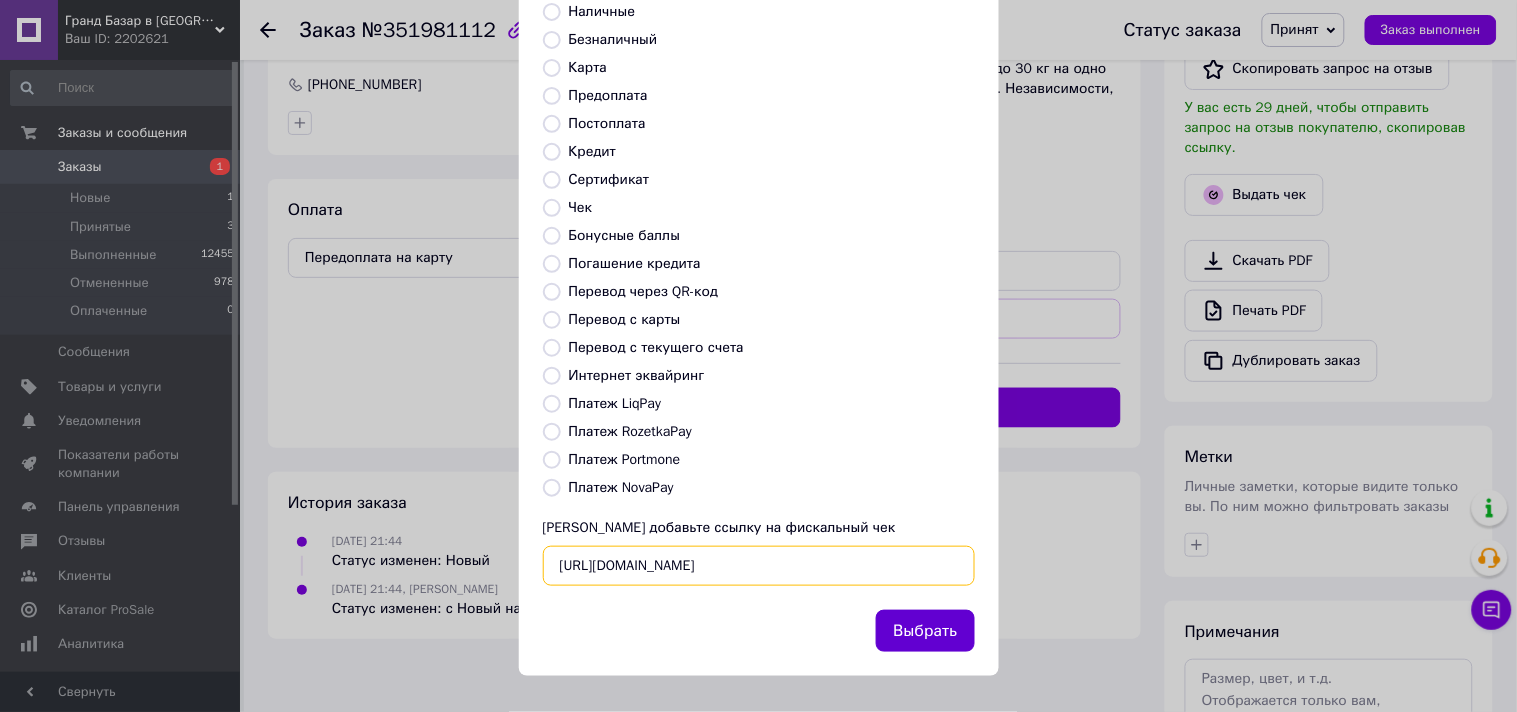 type on "https://kasa.vchasno.ua/check-viewer/AbS_gXdV9aQ" 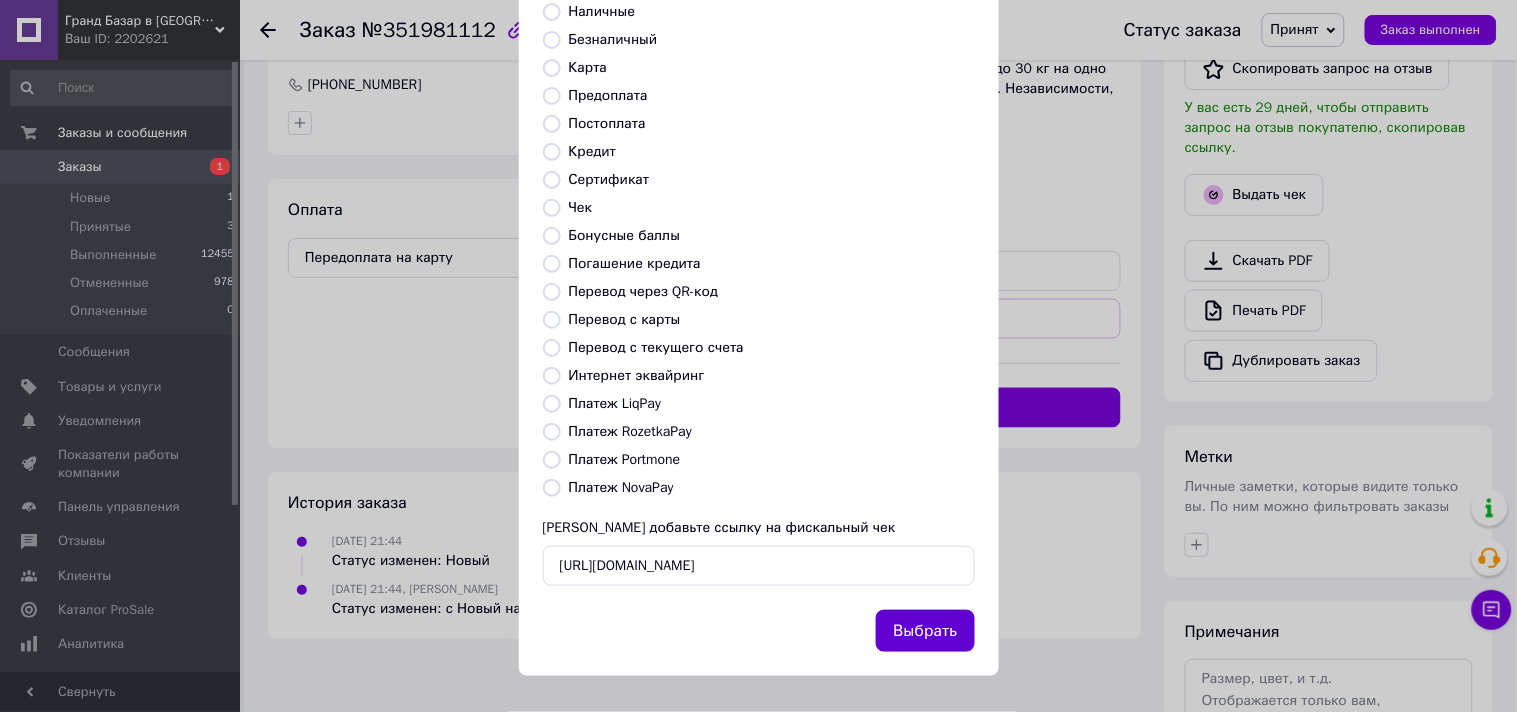 click on "Выбрать" at bounding box center (925, 631) 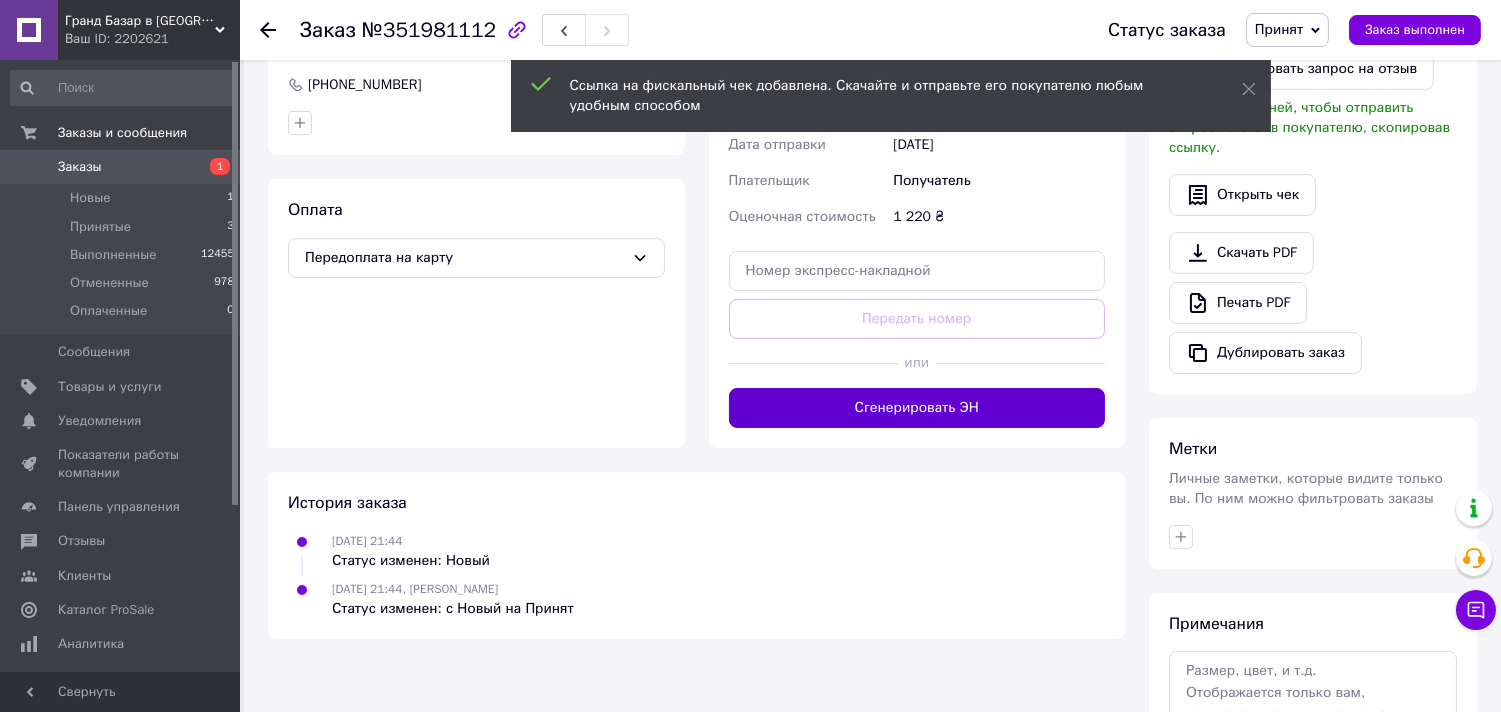 click on "Сгенерировать ЭН" at bounding box center [917, 408] 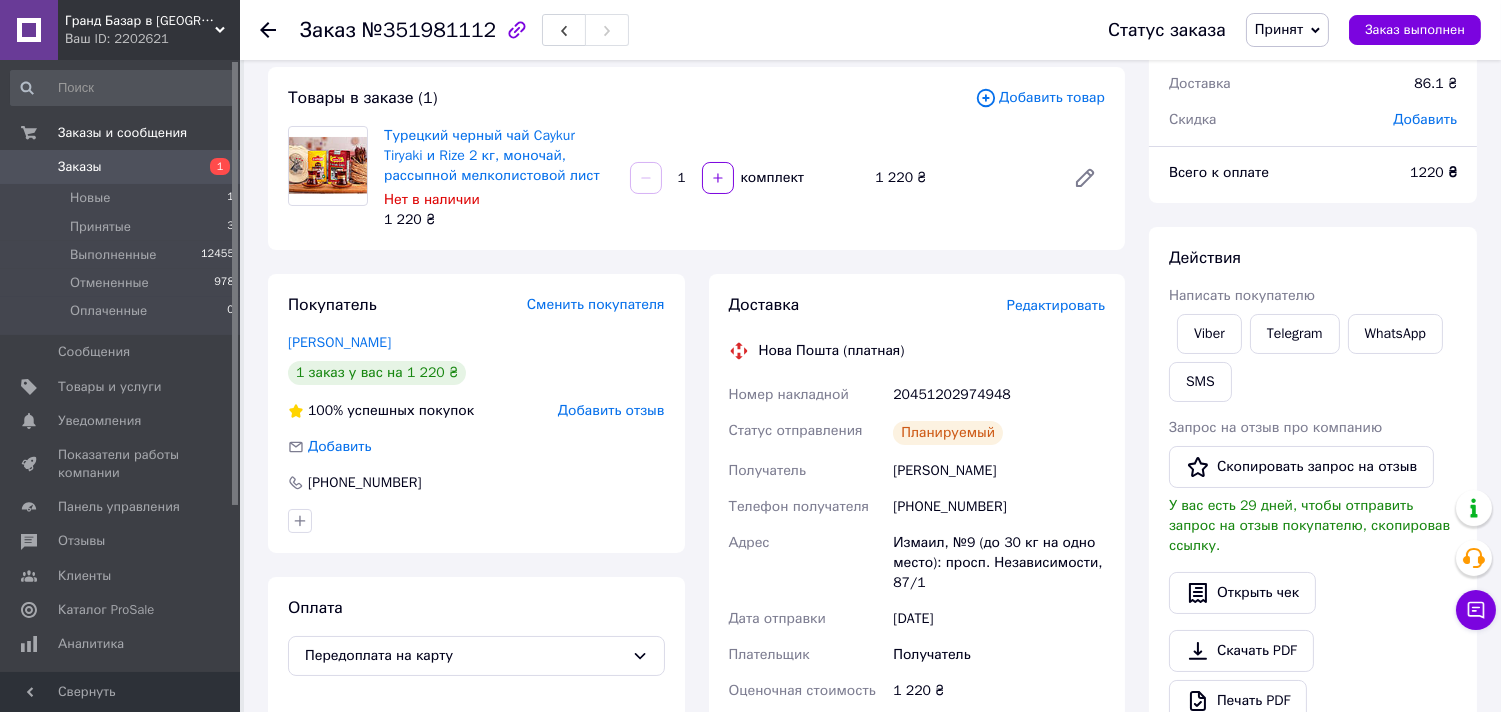 scroll, scrollTop: 58, scrollLeft: 0, axis: vertical 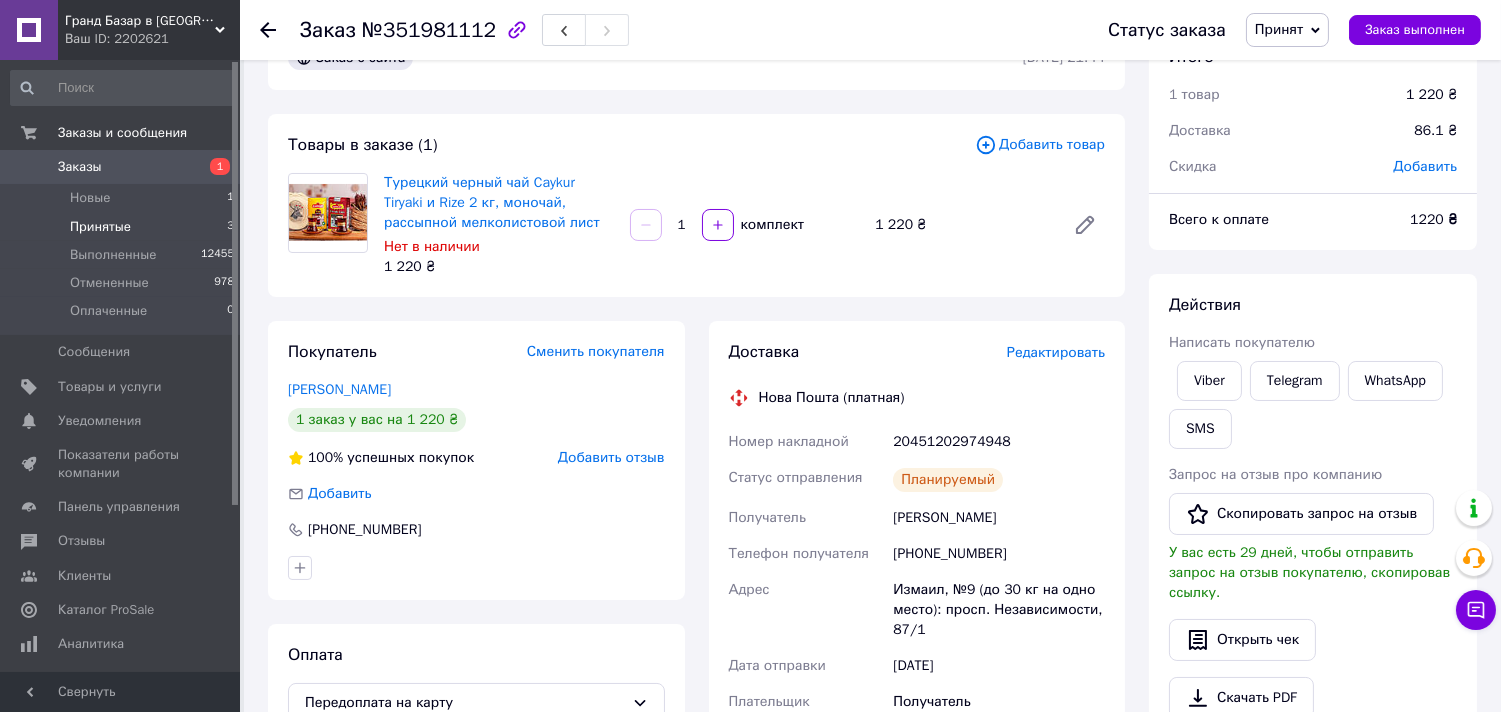 click on "Принятые 3" at bounding box center (123, 227) 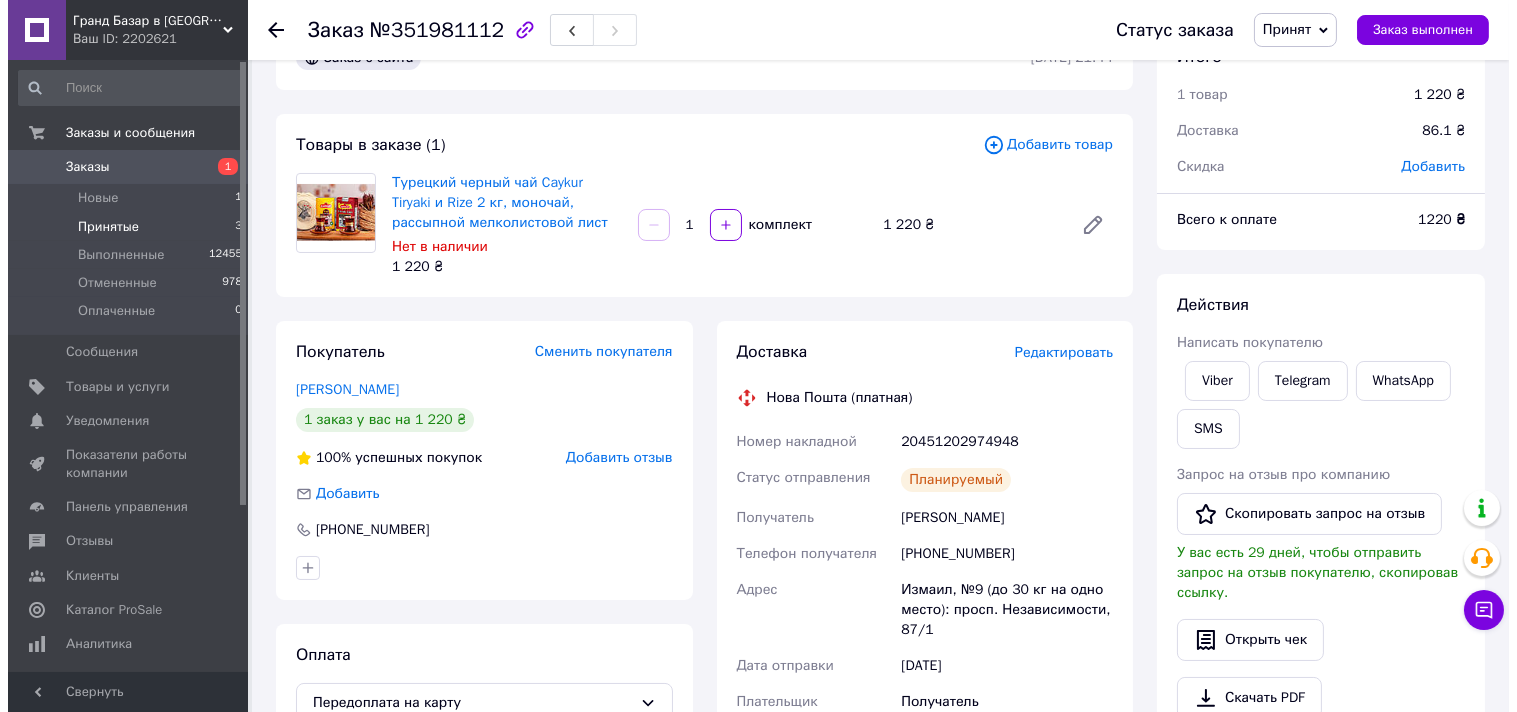 scroll, scrollTop: 0, scrollLeft: 0, axis: both 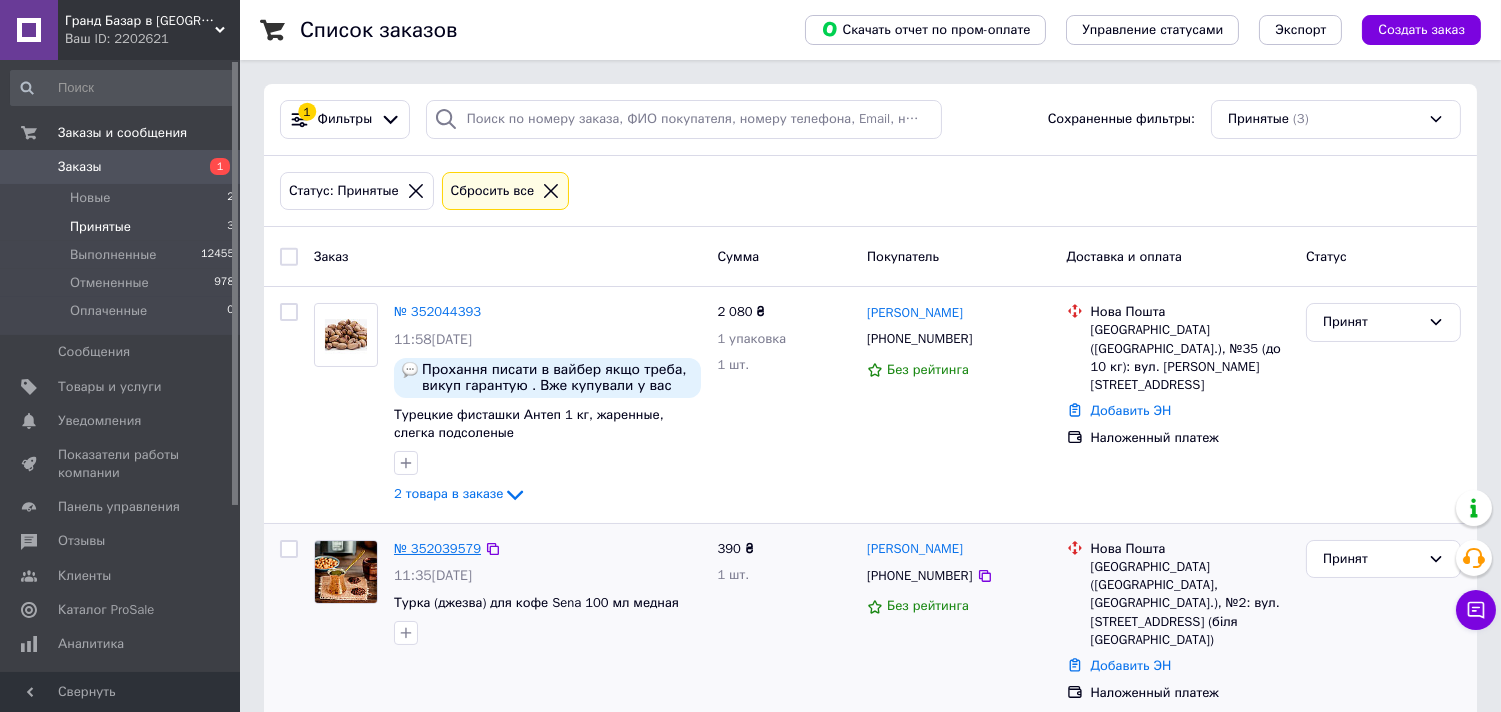click on "№ 352039579" at bounding box center (437, 548) 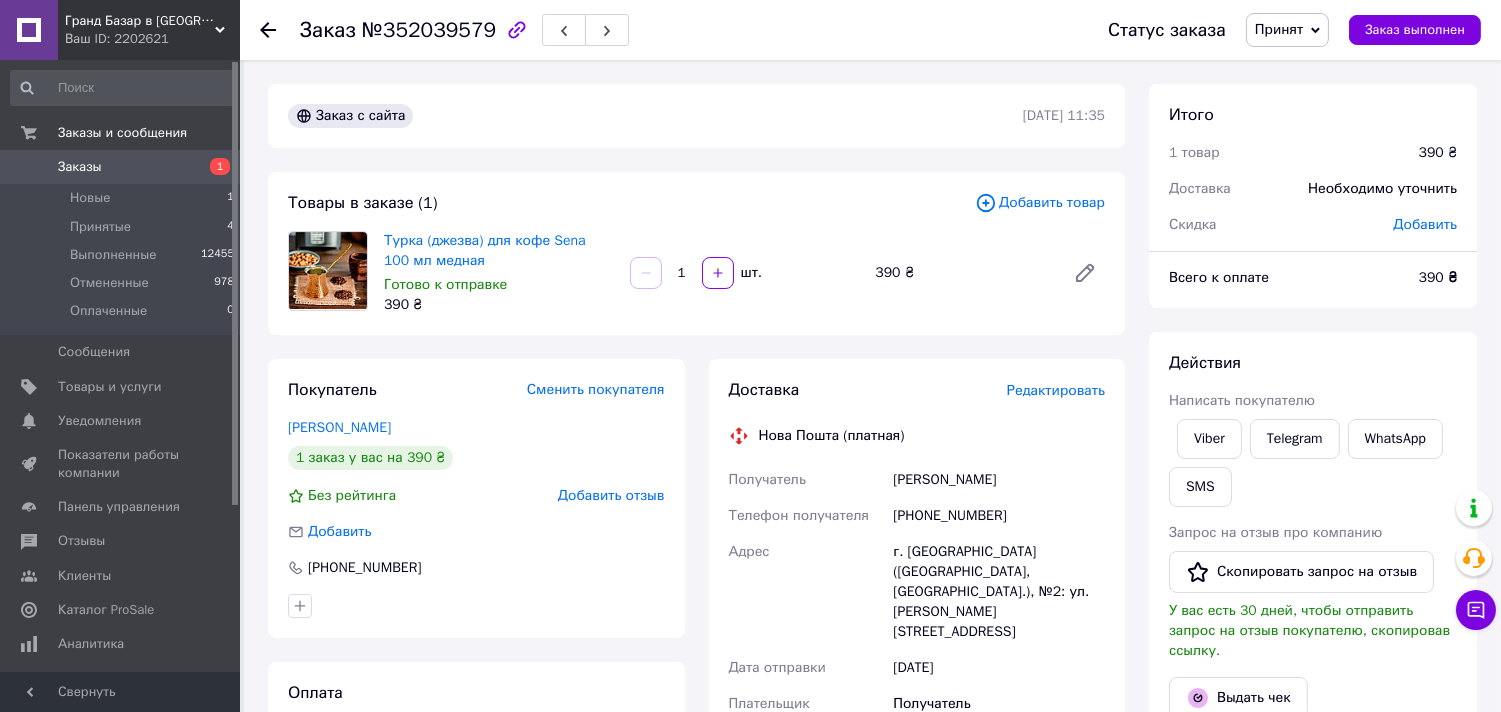 click on "Редактировать" at bounding box center [1056, 390] 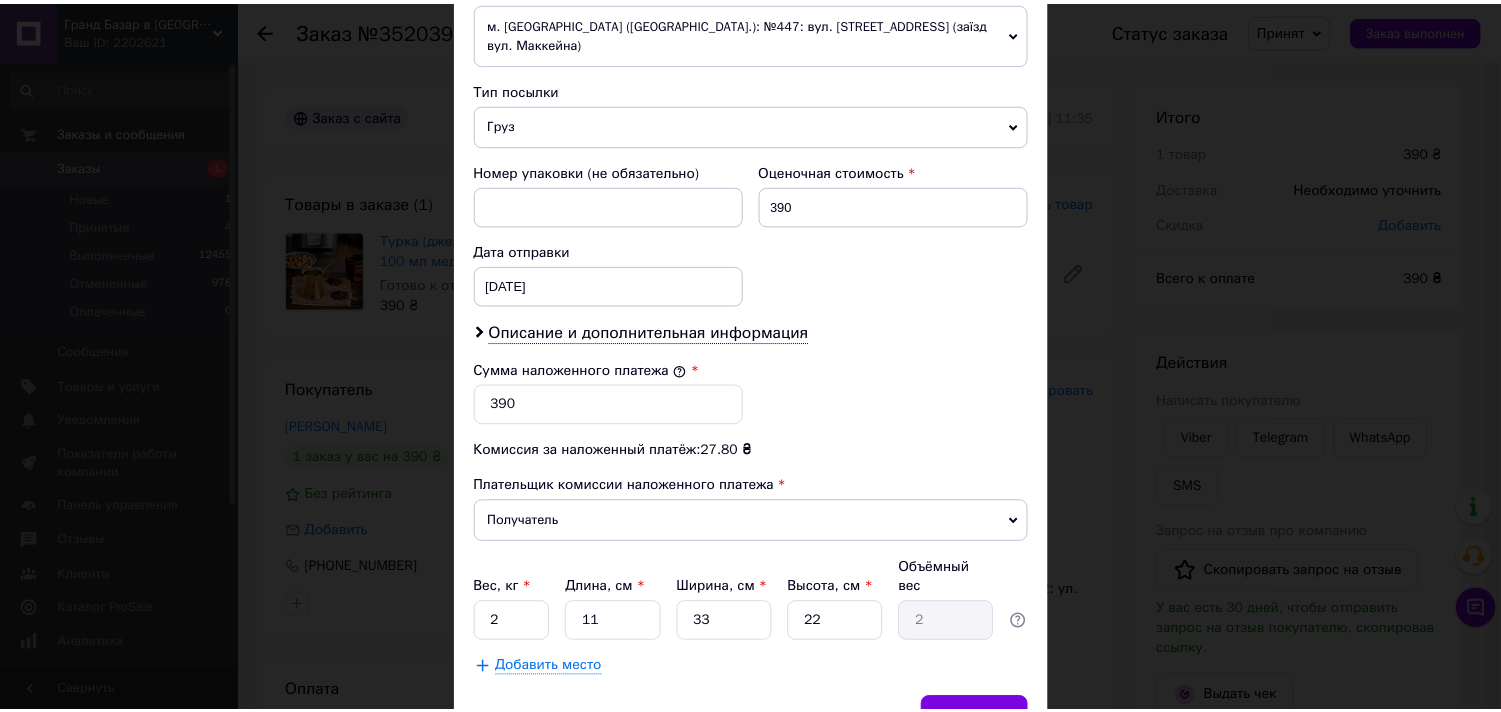 scroll, scrollTop: 777, scrollLeft: 0, axis: vertical 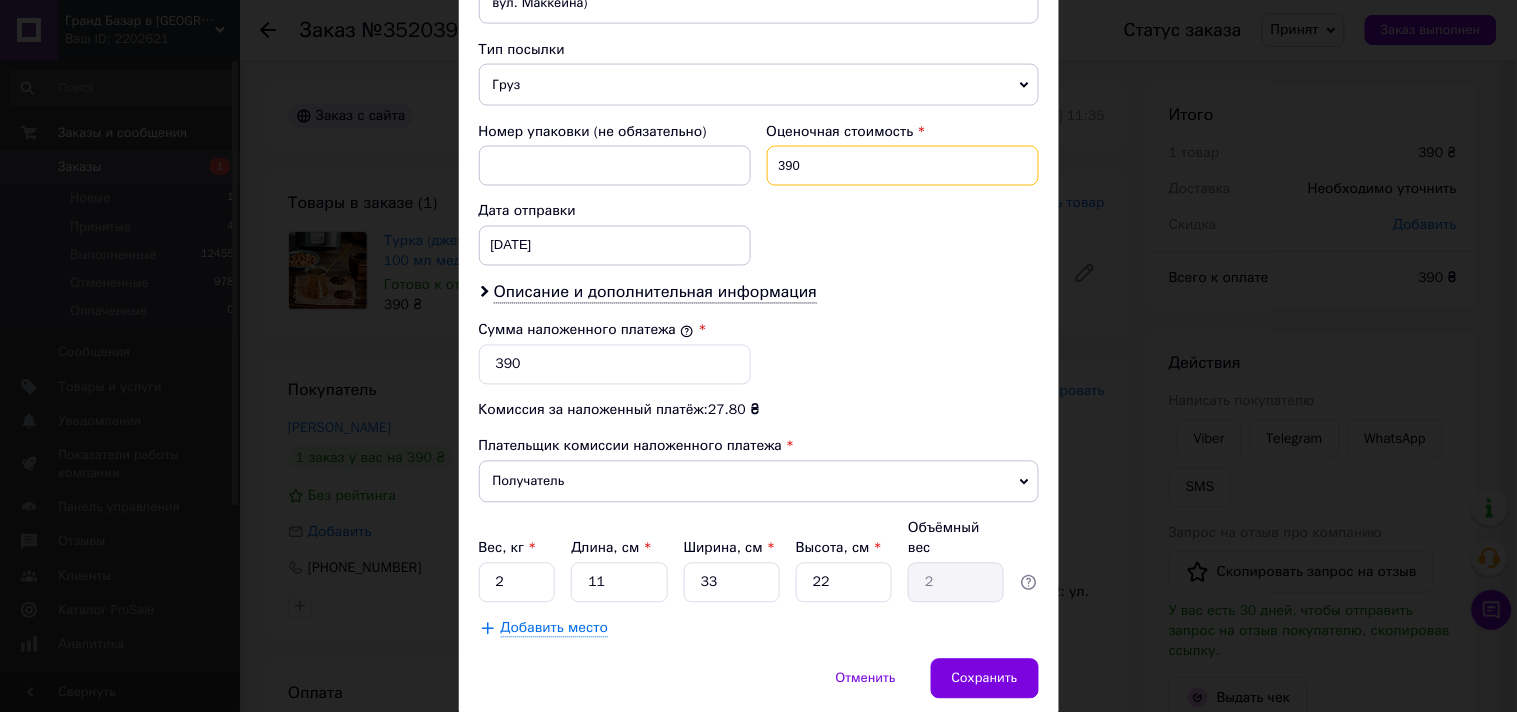 drag, startPoint x: 791, startPoint y: 151, endPoint x: 766, endPoint y: 148, distance: 25.179358 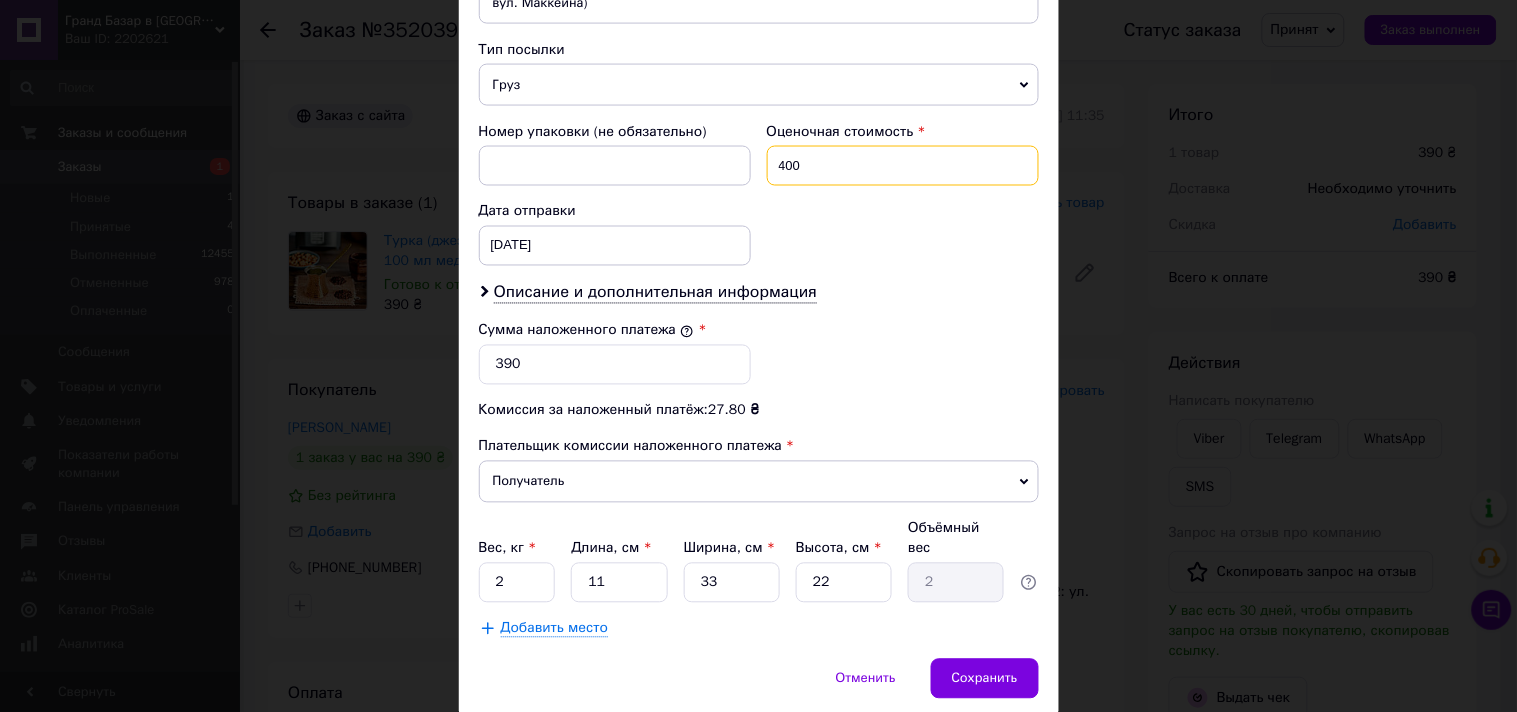 type on "400" 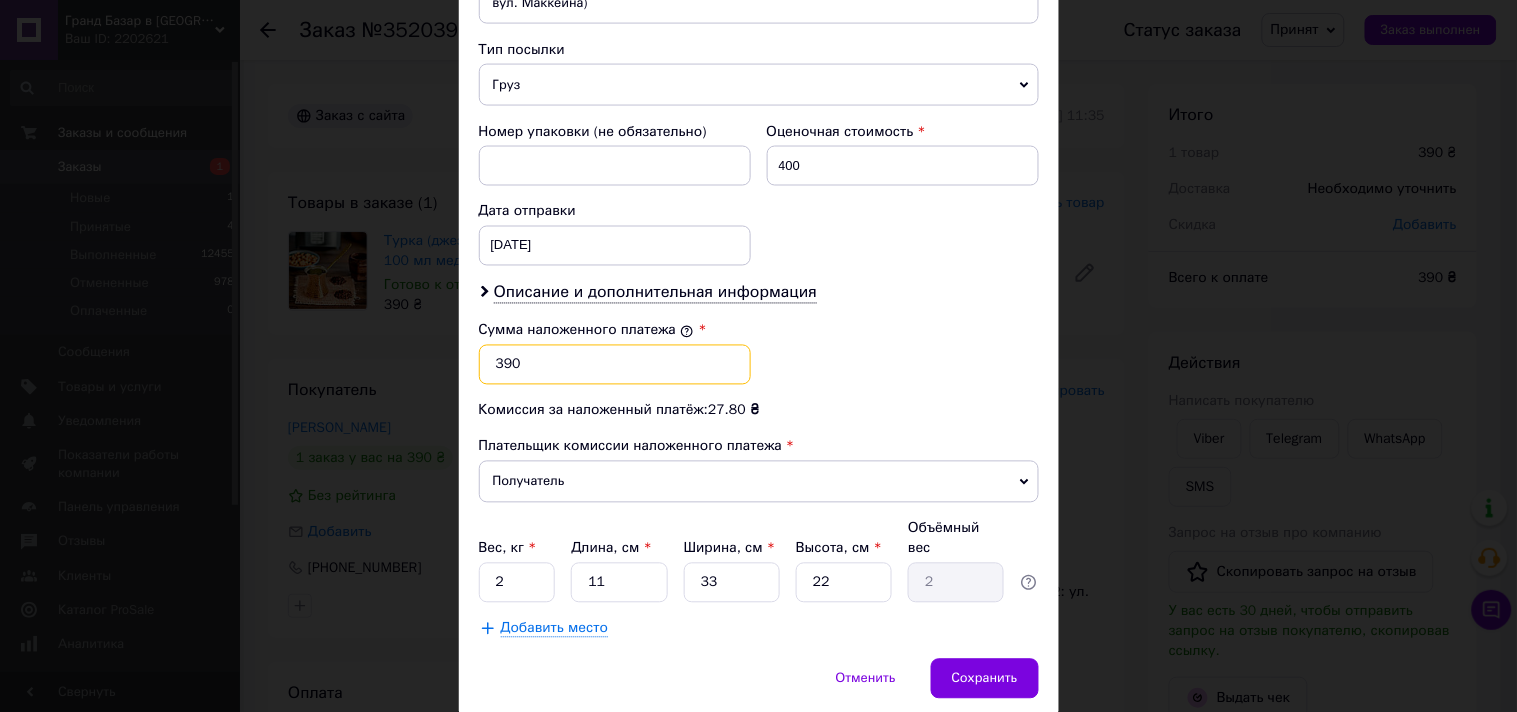 drag, startPoint x: 508, startPoint y: 345, endPoint x: 490, endPoint y: 345, distance: 18 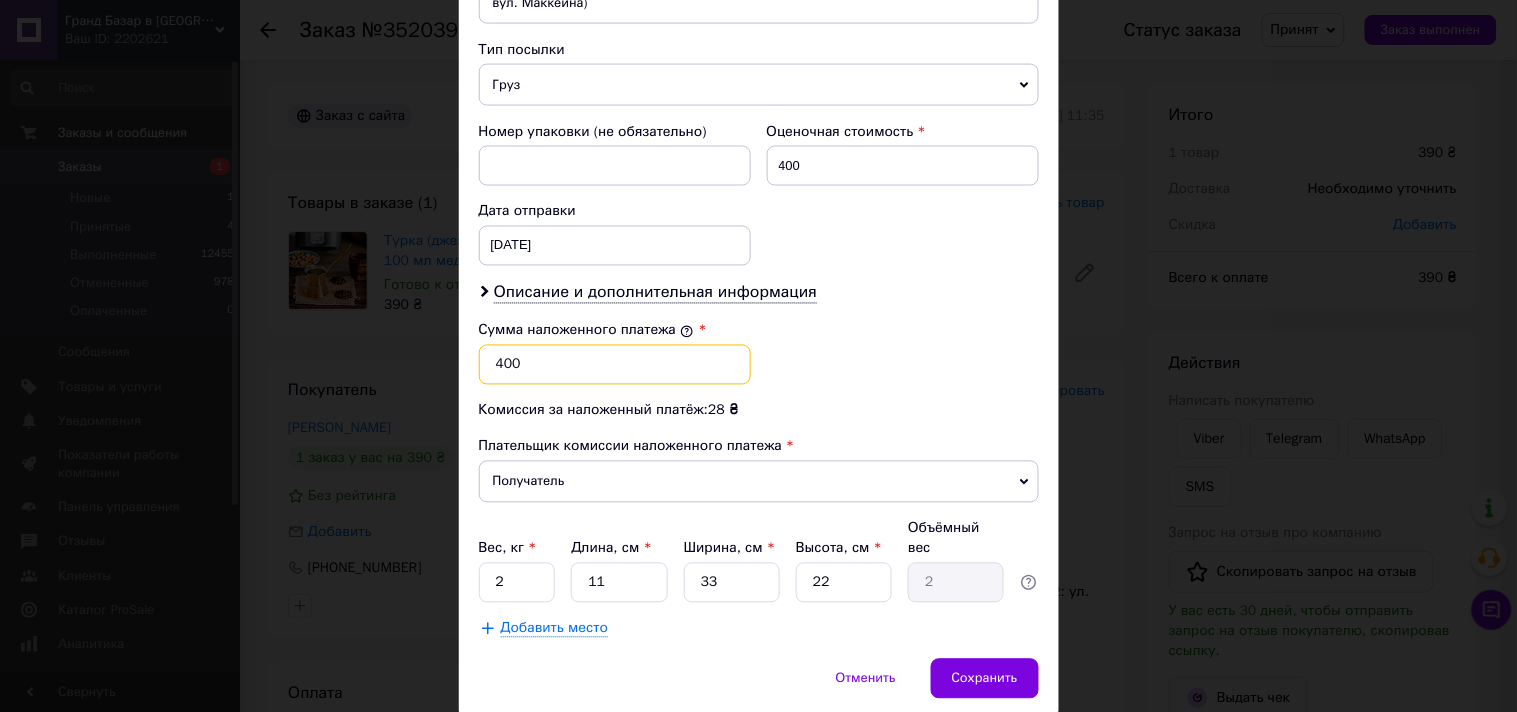 type on "400" 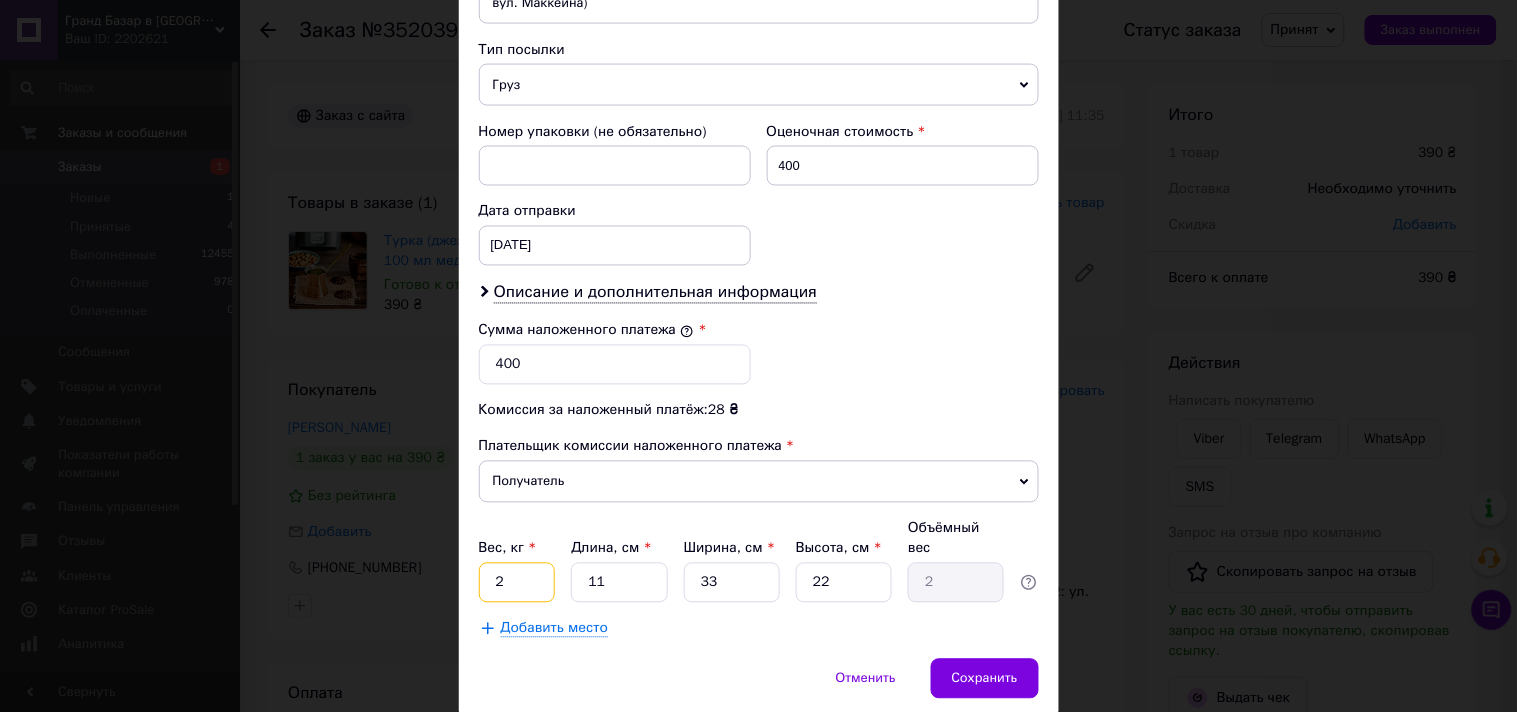 drag, startPoint x: 505, startPoint y: 540, endPoint x: 493, endPoint y: 540, distance: 12 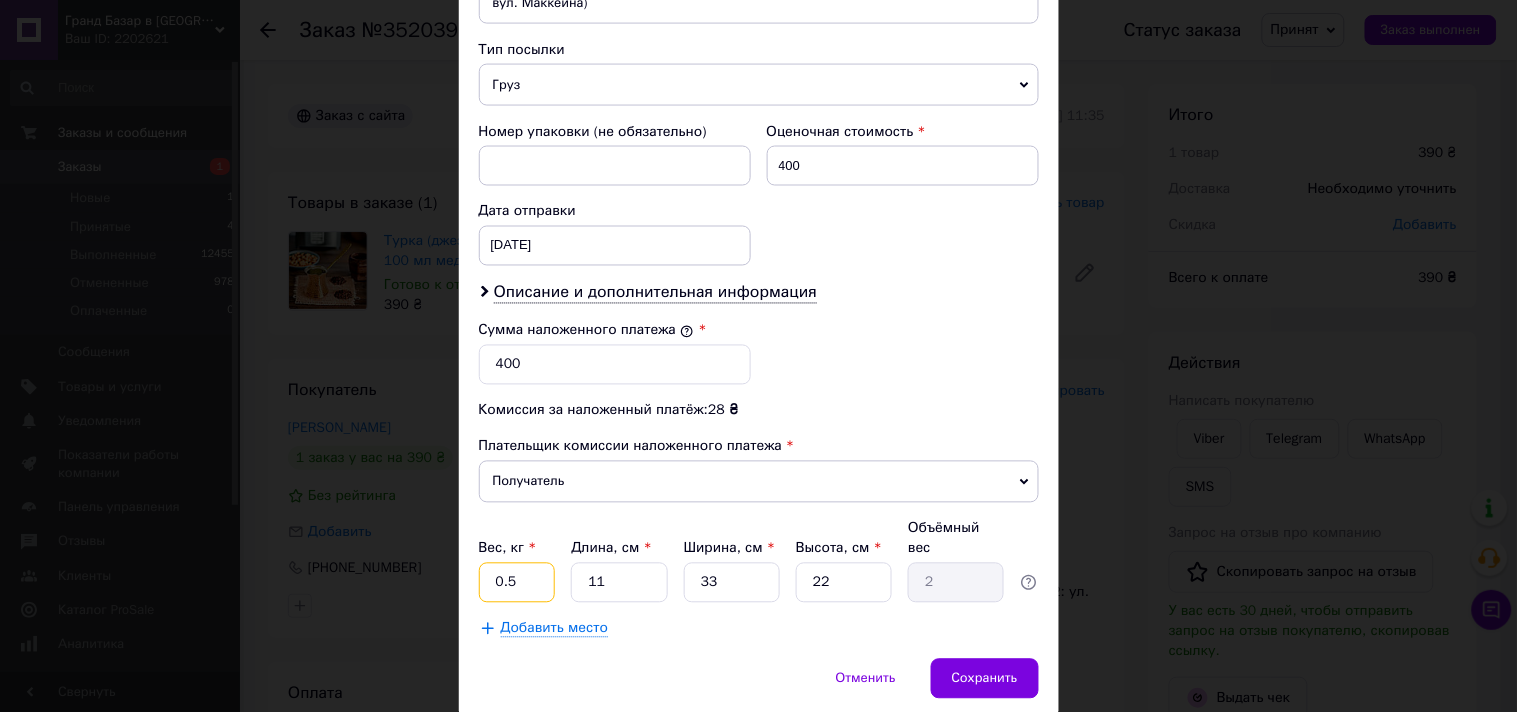 type on "0.5" 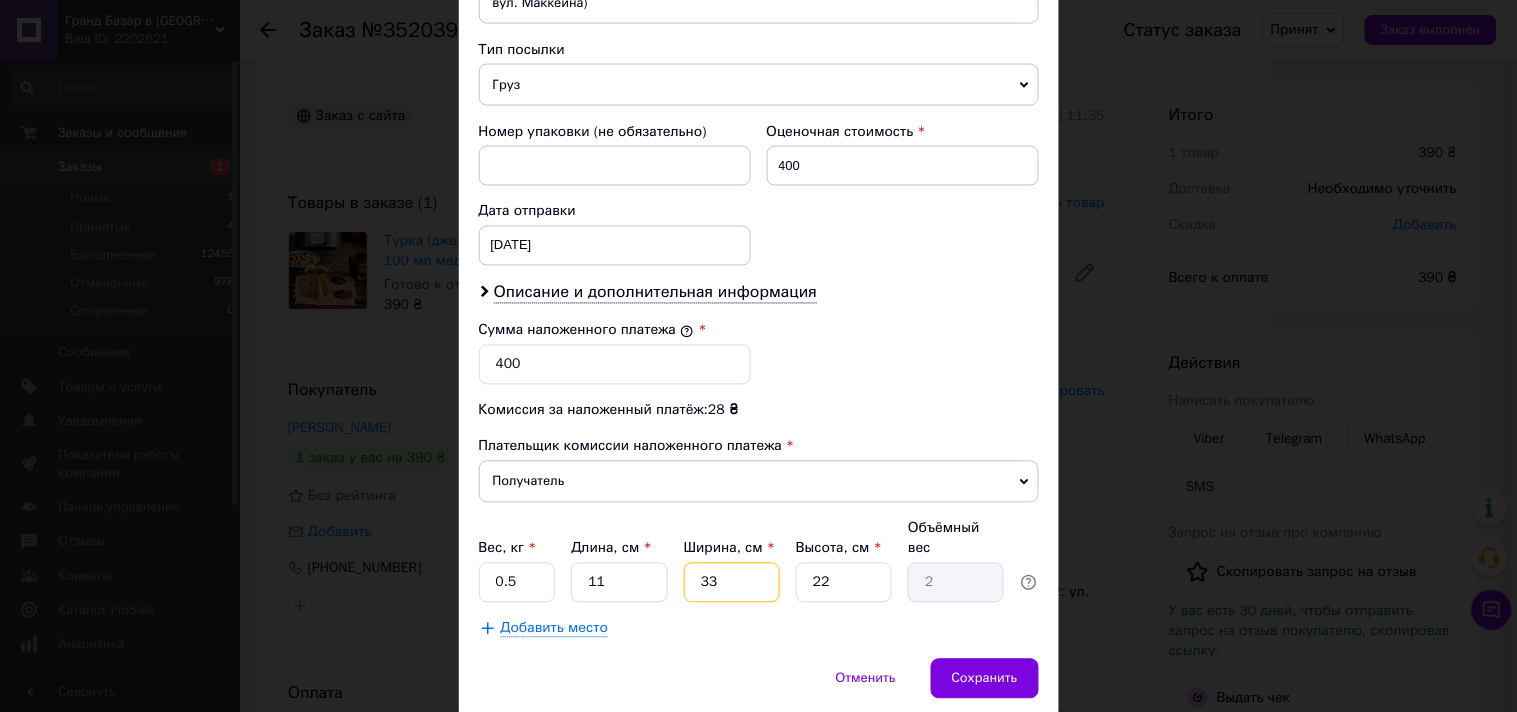 drag, startPoint x: 707, startPoint y: 543, endPoint x: 691, endPoint y: 543, distance: 16 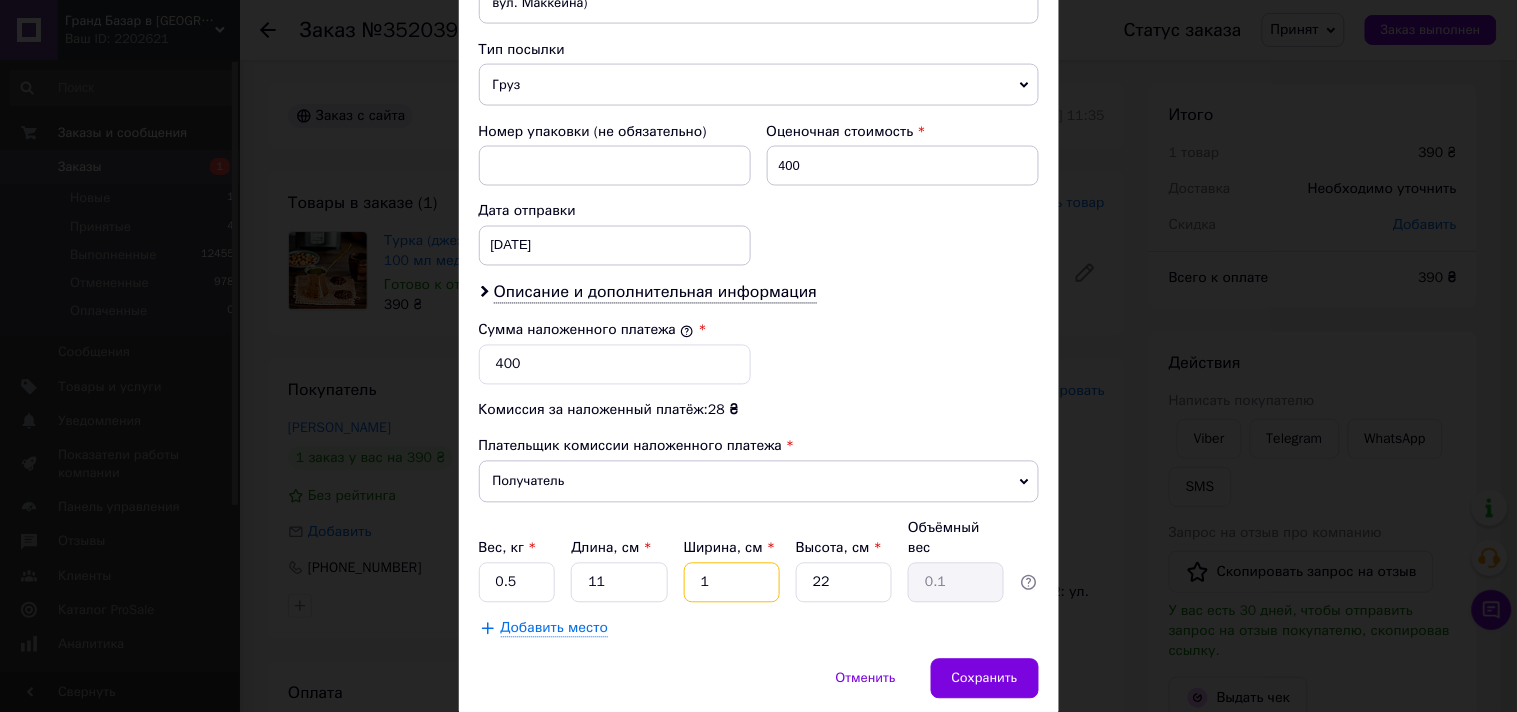 type on "15" 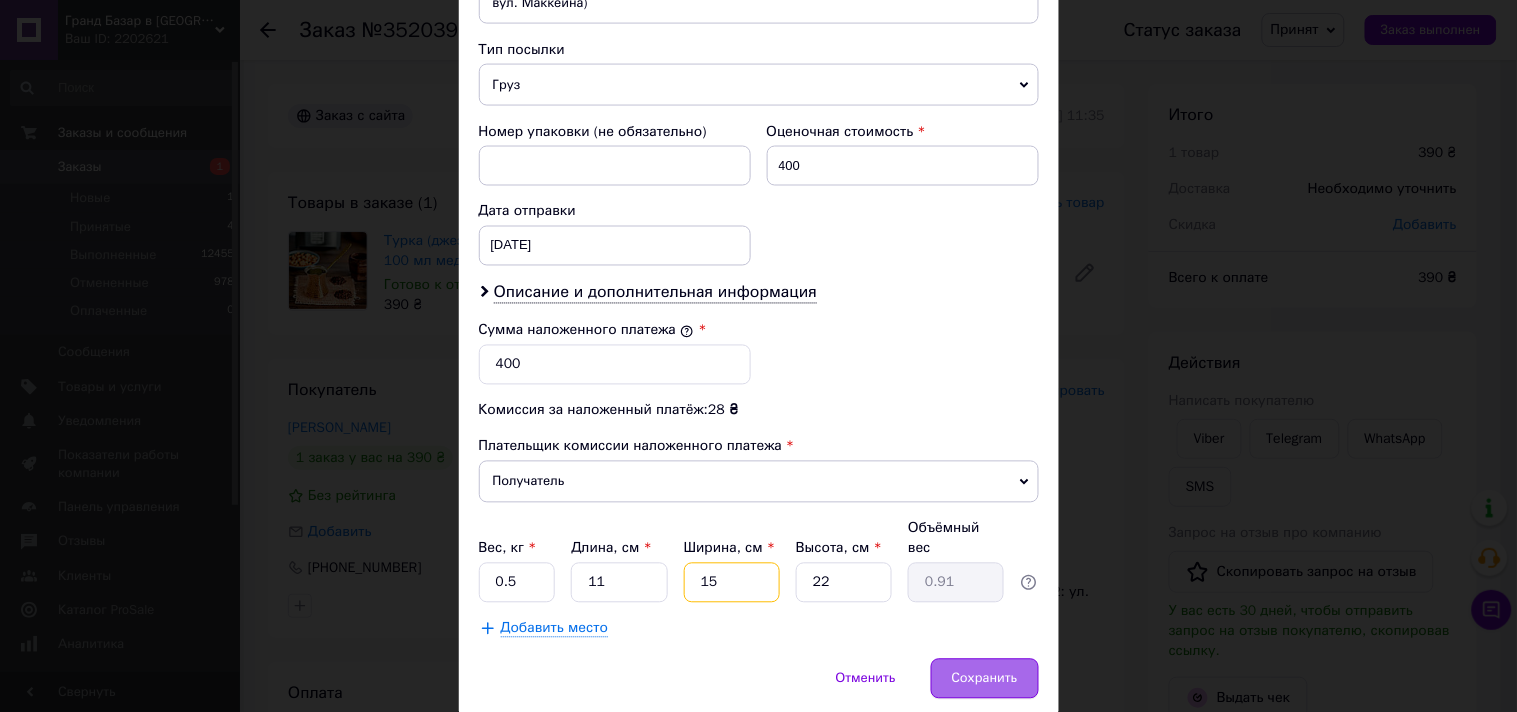 type on "15" 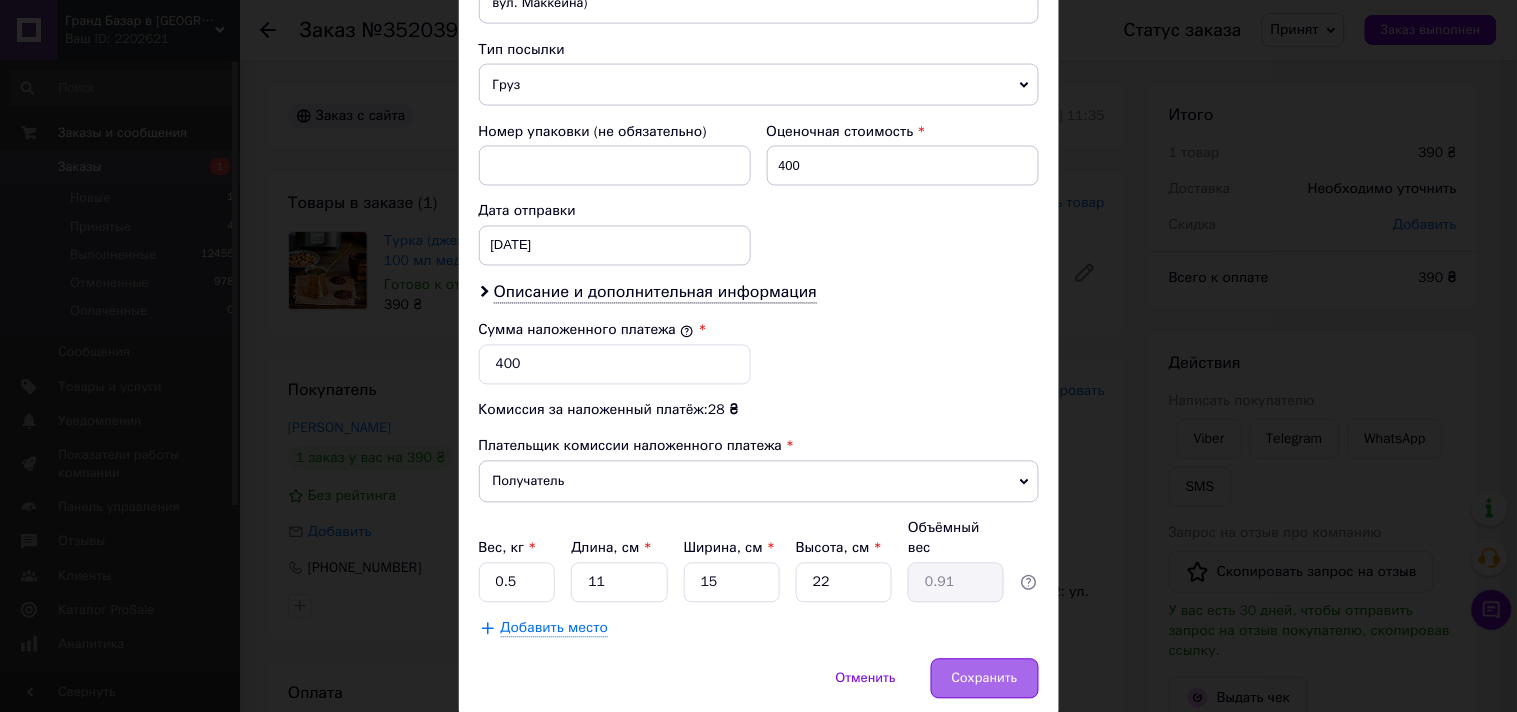 click on "Сохранить" at bounding box center [985, 679] 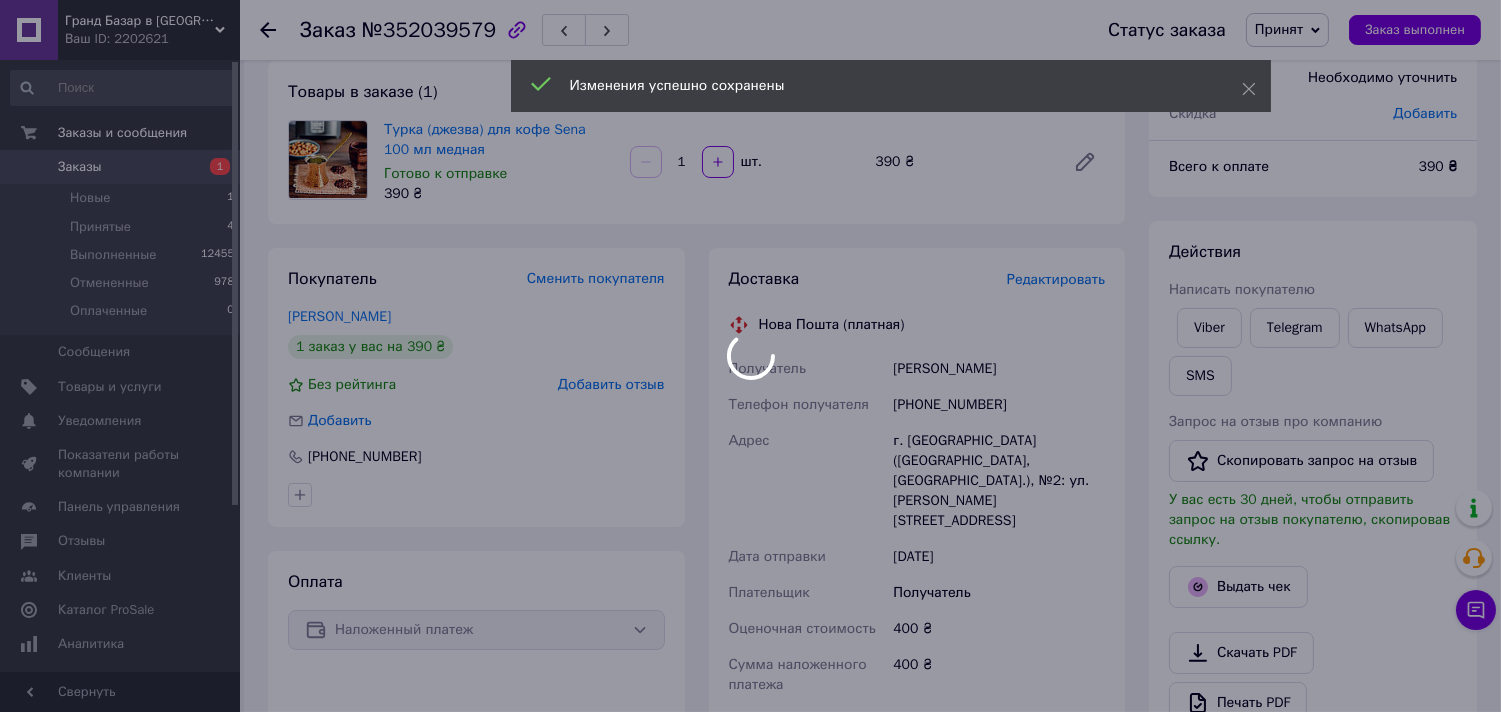 scroll, scrollTop: 444, scrollLeft: 0, axis: vertical 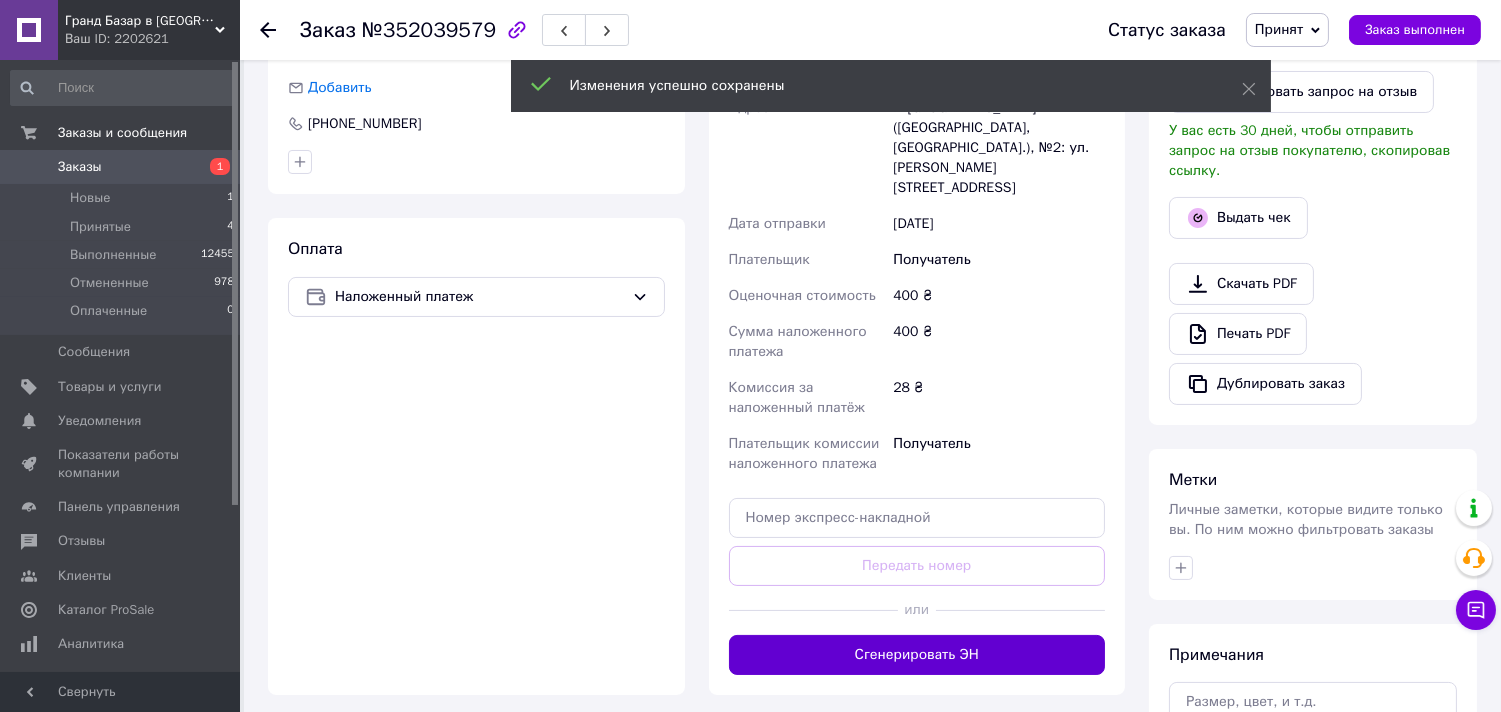 click on "Сгенерировать ЭН" at bounding box center (917, 655) 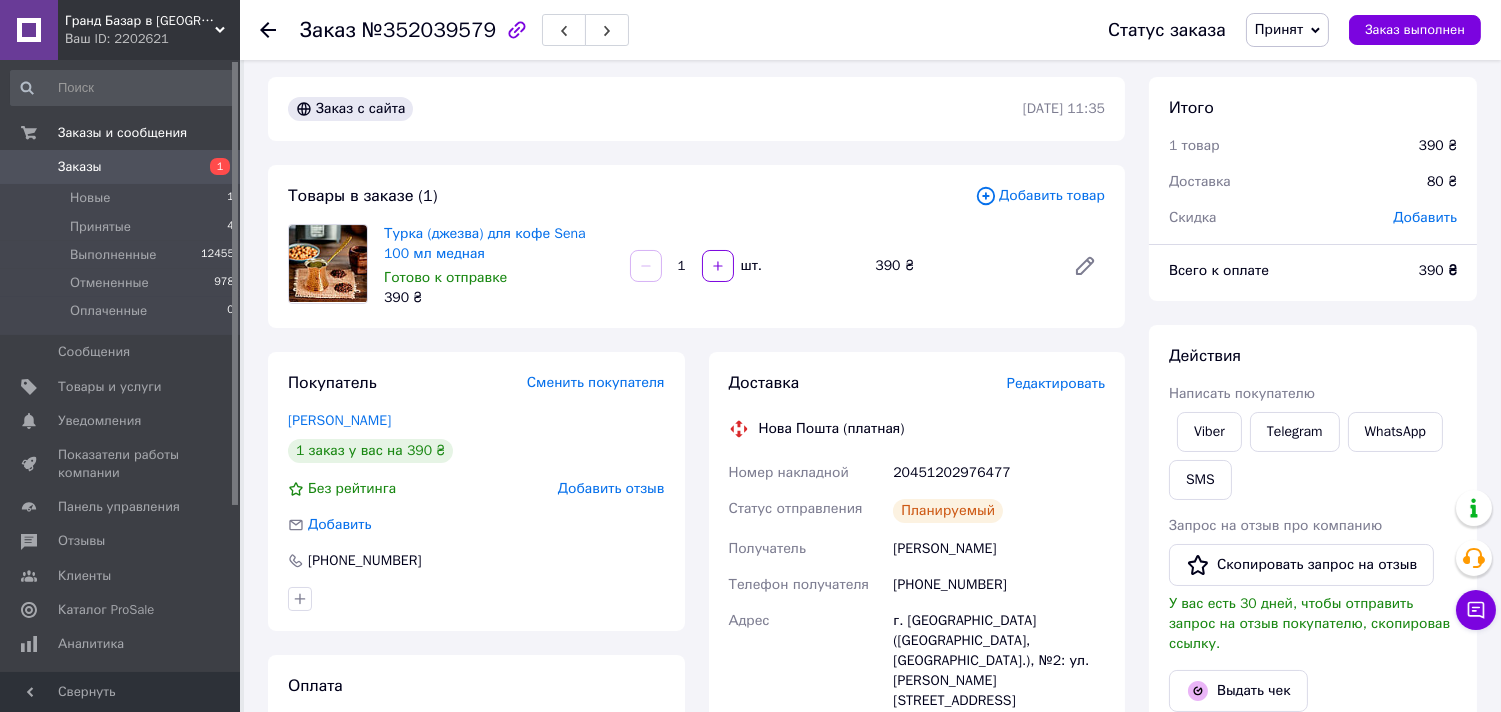 scroll, scrollTop: 0, scrollLeft: 0, axis: both 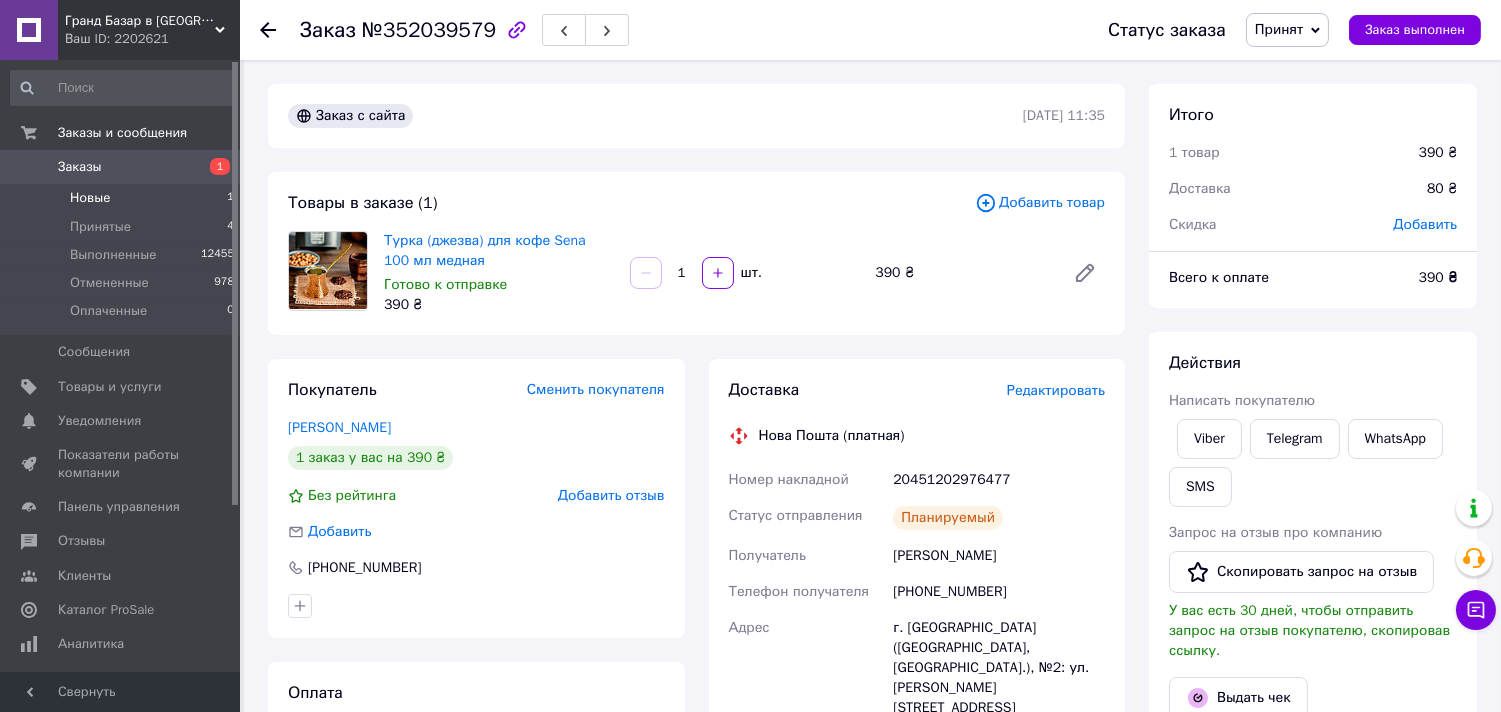 click on "Новые 1" at bounding box center (123, 198) 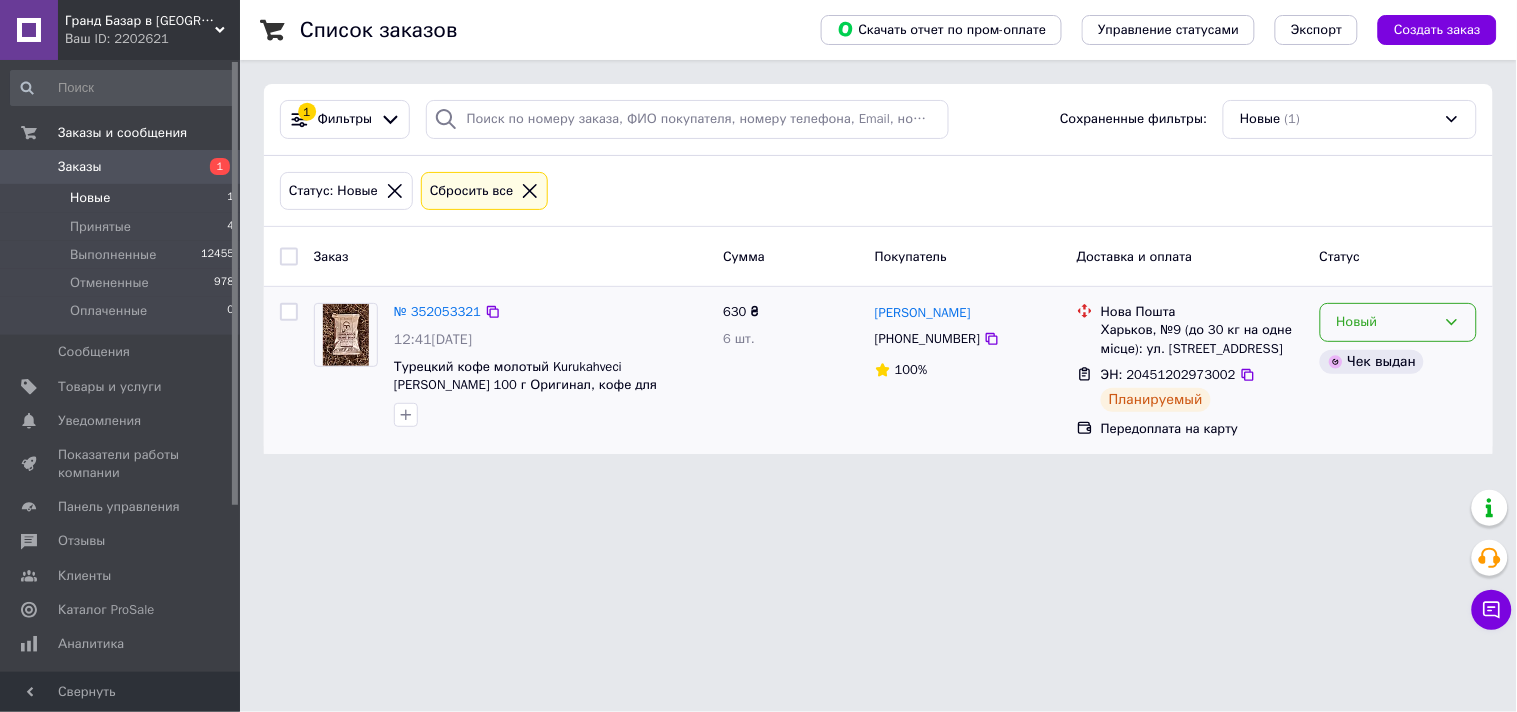 click on "Новый" at bounding box center [1386, 322] 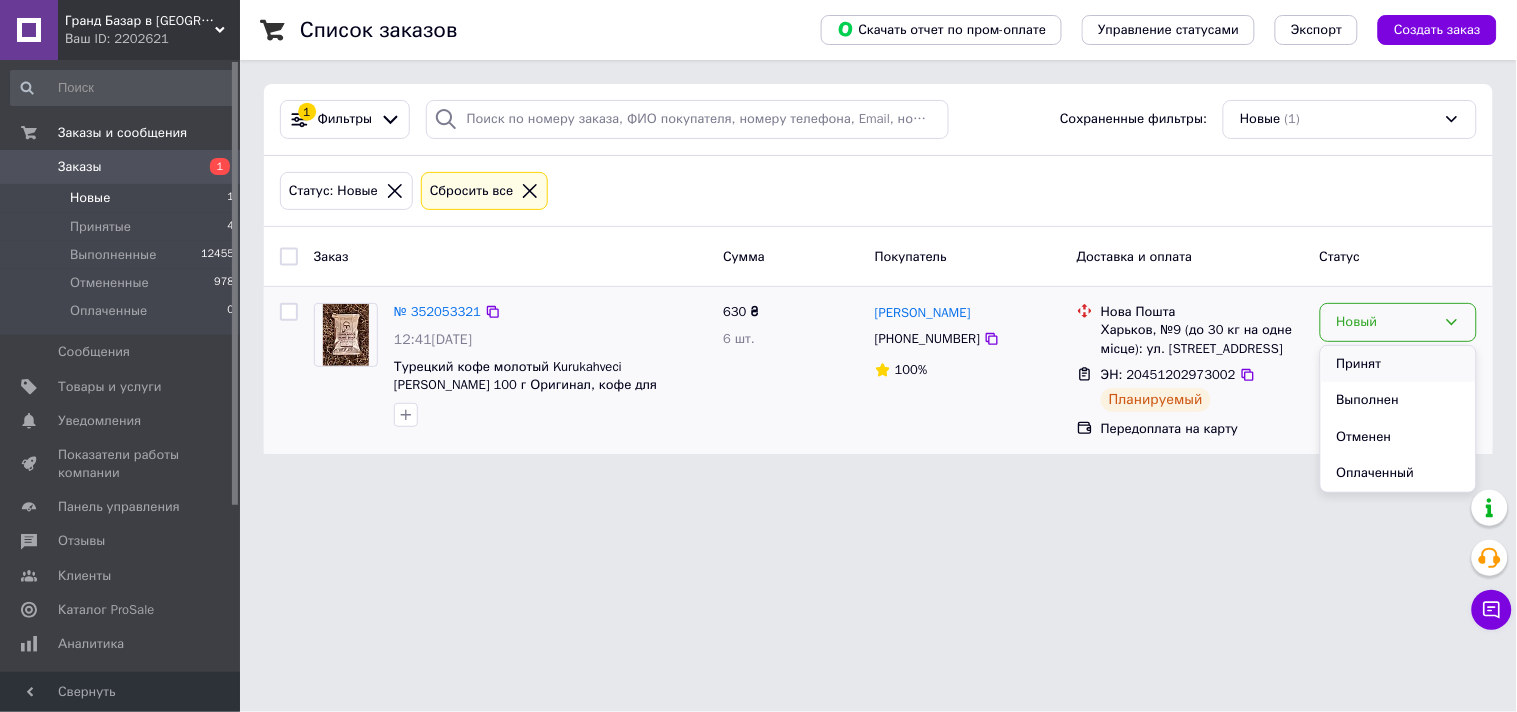 click on "Принят" at bounding box center [1398, 364] 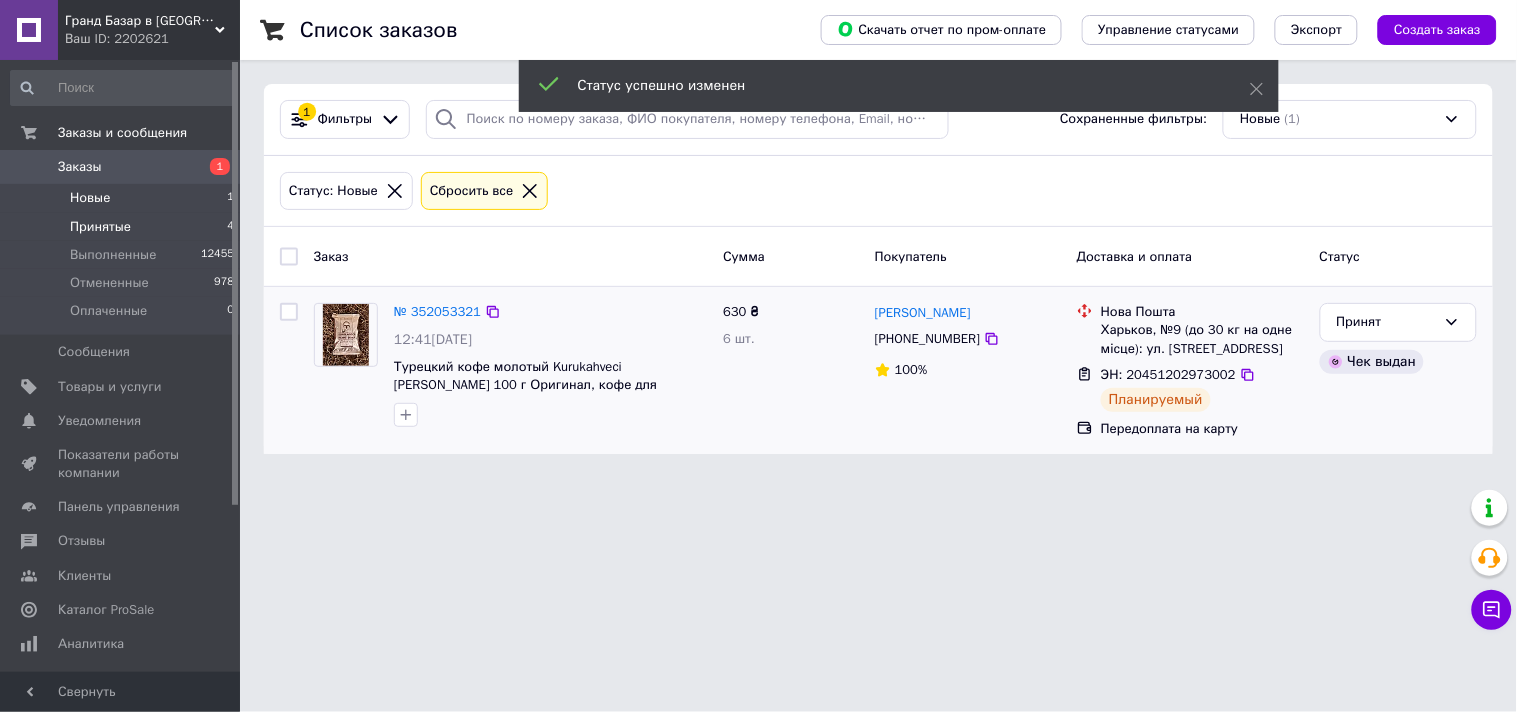click on "Принятые 4" at bounding box center [123, 227] 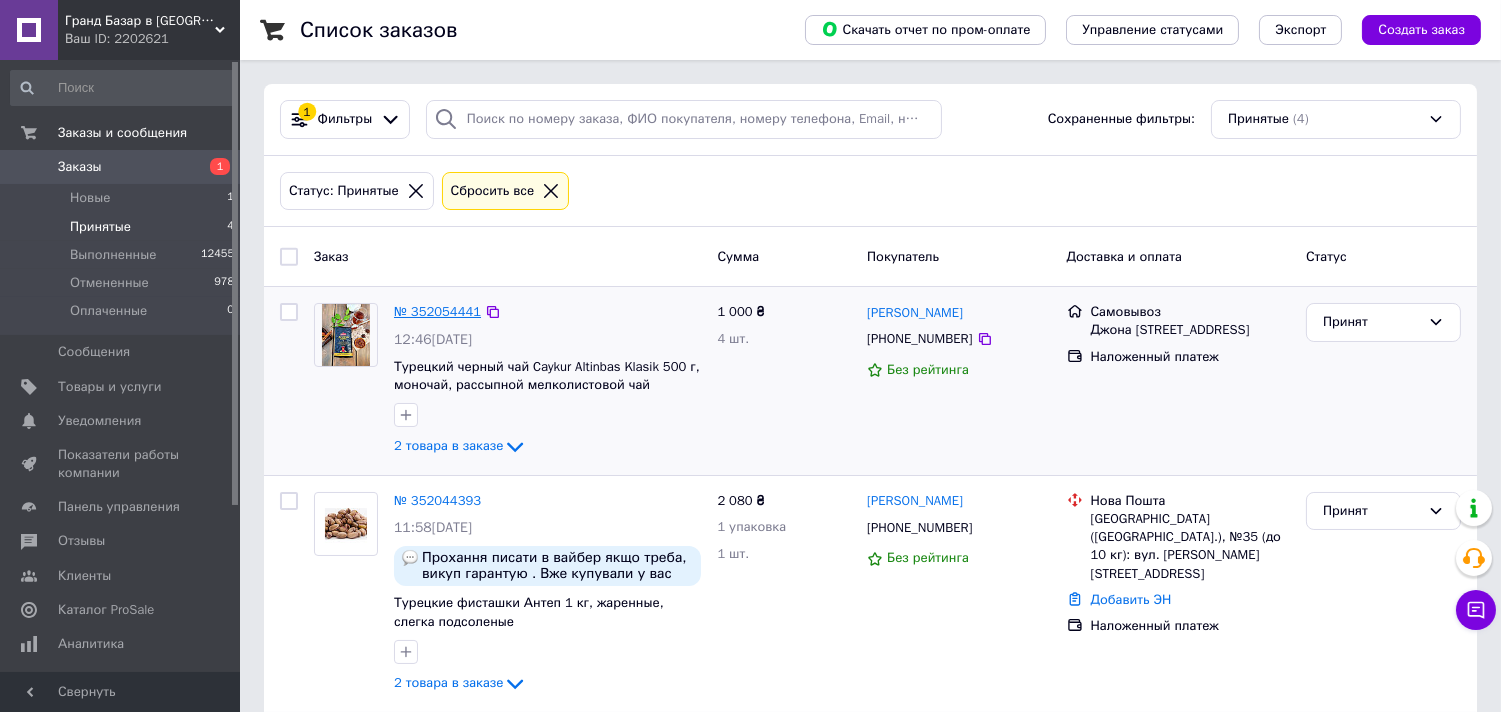 click on "№ 352054441" at bounding box center (437, 311) 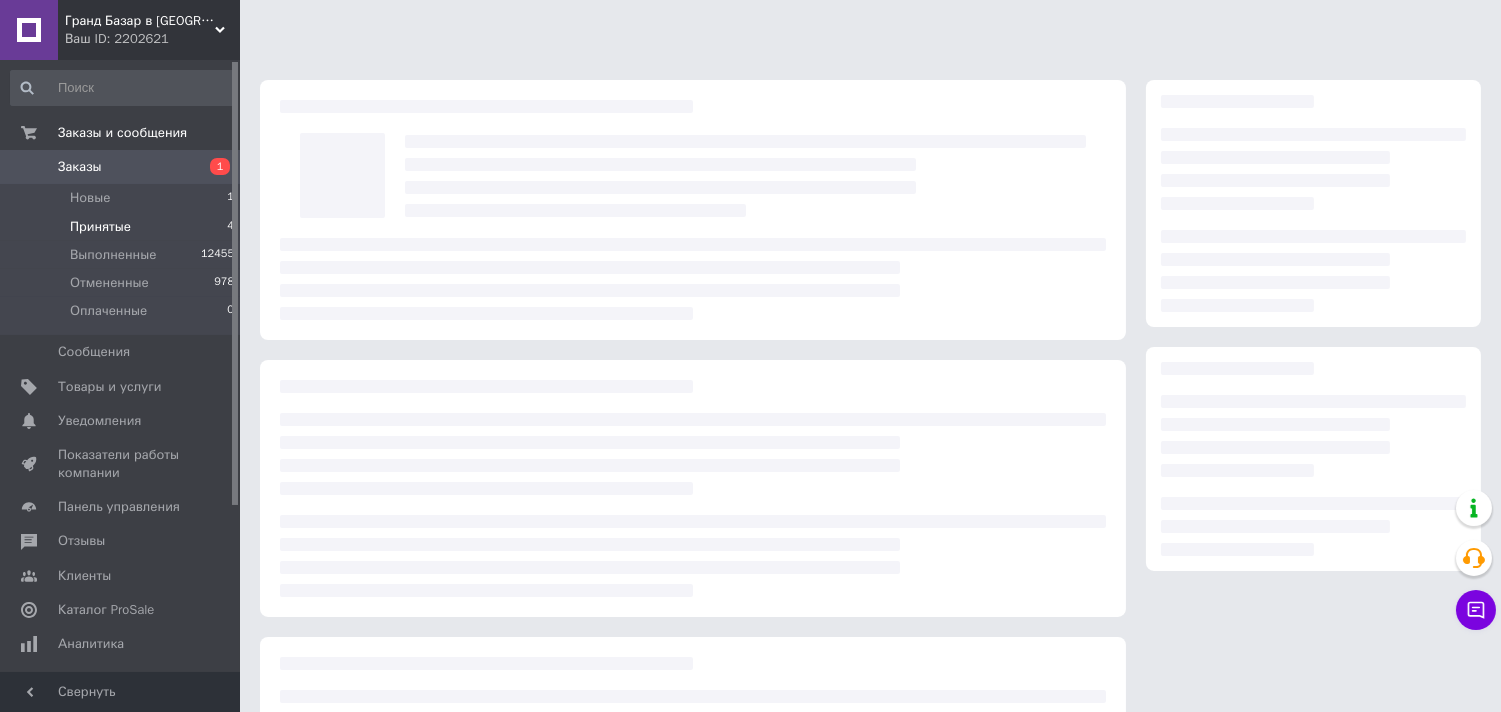 click at bounding box center [693, 279] 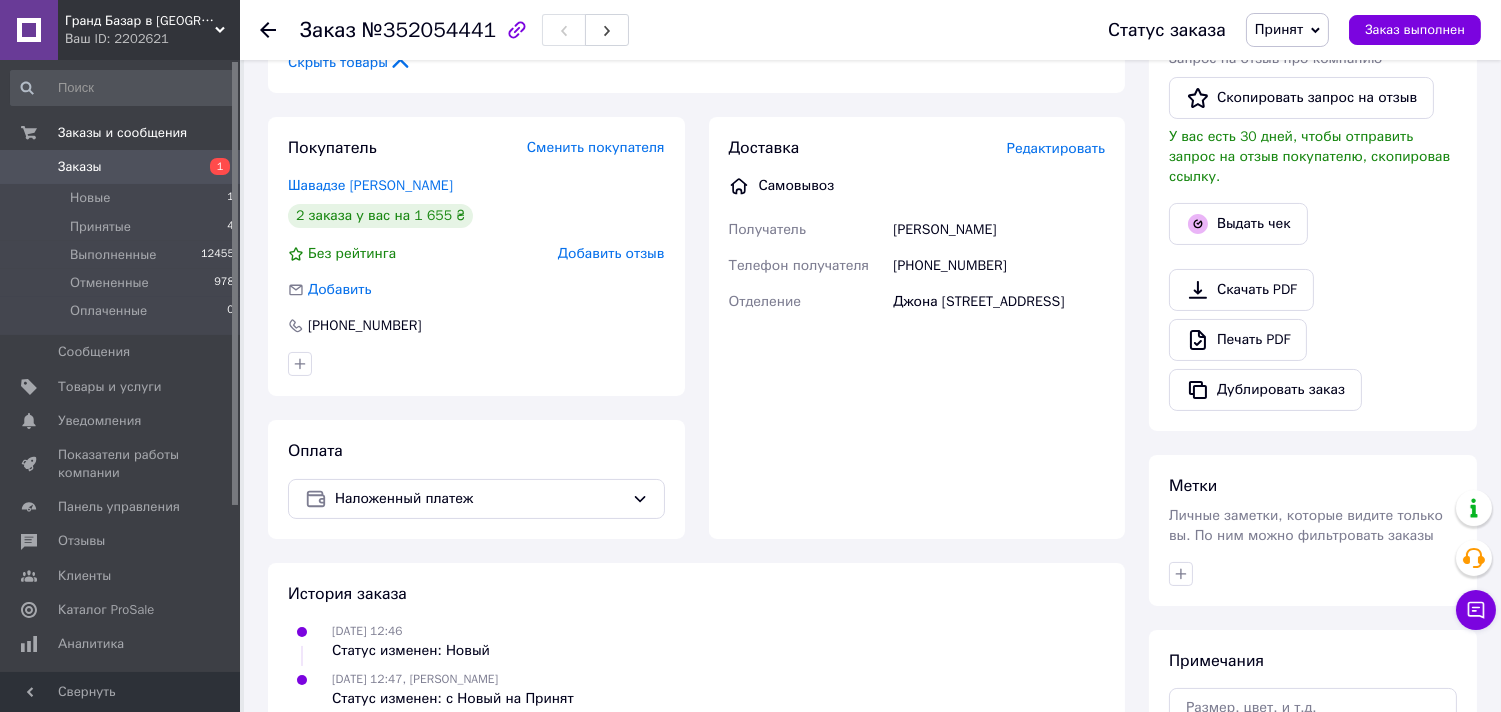scroll, scrollTop: 333, scrollLeft: 0, axis: vertical 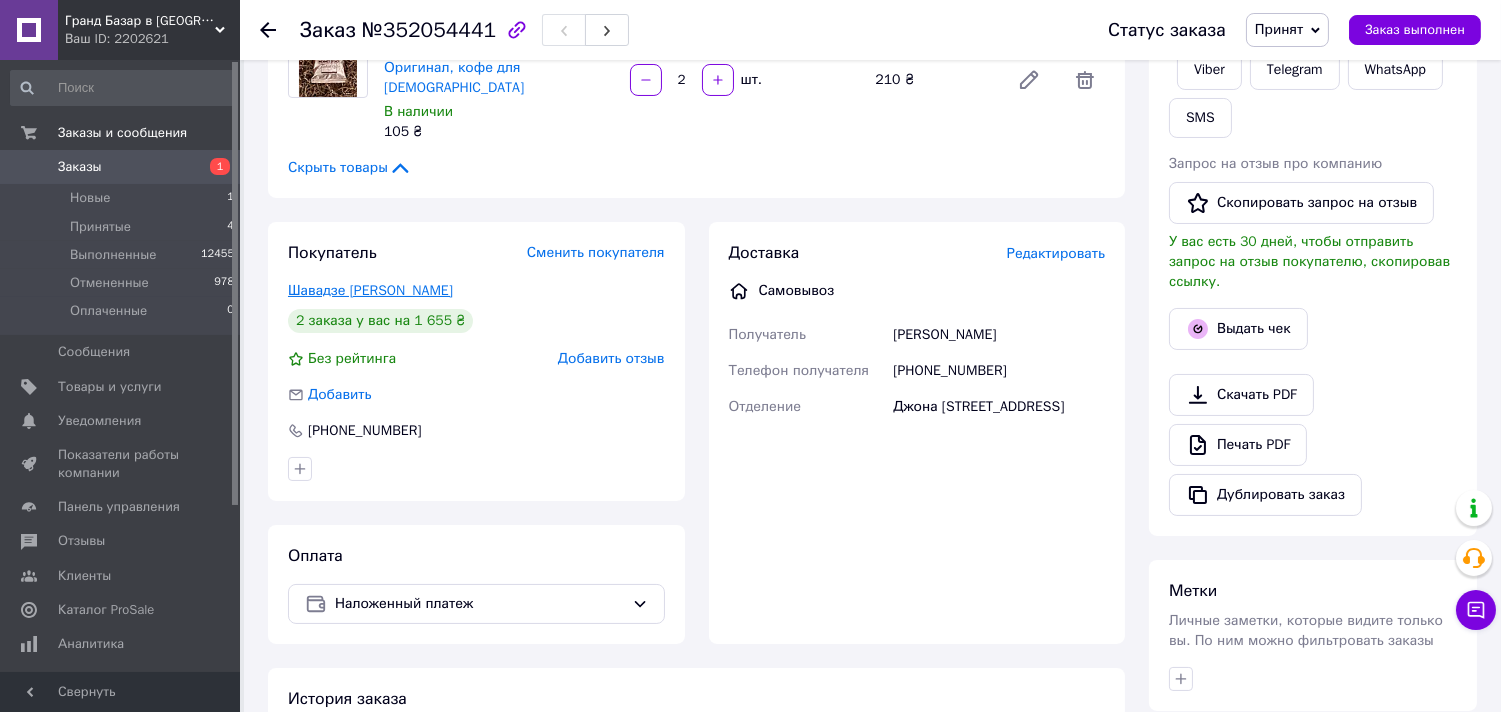 click on "Шавадзе  [PERSON_NAME]" at bounding box center (370, 290) 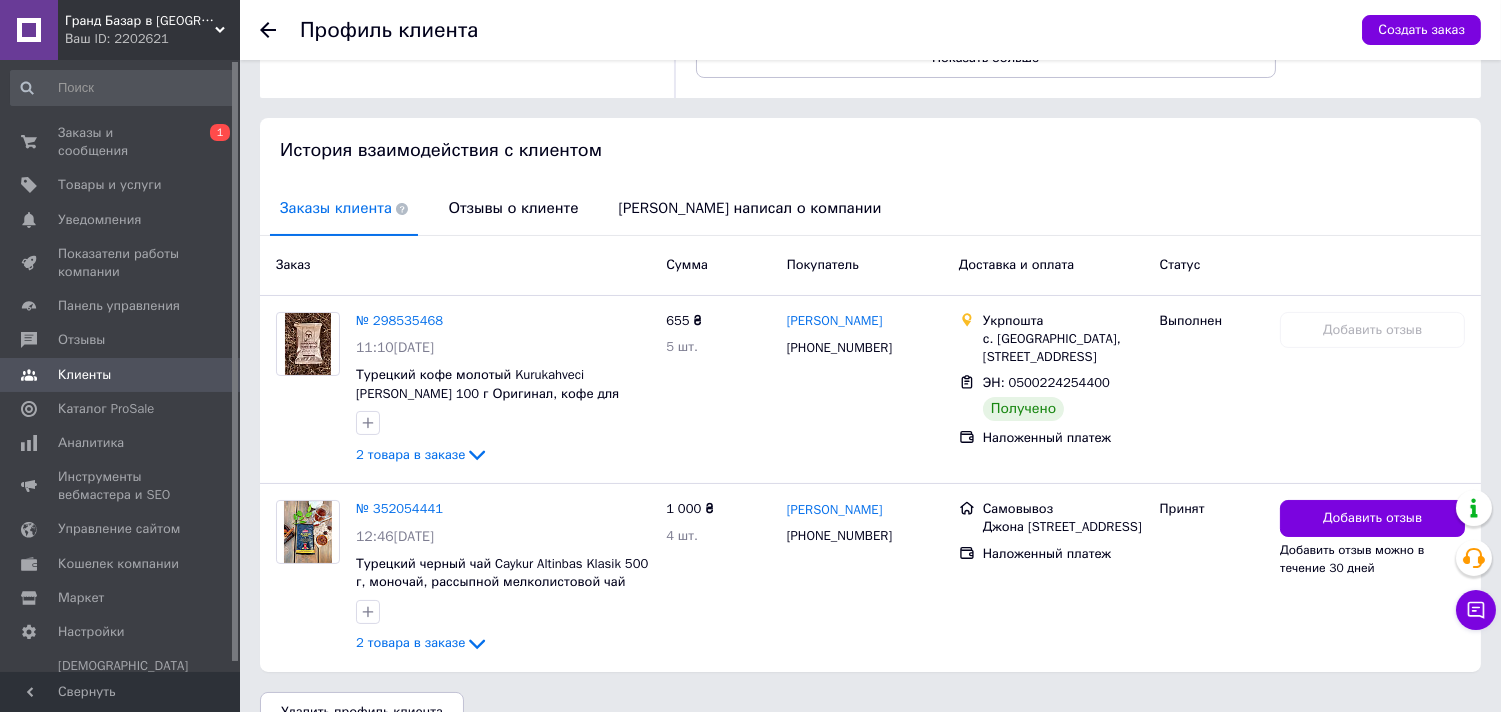 scroll, scrollTop: 357, scrollLeft: 0, axis: vertical 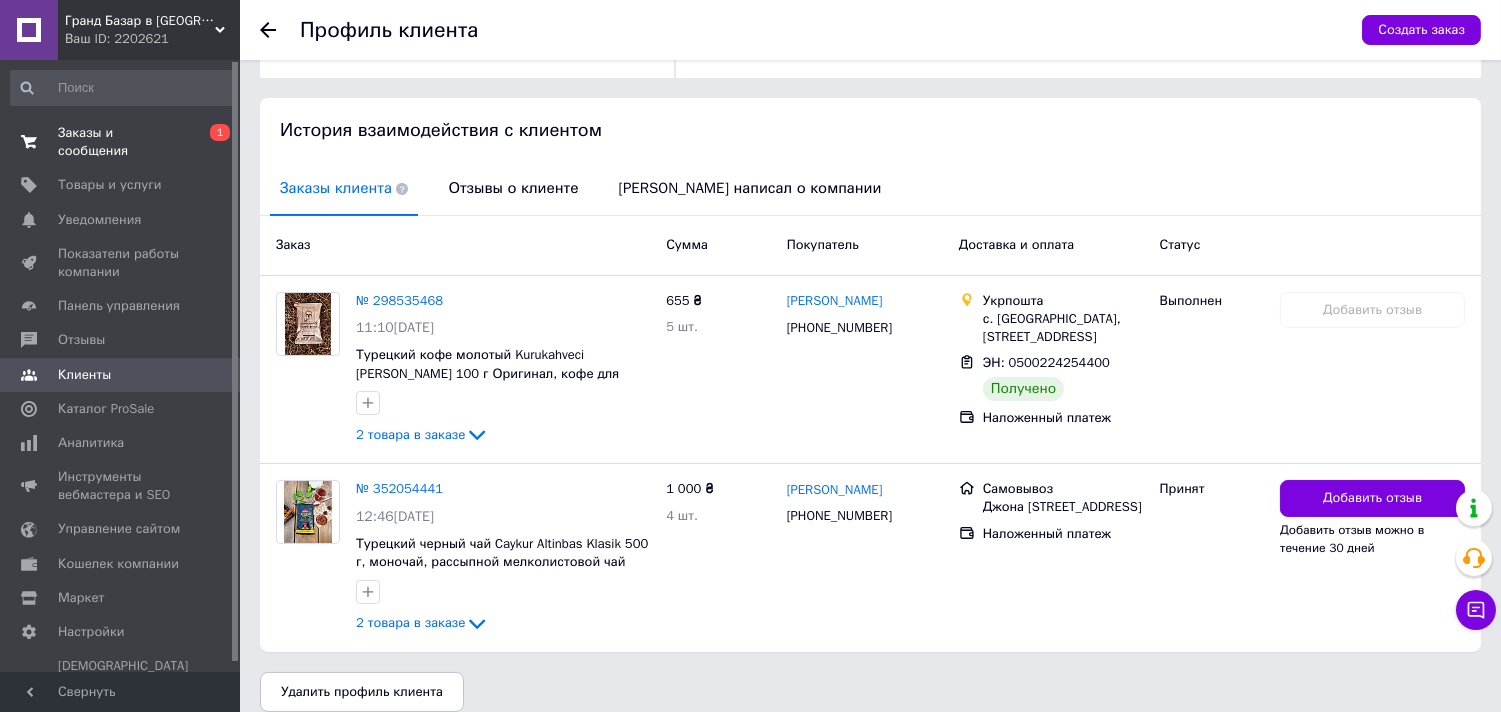 click on "Заказы и сообщения" at bounding box center [121, 142] 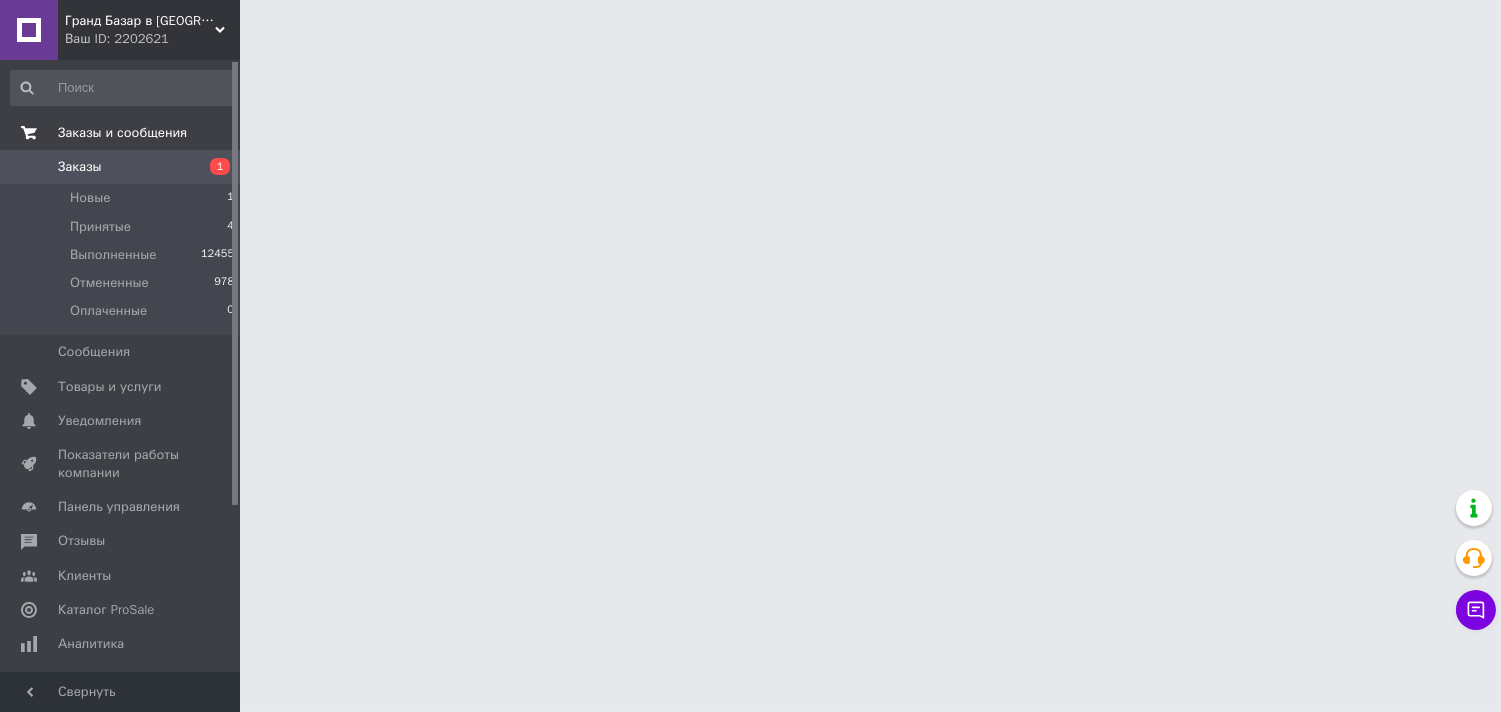 scroll, scrollTop: 0, scrollLeft: 0, axis: both 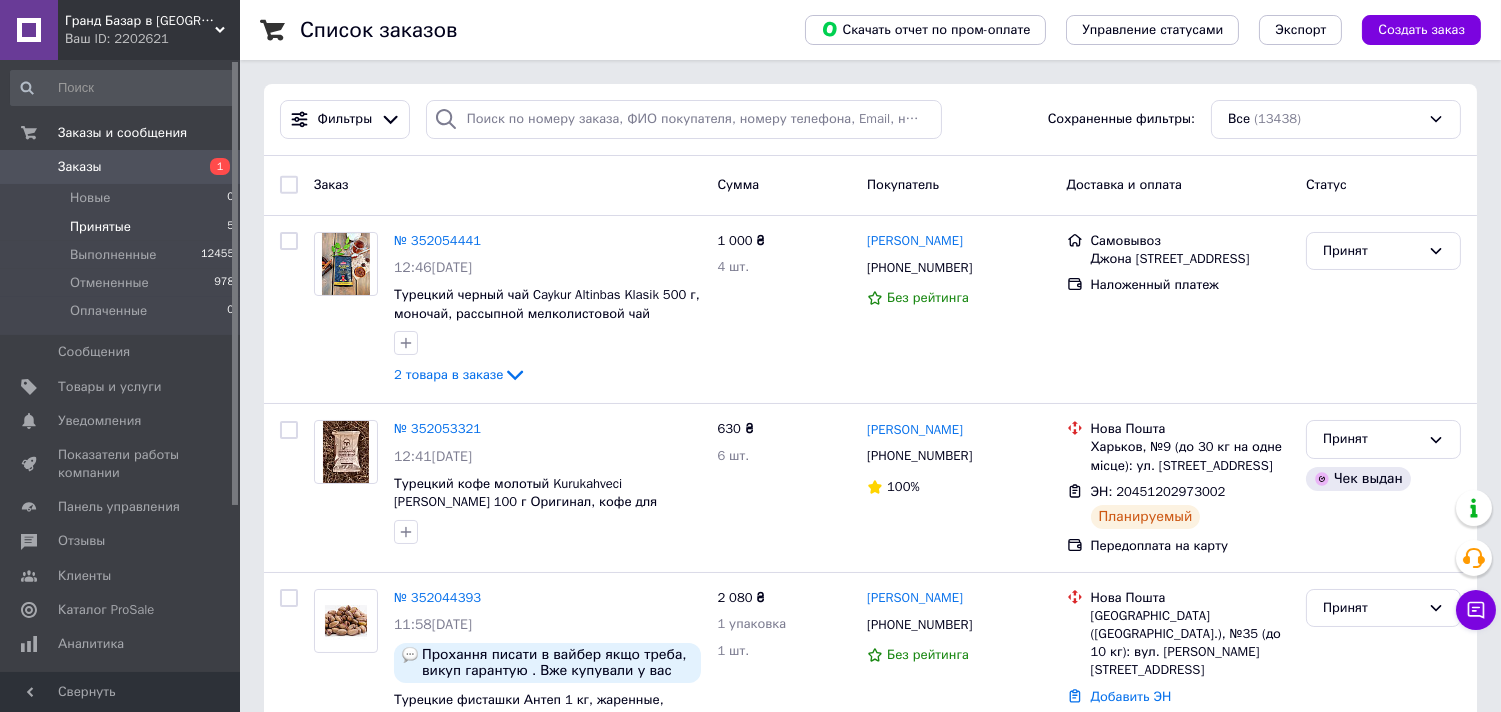 click on "Принятые 5" at bounding box center [123, 227] 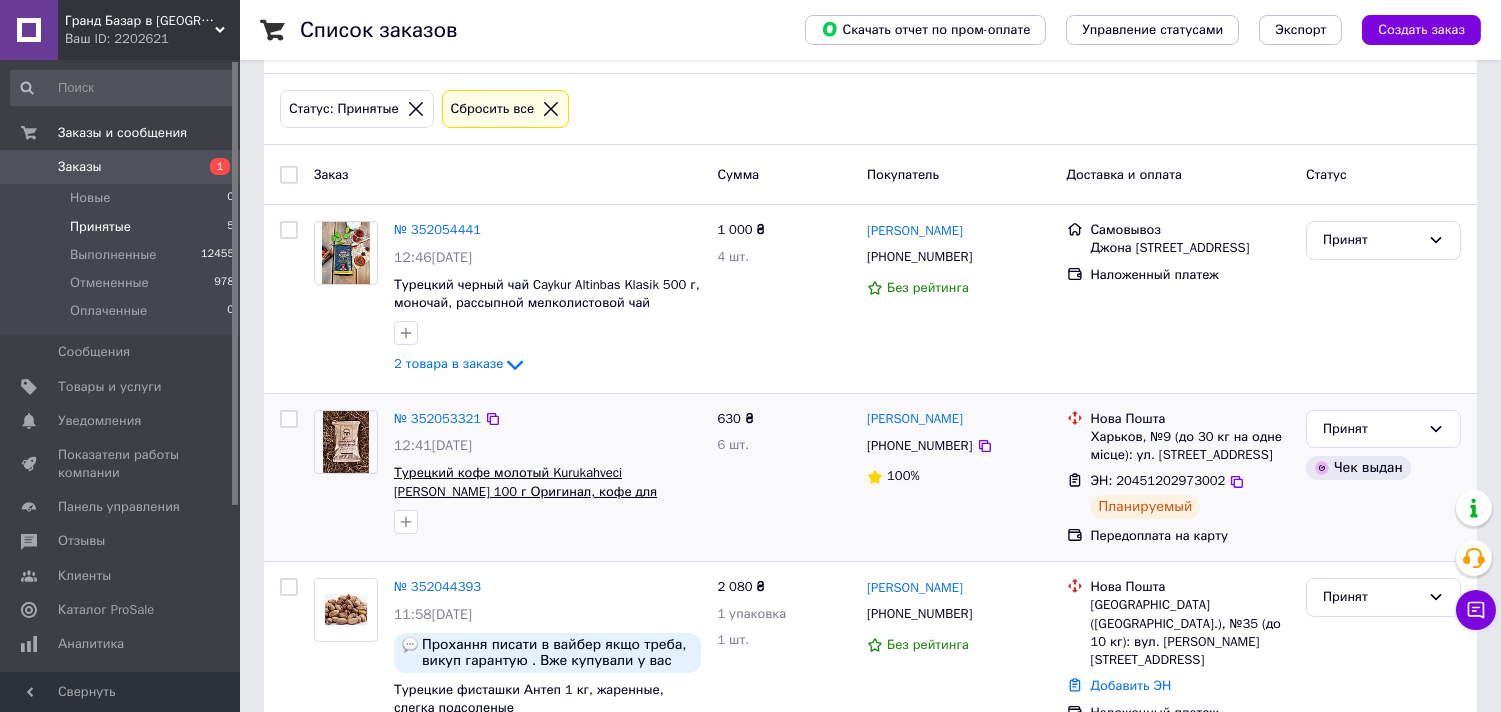 scroll, scrollTop: 222, scrollLeft: 0, axis: vertical 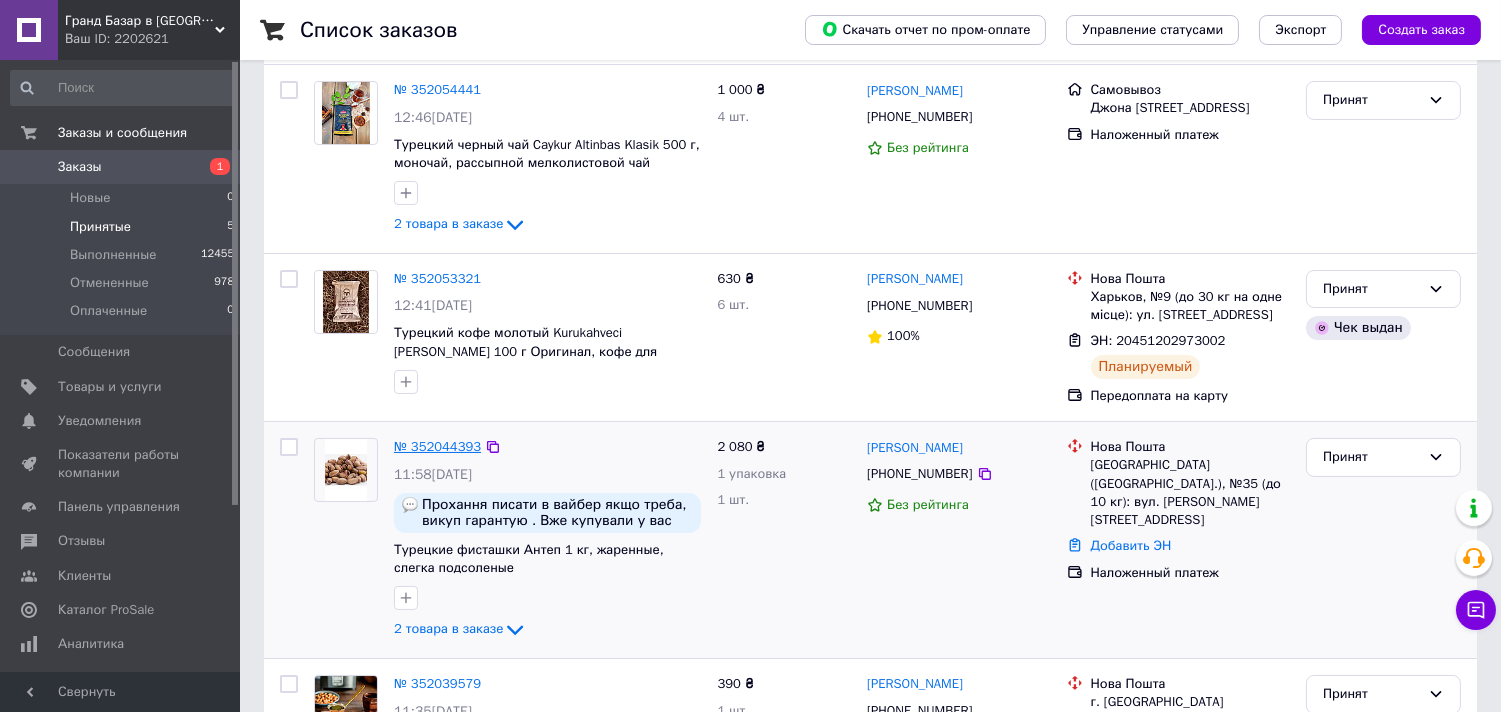 click on "№ 352044393" at bounding box center [437, 446] 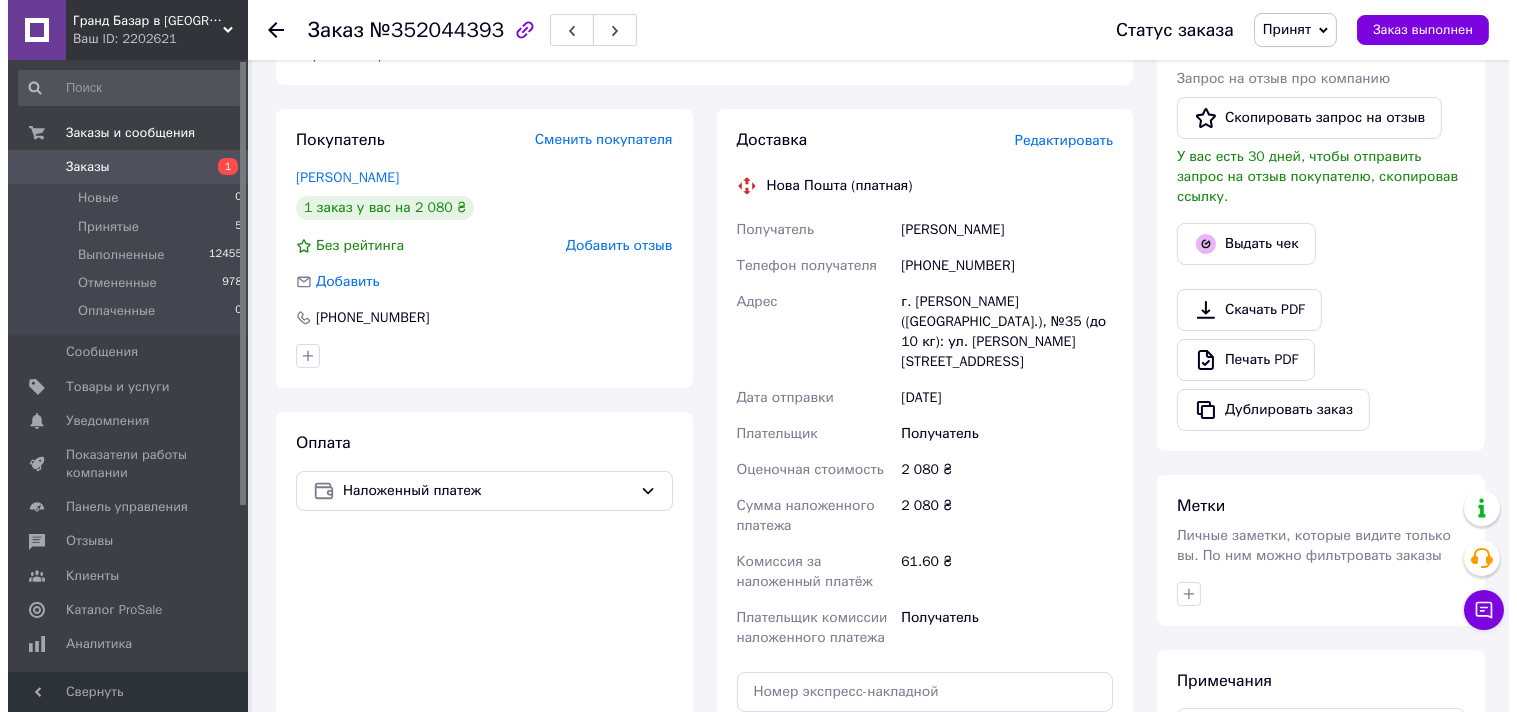 scroll, scrollTop: 444, scrollLeft: 0, axis: vertical 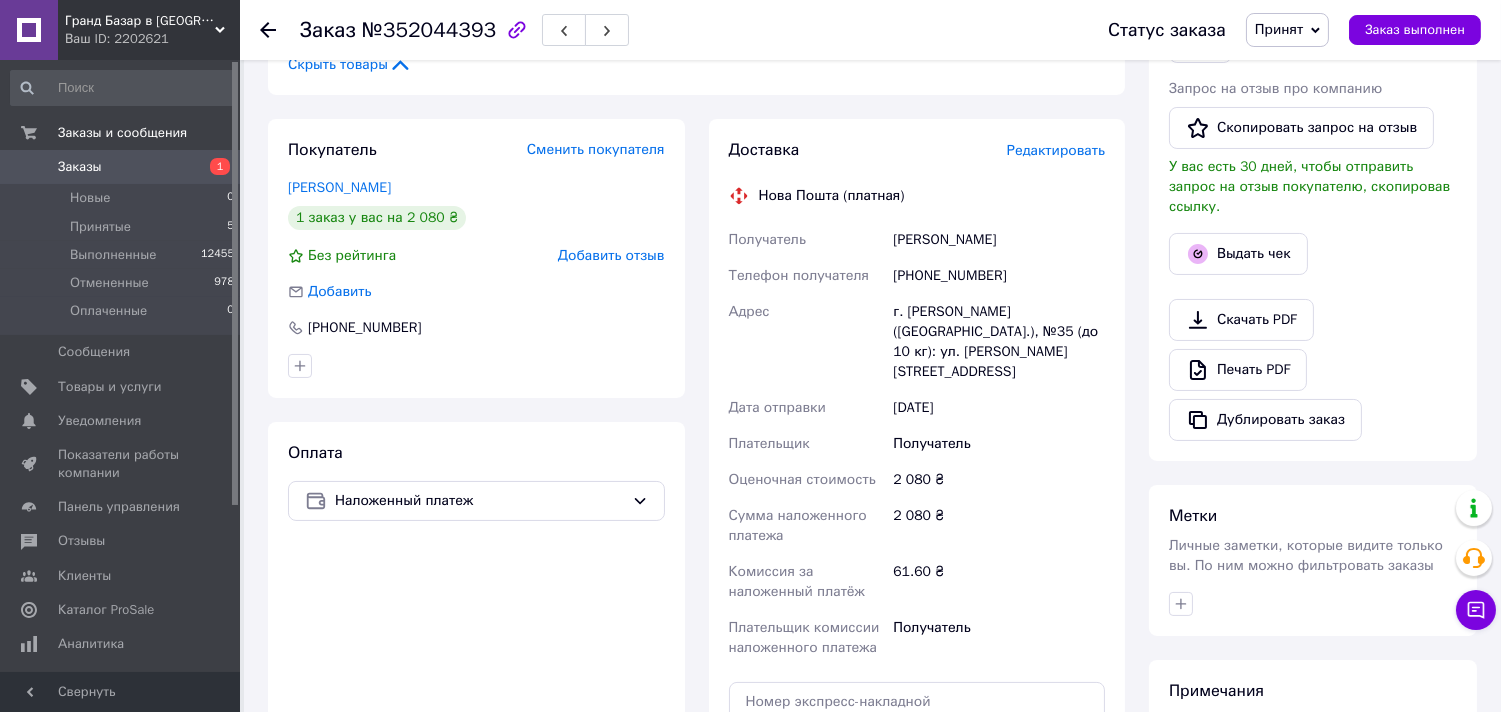 click on "Доставка Редактировать Нова Пошта (платная) Получатель Чумаков-Сєров Денис Телефон получателя +380684854044 Адрес г. Львов (Львовская обл.), №35 (до 10 кг): ул. Демнянская, 26 Дата отправки 10.07.2025 Плательщик Получатель Оценочная стоимость 2 080 ₴ Сумма наложенного платежа 2 080 ₴ Комиссия за наложенный платёж 61.60 ₴ Плательщик комиссии наложенного платежа Получатель Передать номер или Сгенерировать ЭН Плательщик Получатель Отправитель Фамилия получателя Чумаков-Сєров Имя получателя Денис Отчество получателя Телефон получателя +380684854044 Тип доставки В отделении 2080" at bounding box center [917, 499] 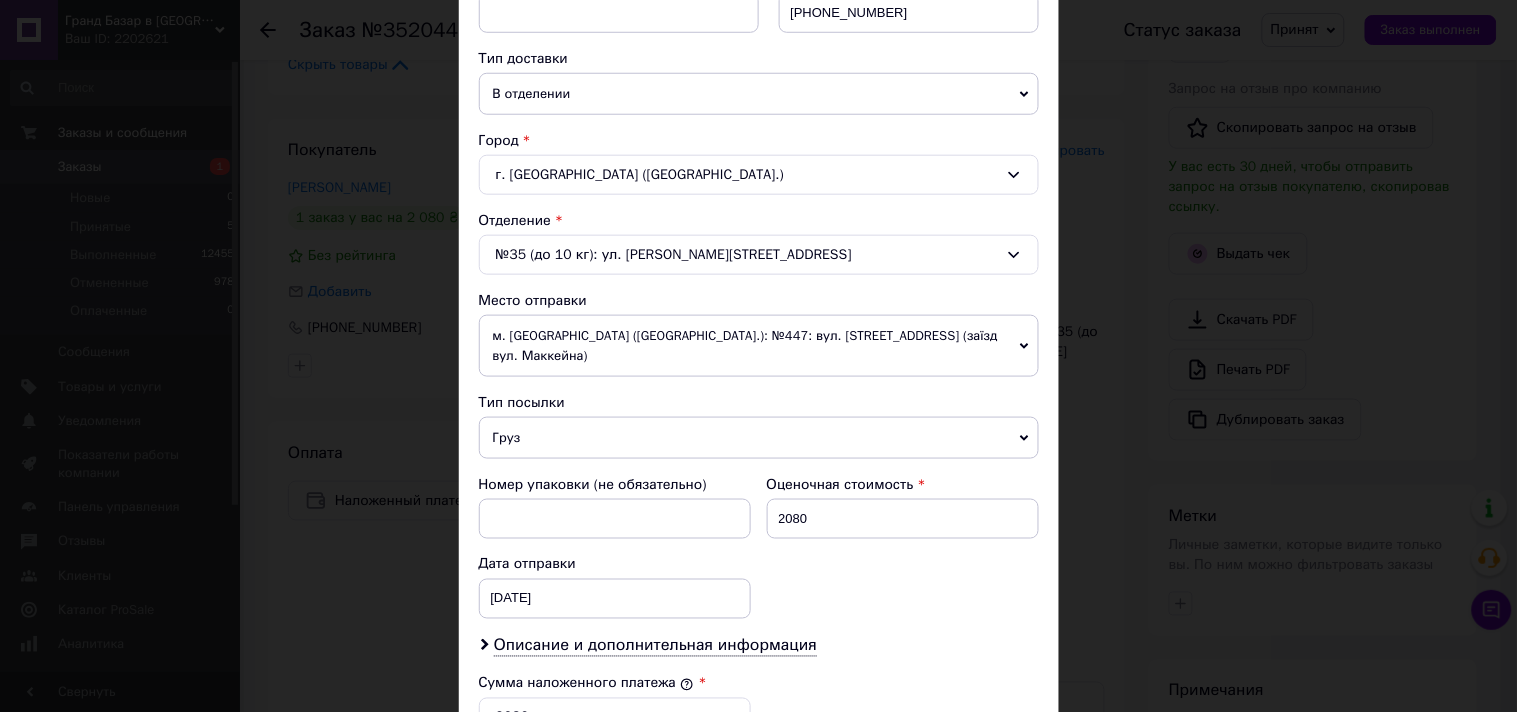 scroll, scrollTop: 555, scrollLeft: 0, axis: vertical 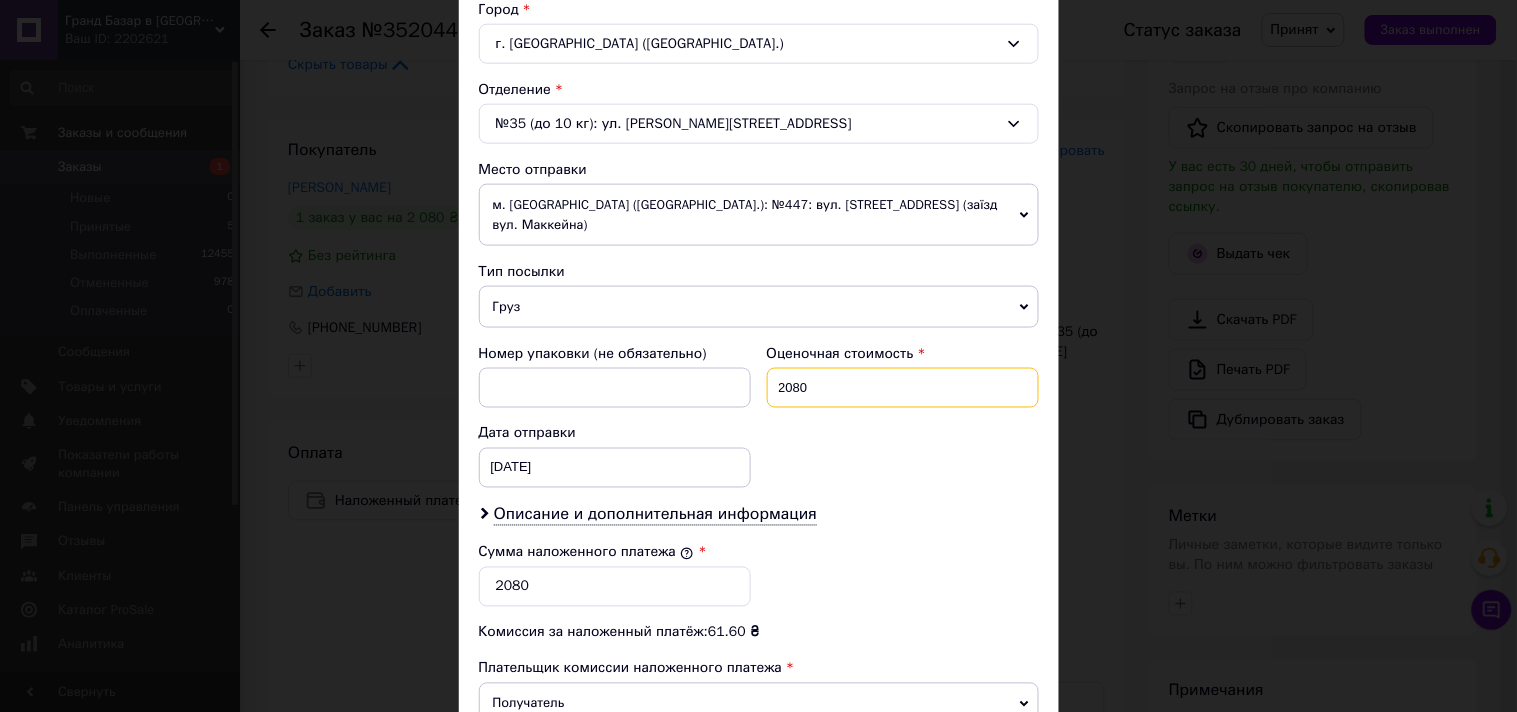drag, startPoint x: 787, startPoint y: 372, endPoint x: 812, endPoint y: 375, distance: 25.179358 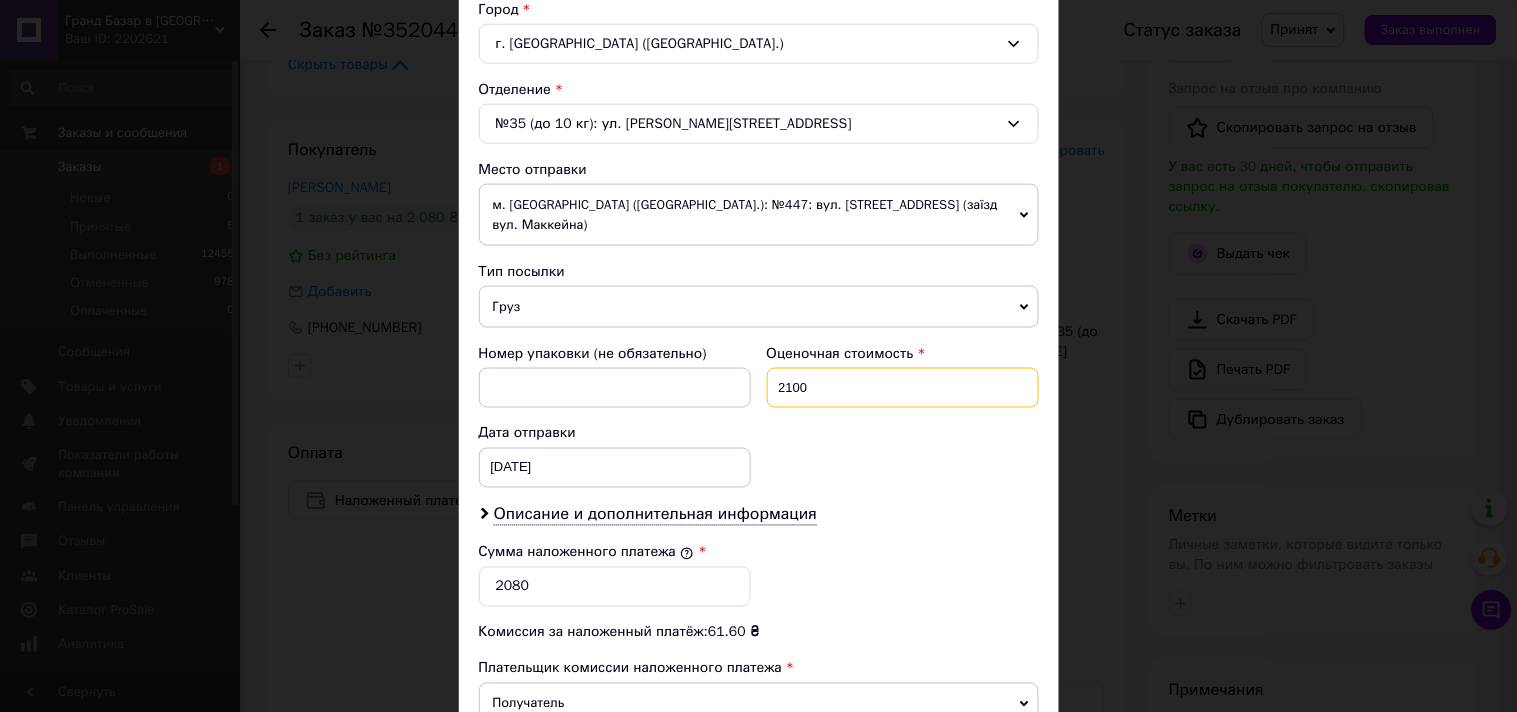 type on "2100" 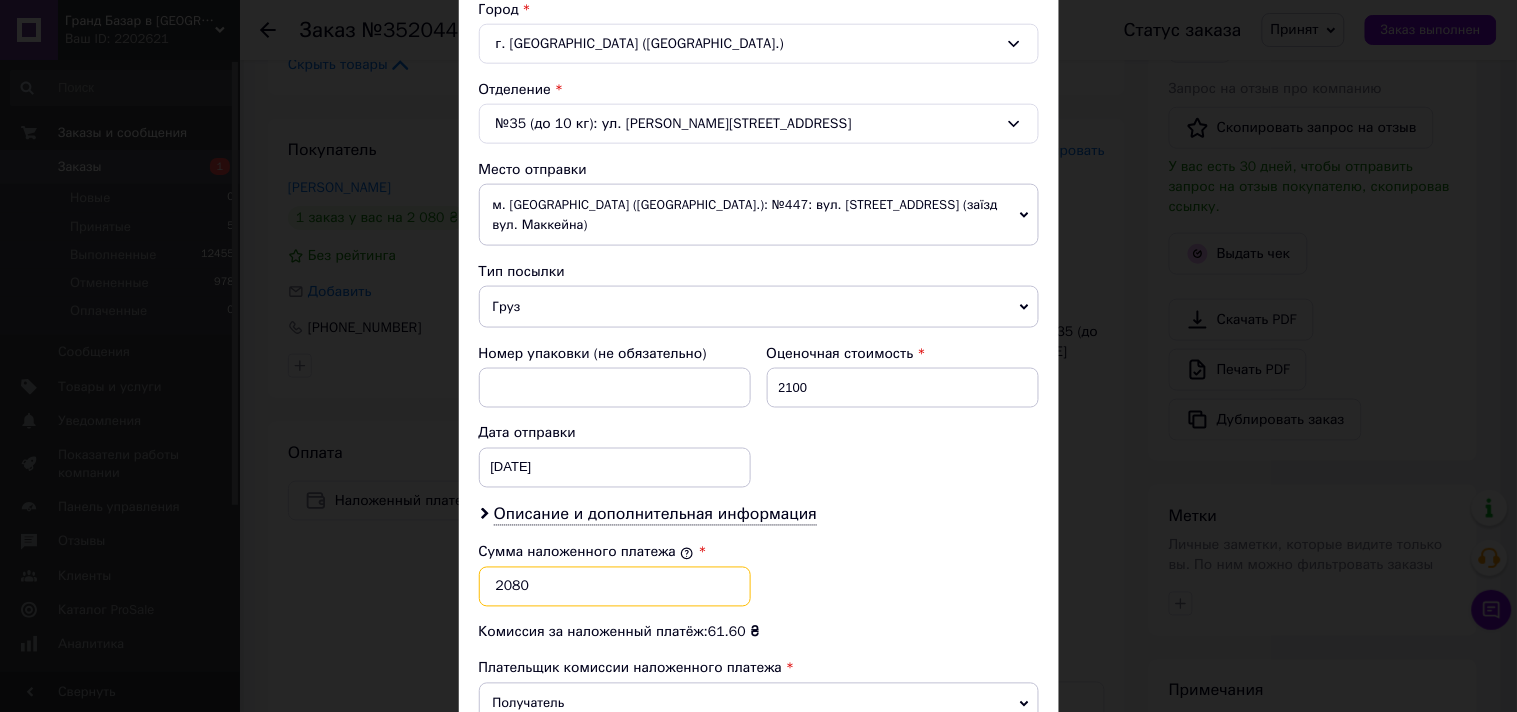 drag, startPoint x: 503, startPoint y: 568, endPoint x: 553, endPoint y: 568, distance: 50 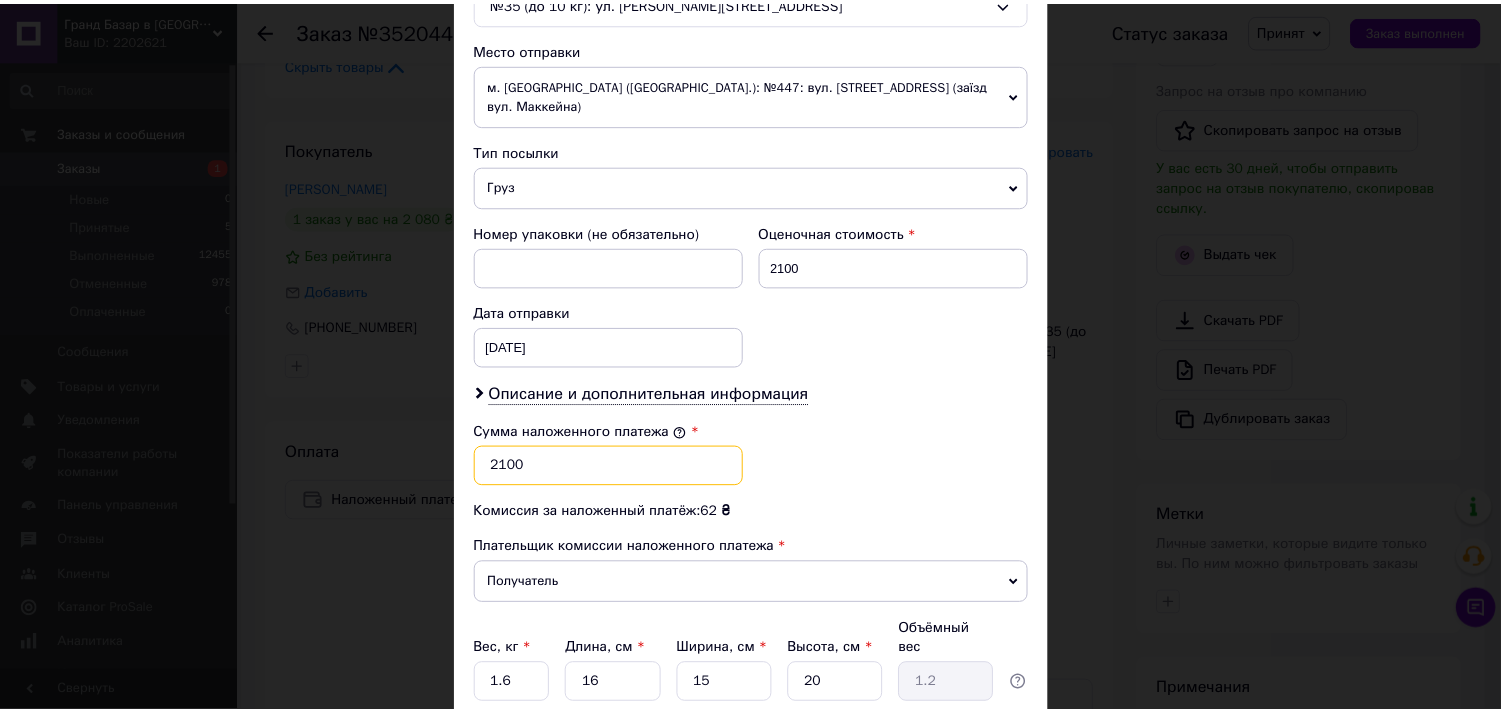 scroll, scrollTop: 816, scrollLeft: 0, axis: vertical 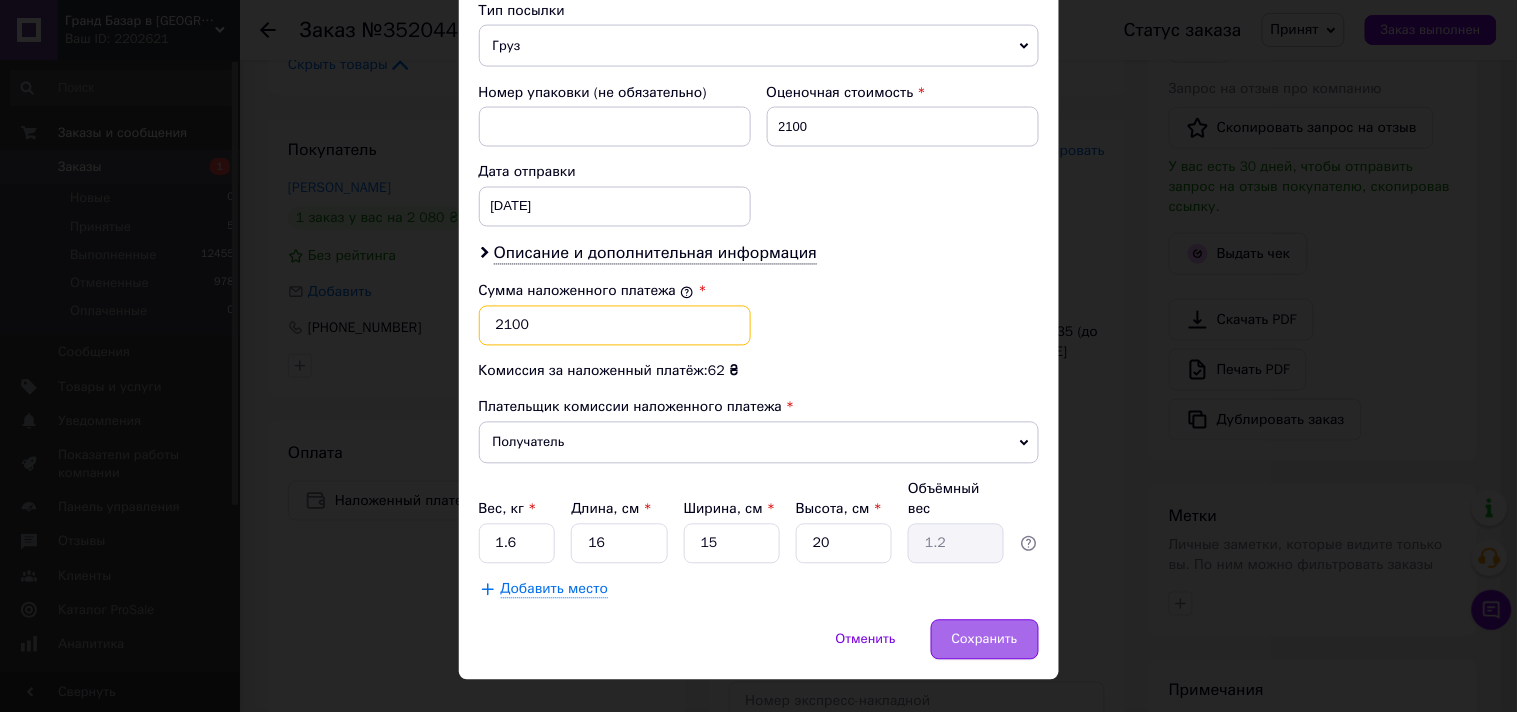 type on "2100" 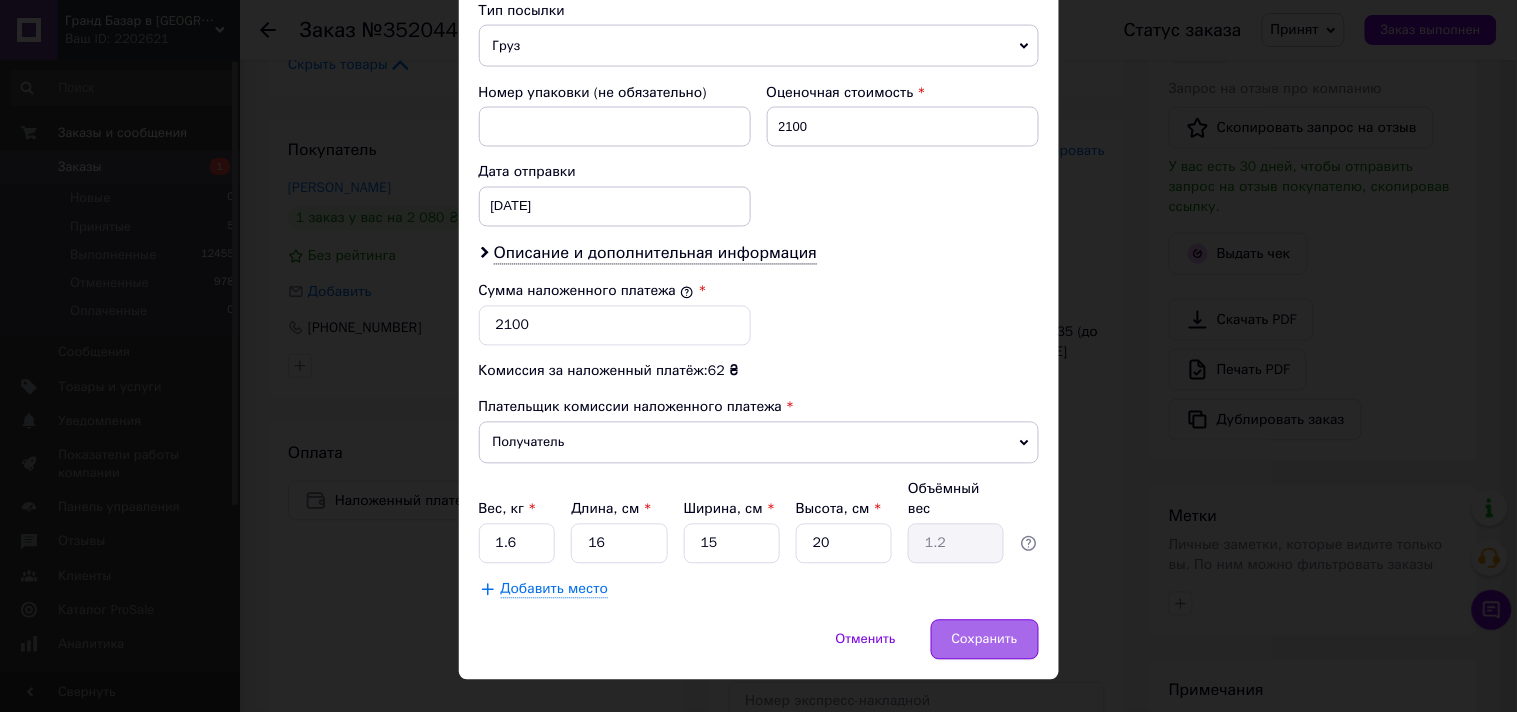 click on "Сохранить" at bounding box center (985, 640) 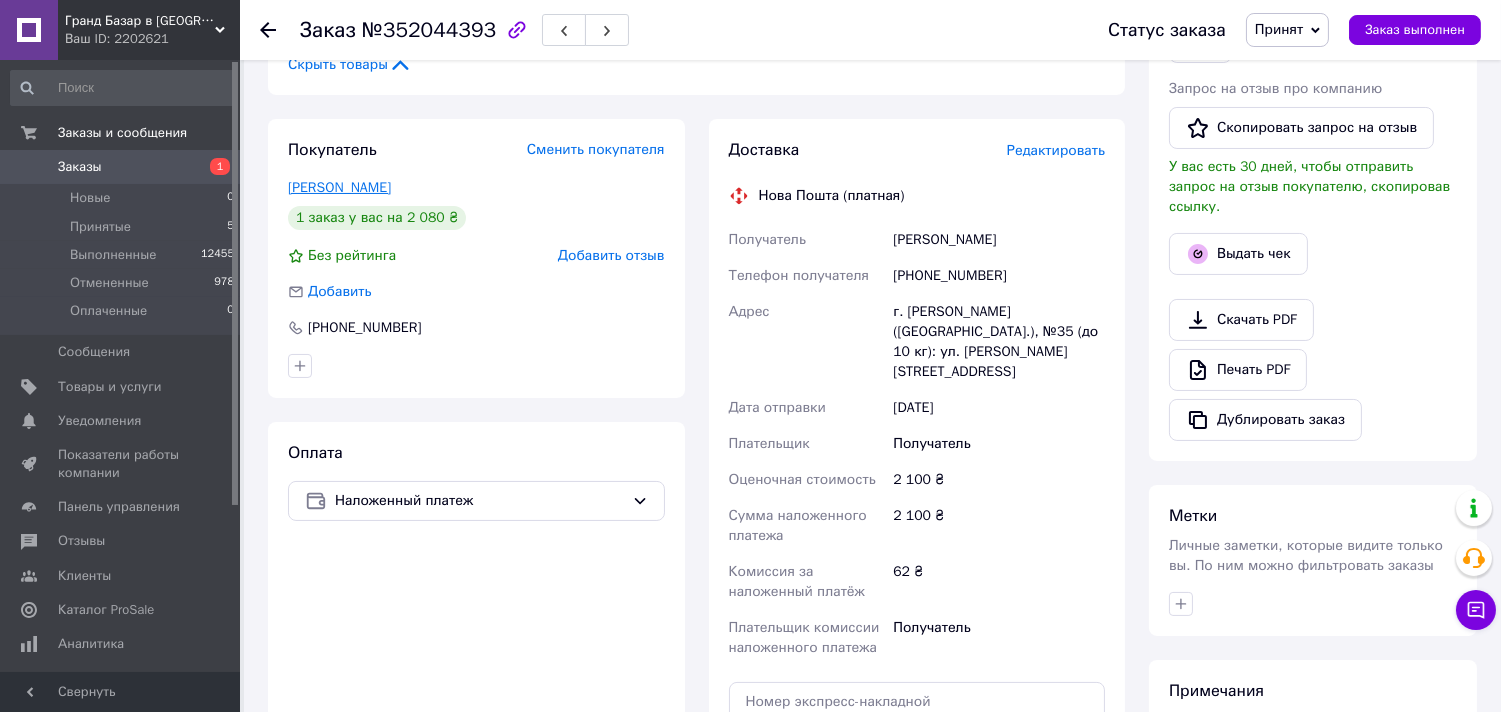 drag, startPoint x: 435, startPoint y: 188, endPoint x: 393, endPoint y: 190, distance: 42.047592 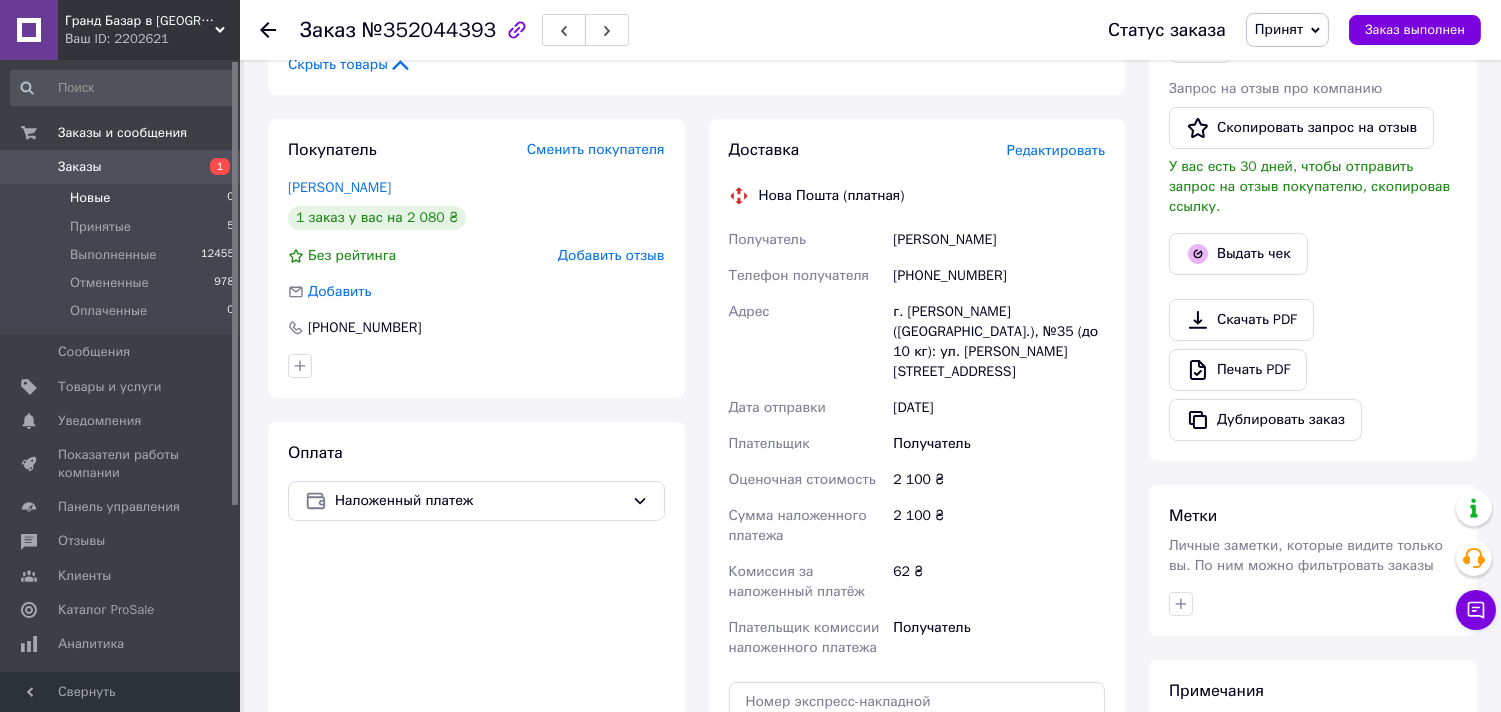 copy on "[PERSON_NAME]" 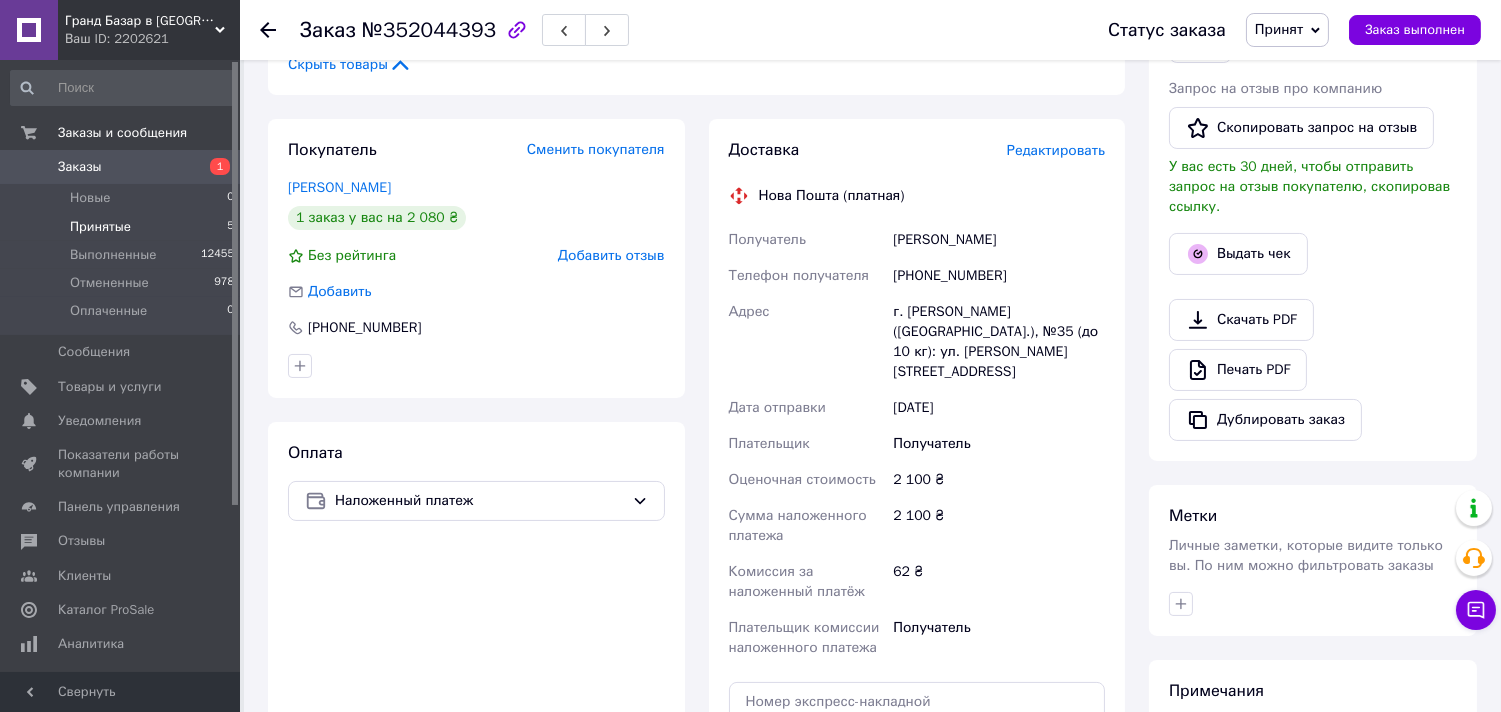 click on "Принятые 5" at bounding box center (123, 227) 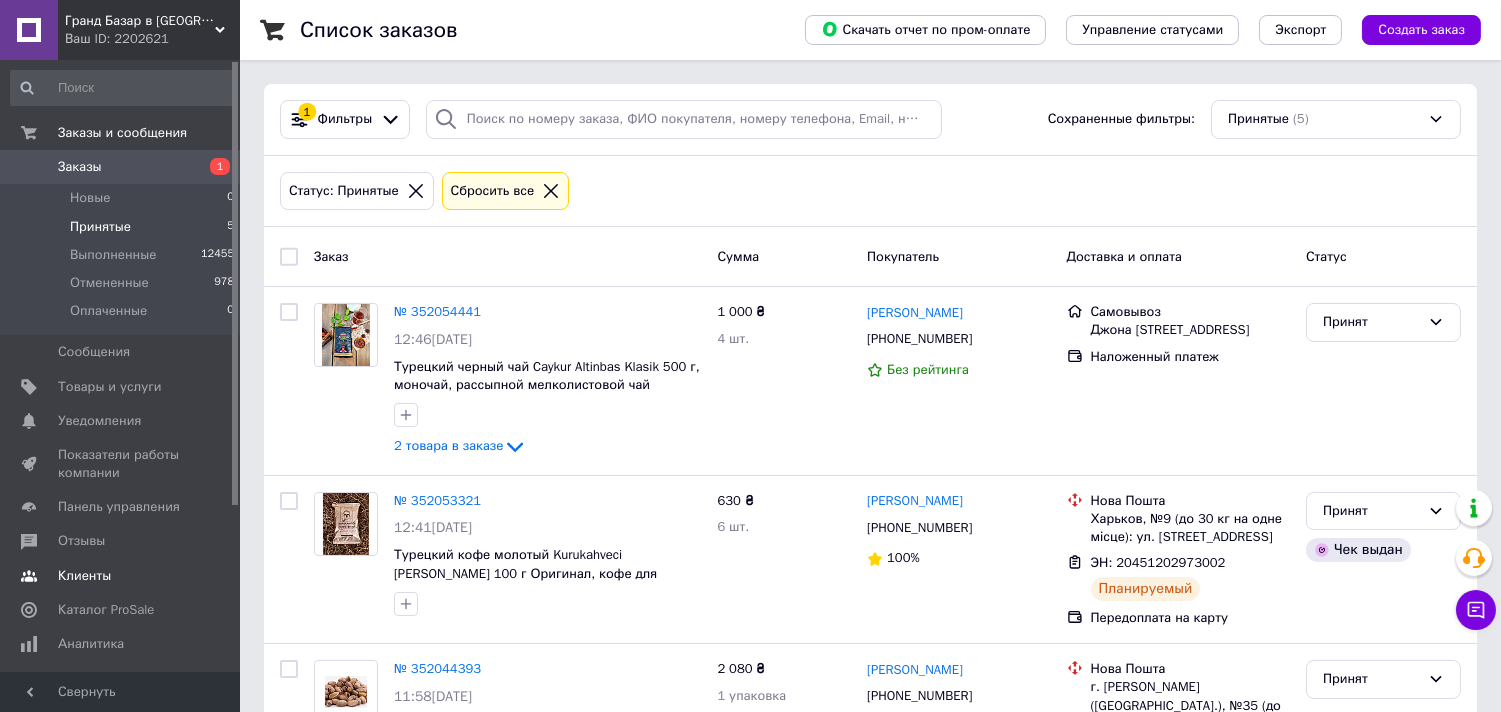 click on "Клиенты" at bounding box center [84, 576] 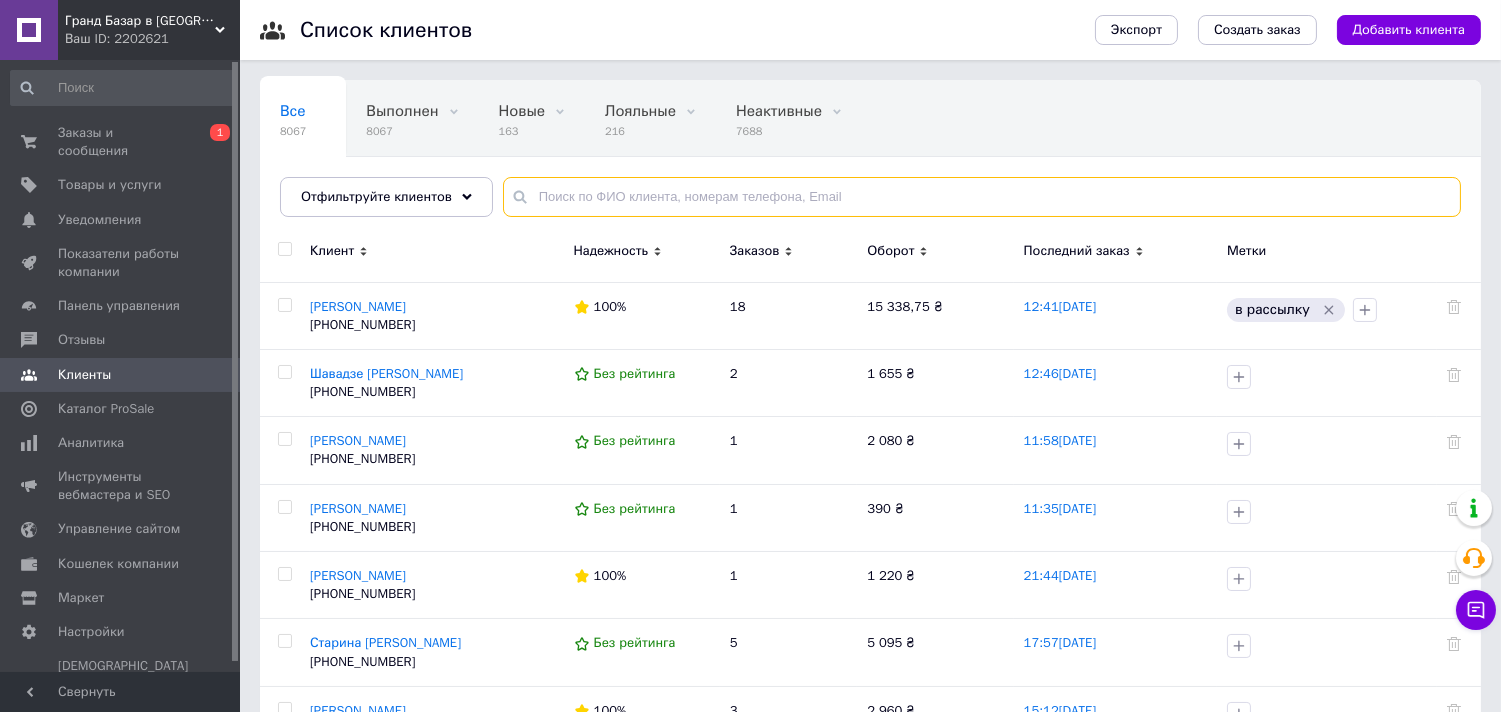 click at bounding box center [982, 197] 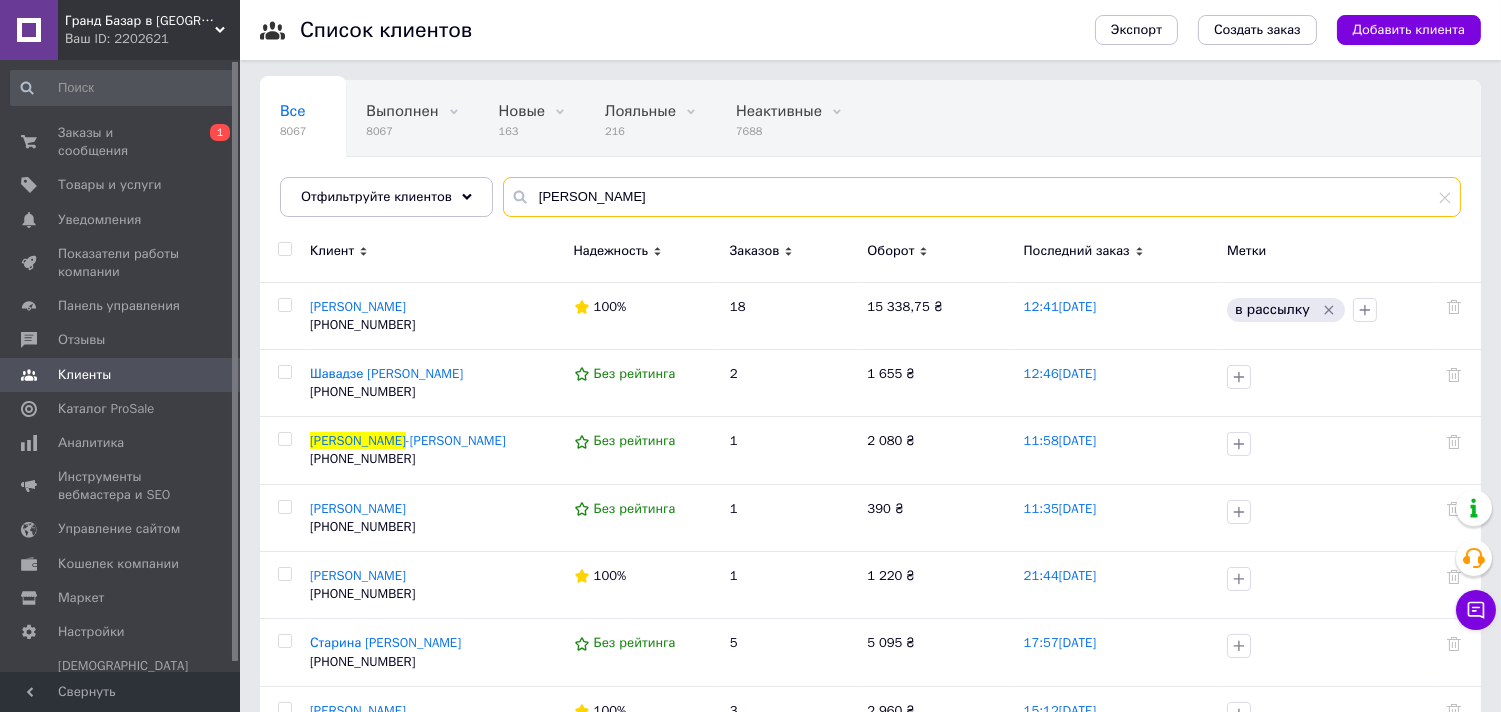 type on "чумаков" 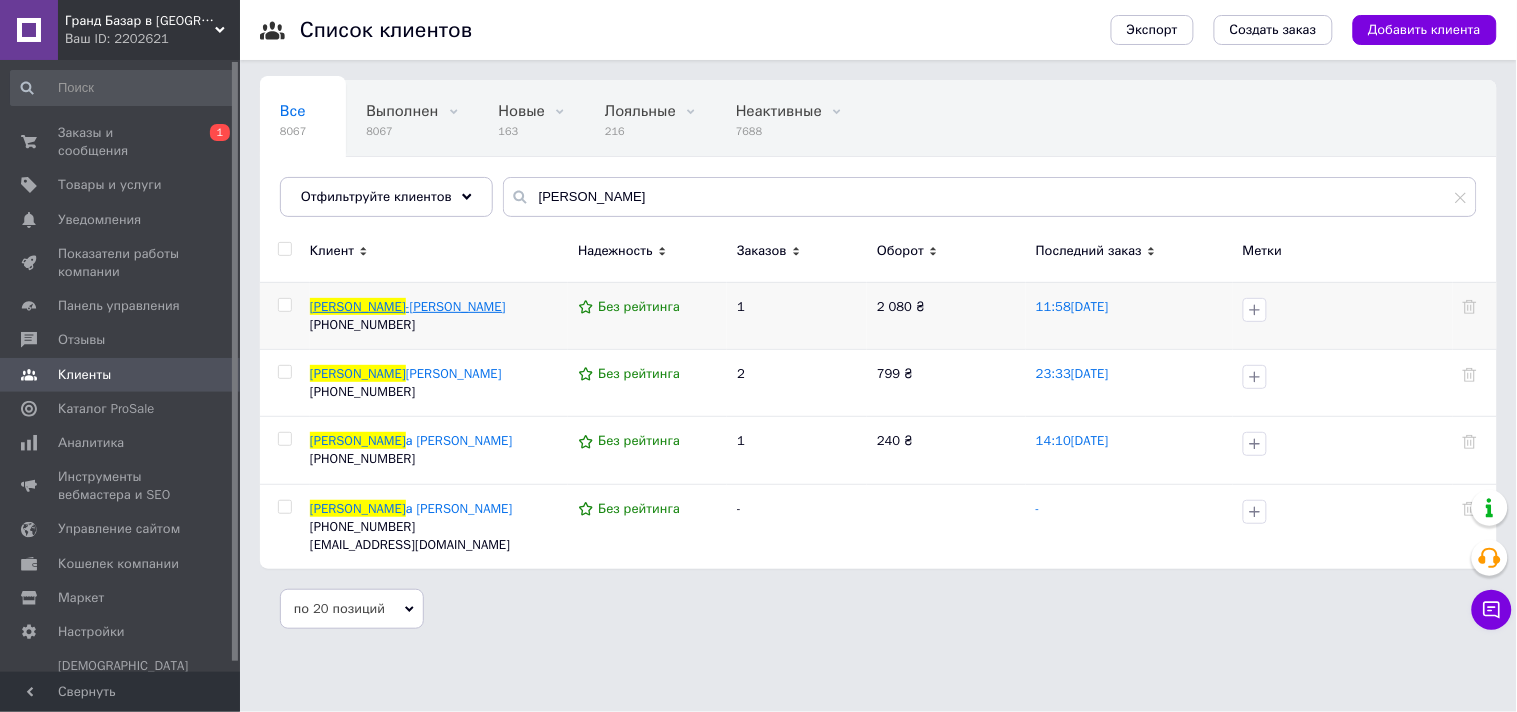 click on "-Сєров Денис" at bounding box center [456, 306] 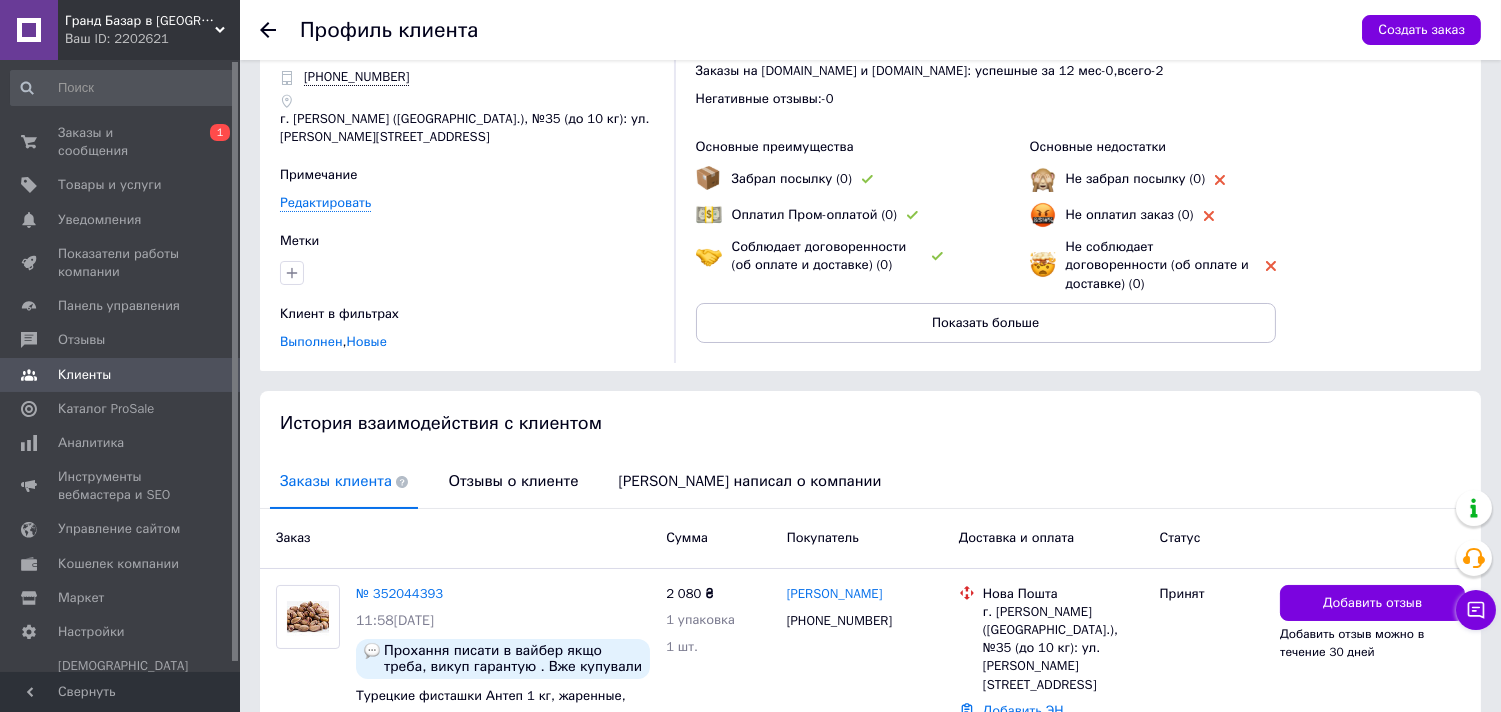 scroll, scrollTop: 222, scrollLeft: 0, axis: vertical 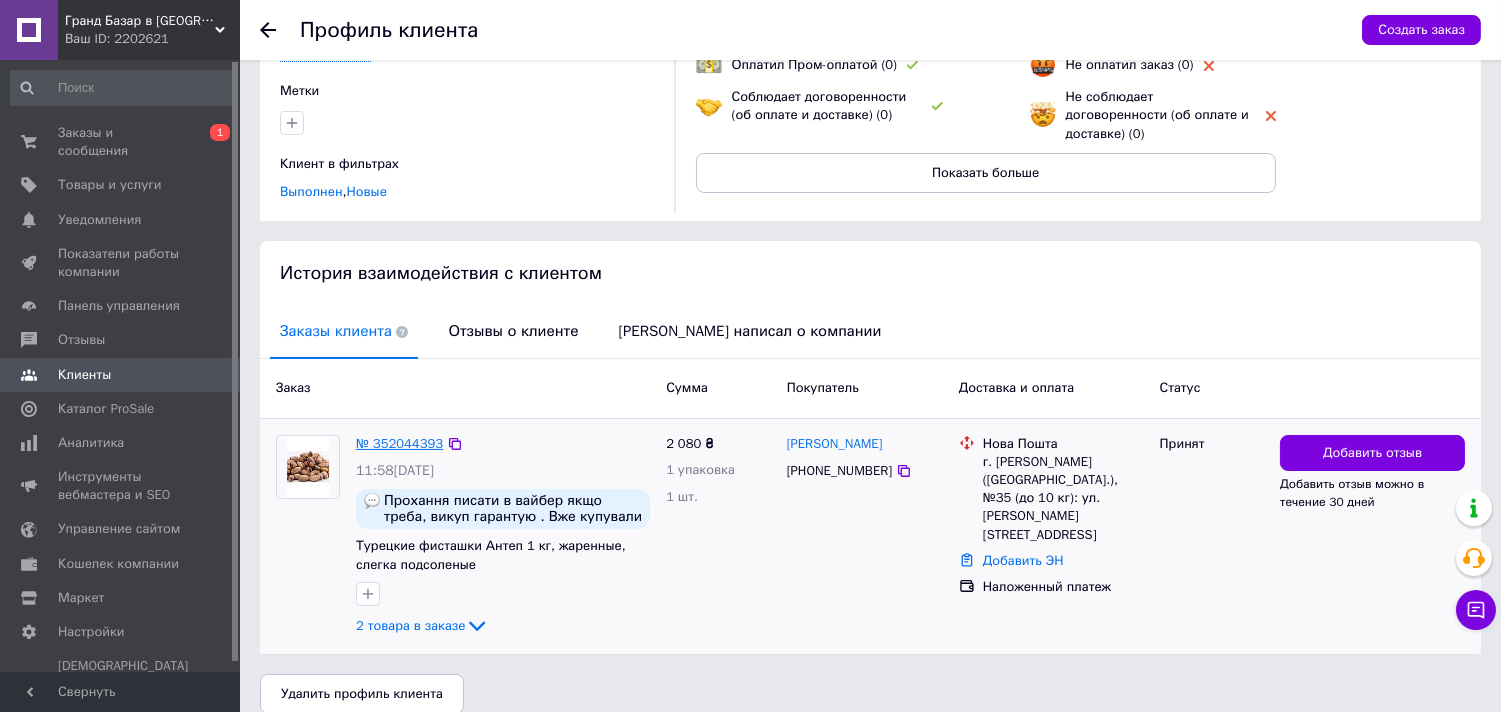 click on "№ 352044393" at bounding box center [399, 443] 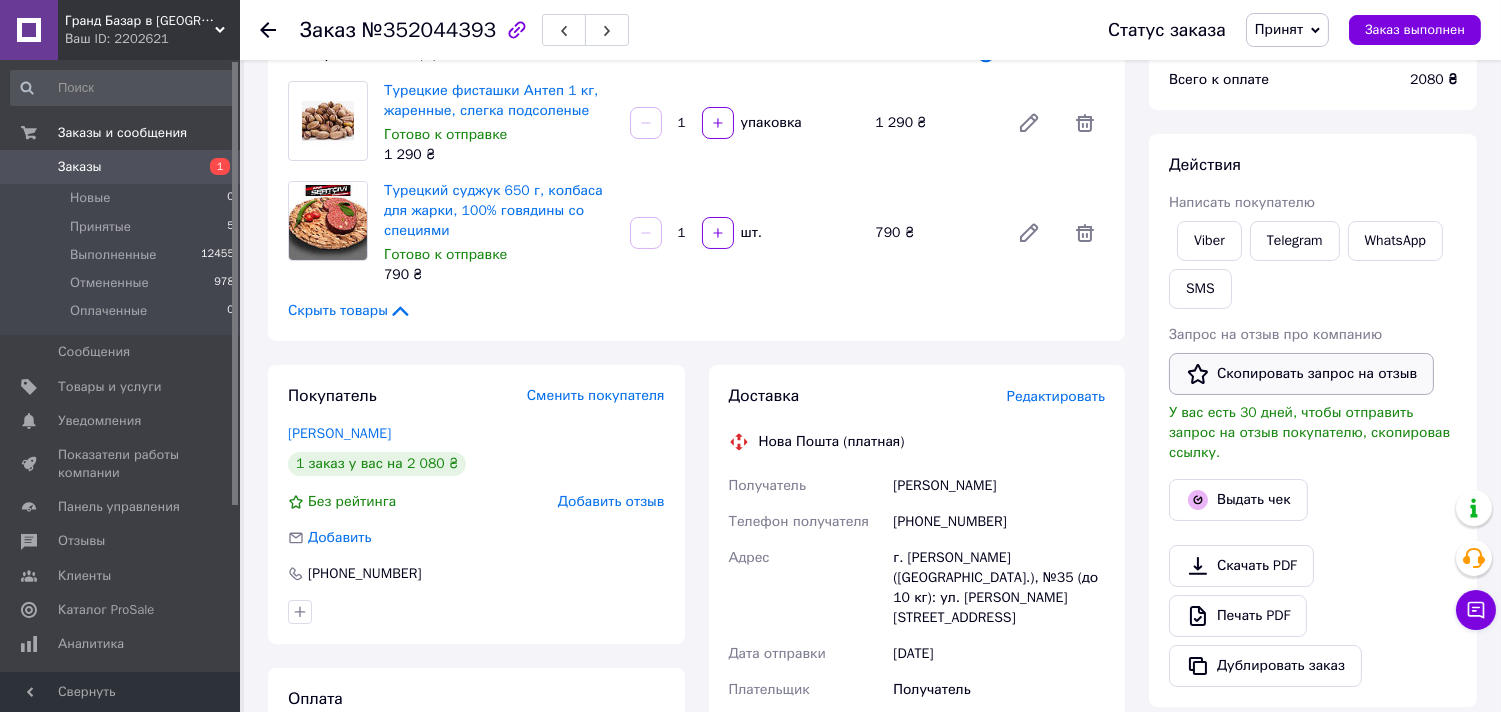 scroll, scrollTop: 222, scrollLeft: 0, axis: vertical 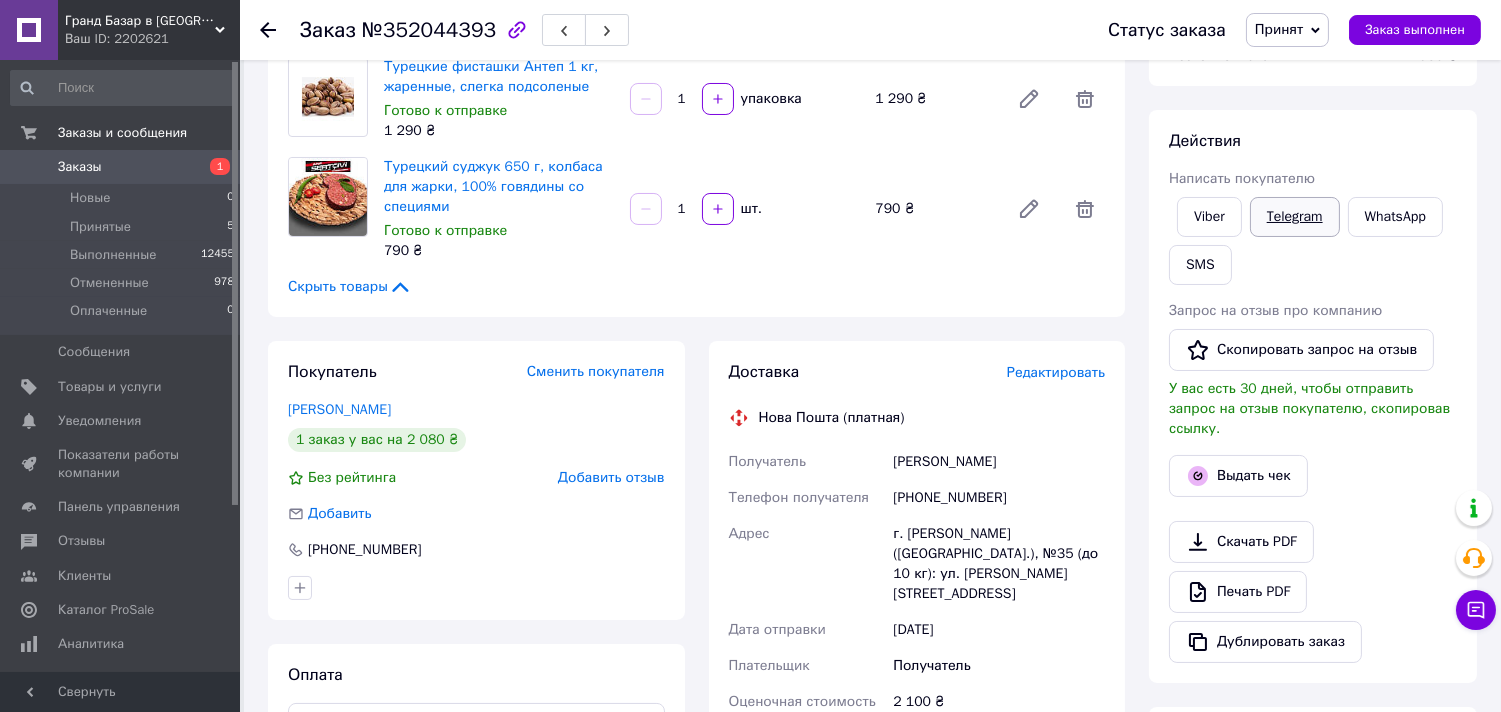 click on "Telegram" at bounding box center (1295, 217) 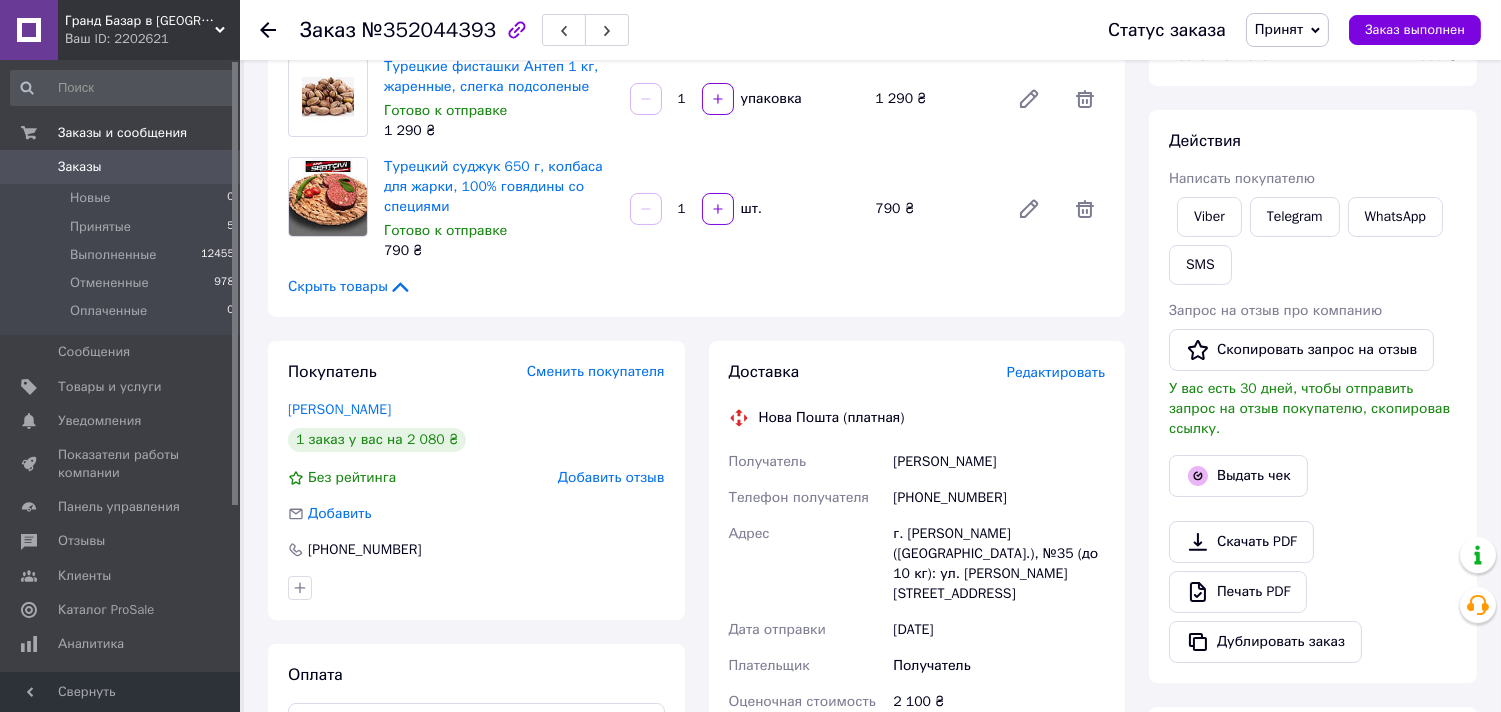 scroll, scrollTop: 222, scrollLeft: 0, axis: vertical 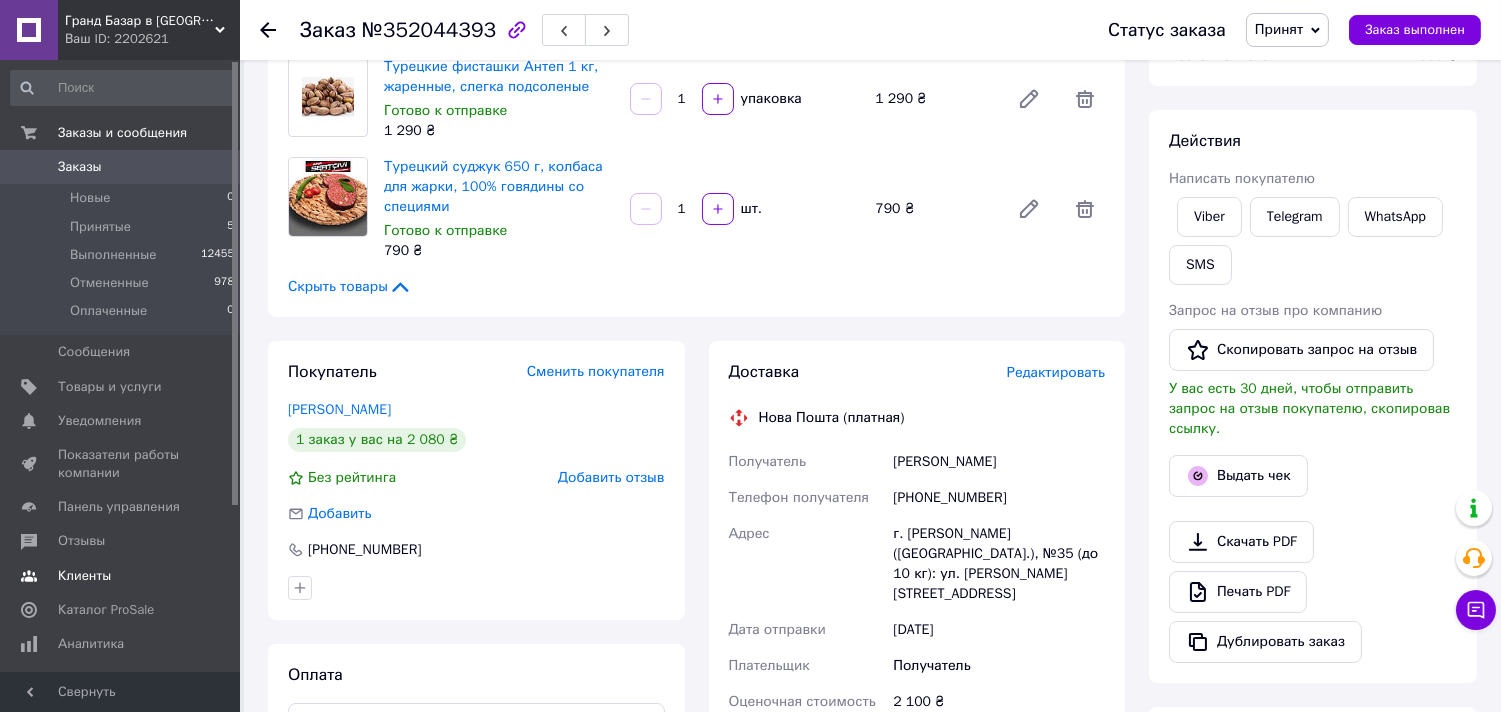 click on "Клиенты" at bounding box center (84, 576) 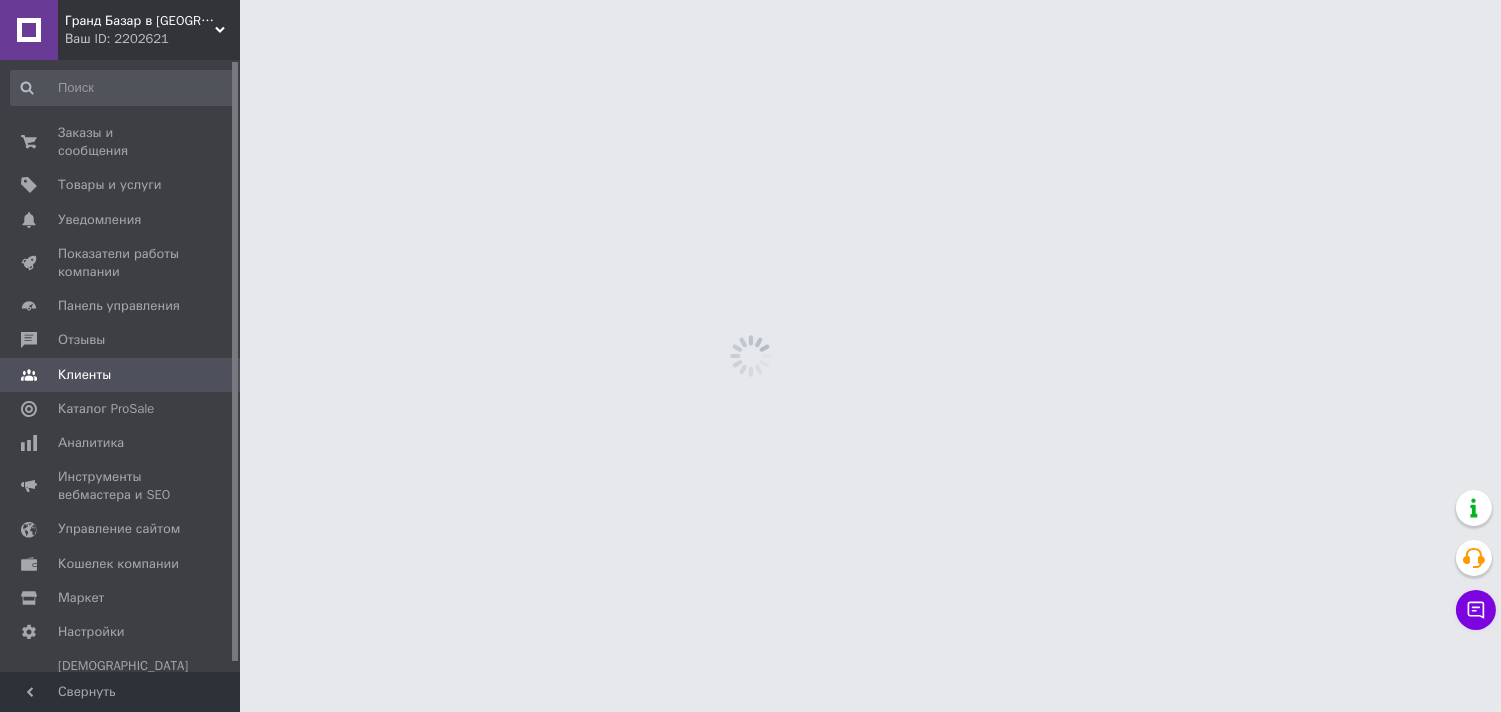 scroll, scrollTop: 0, scrollLeft: 0, axis: both 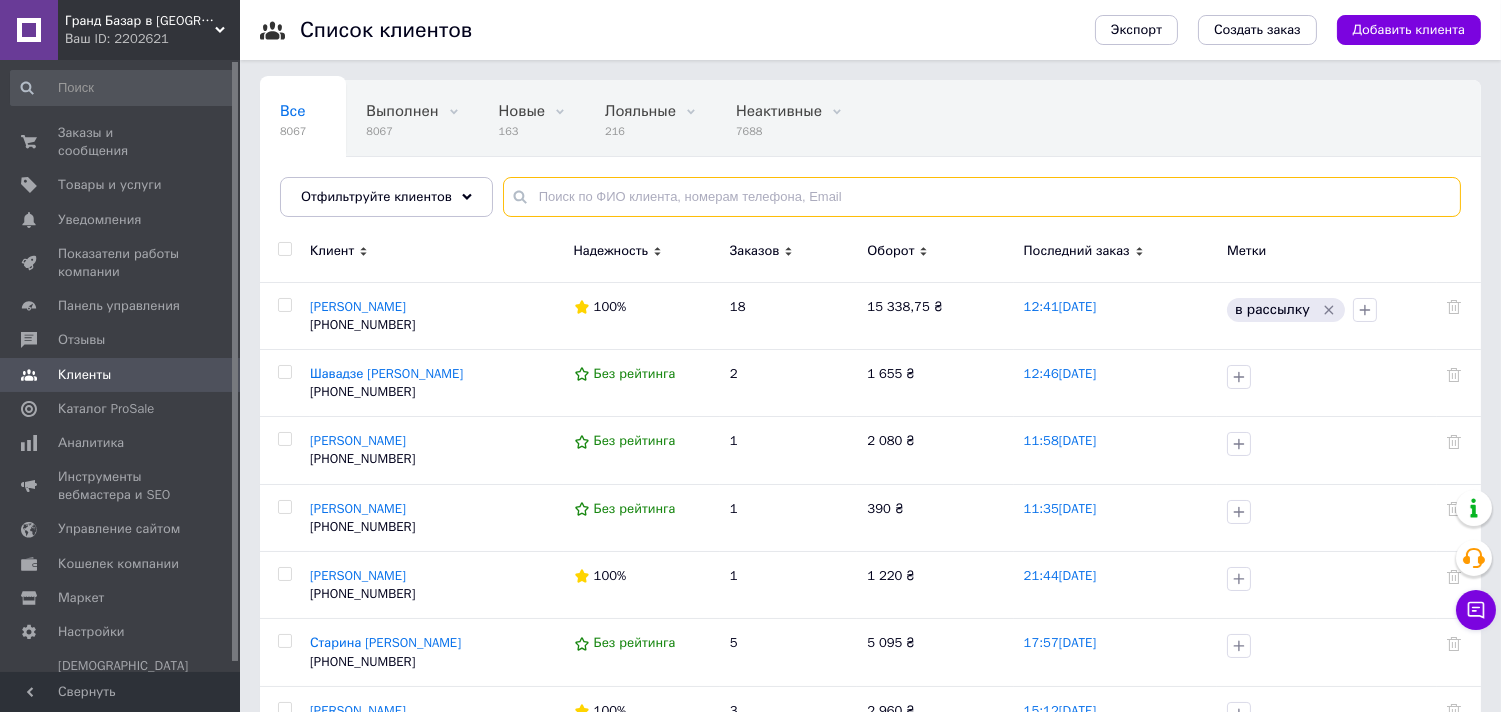 click at bounding box center (982, 197) 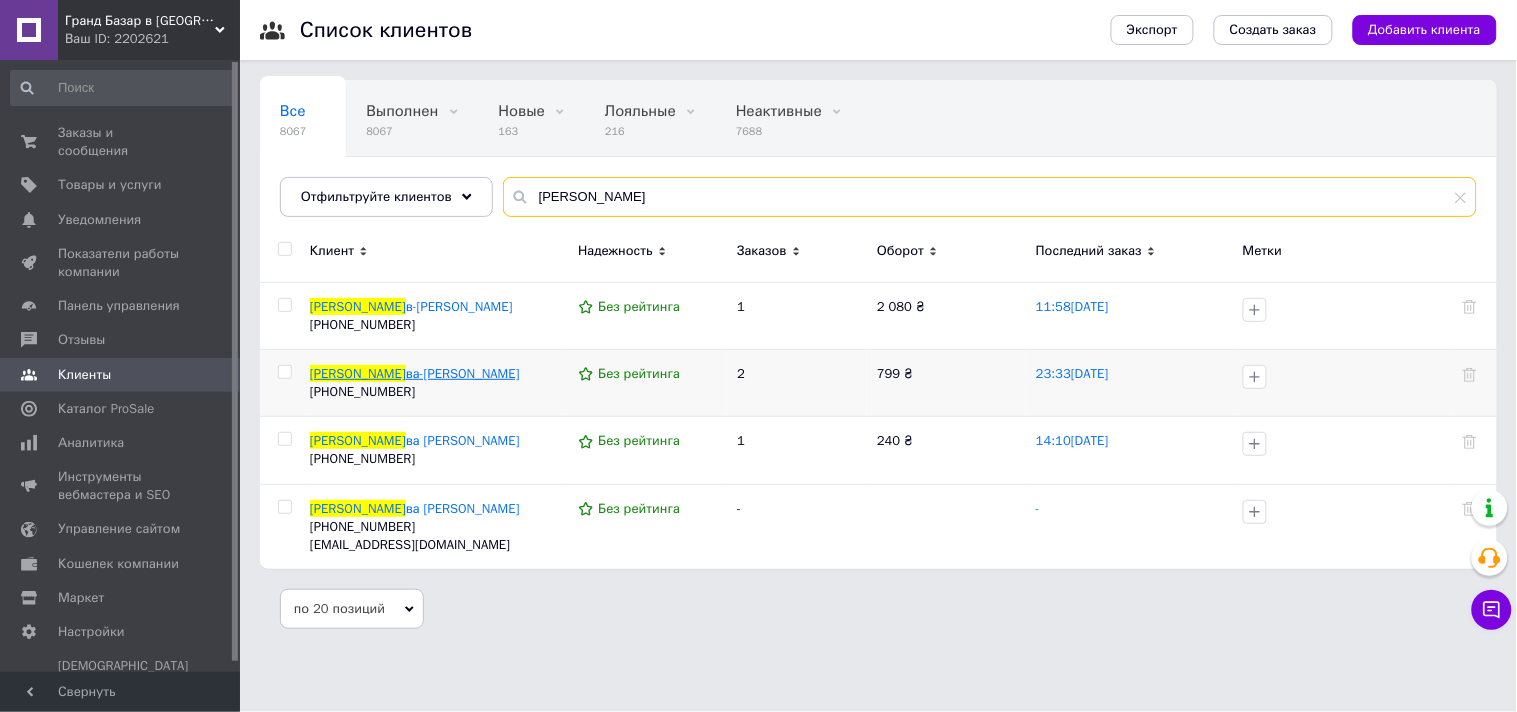 type on "[PERSON_NAME]" 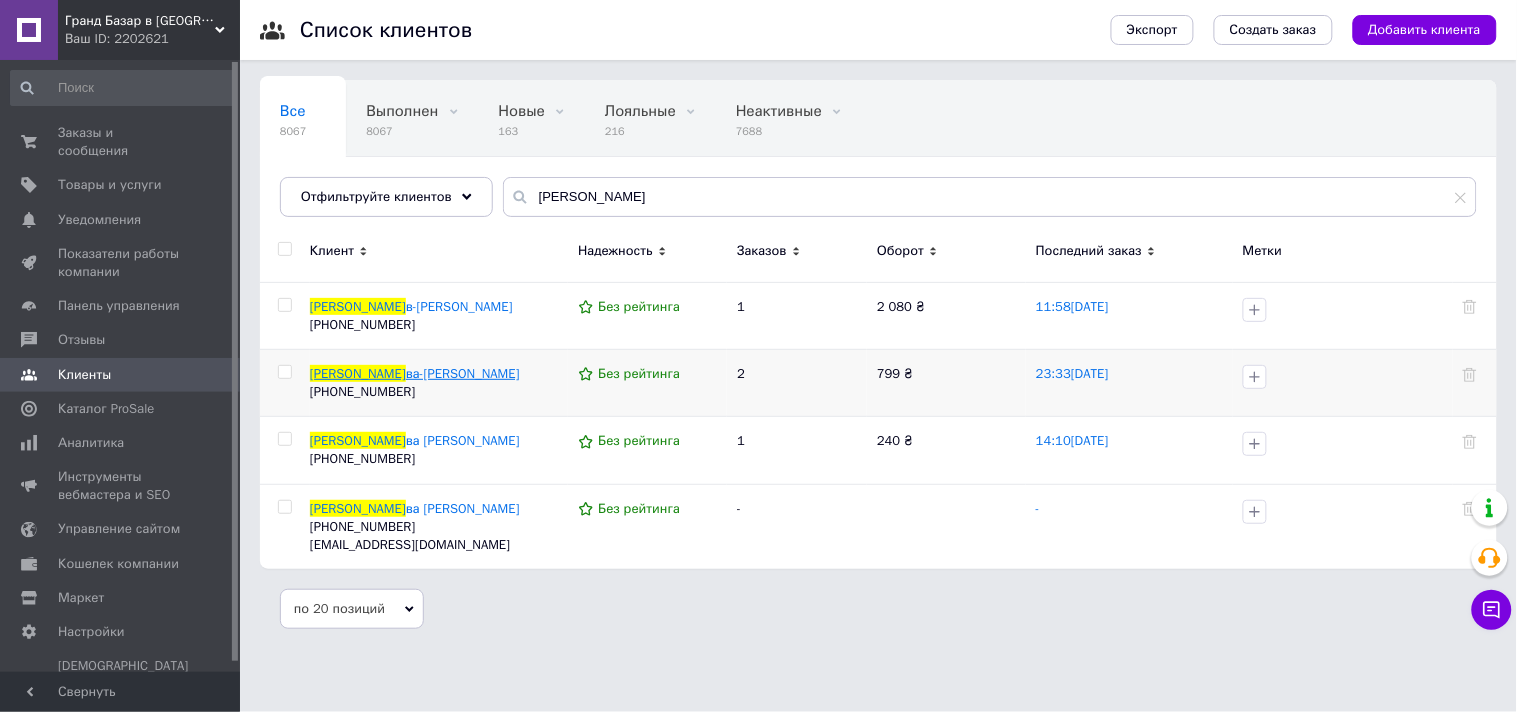 click on "ва-[PERSON_NAME]" at bounding box center [463, 373] 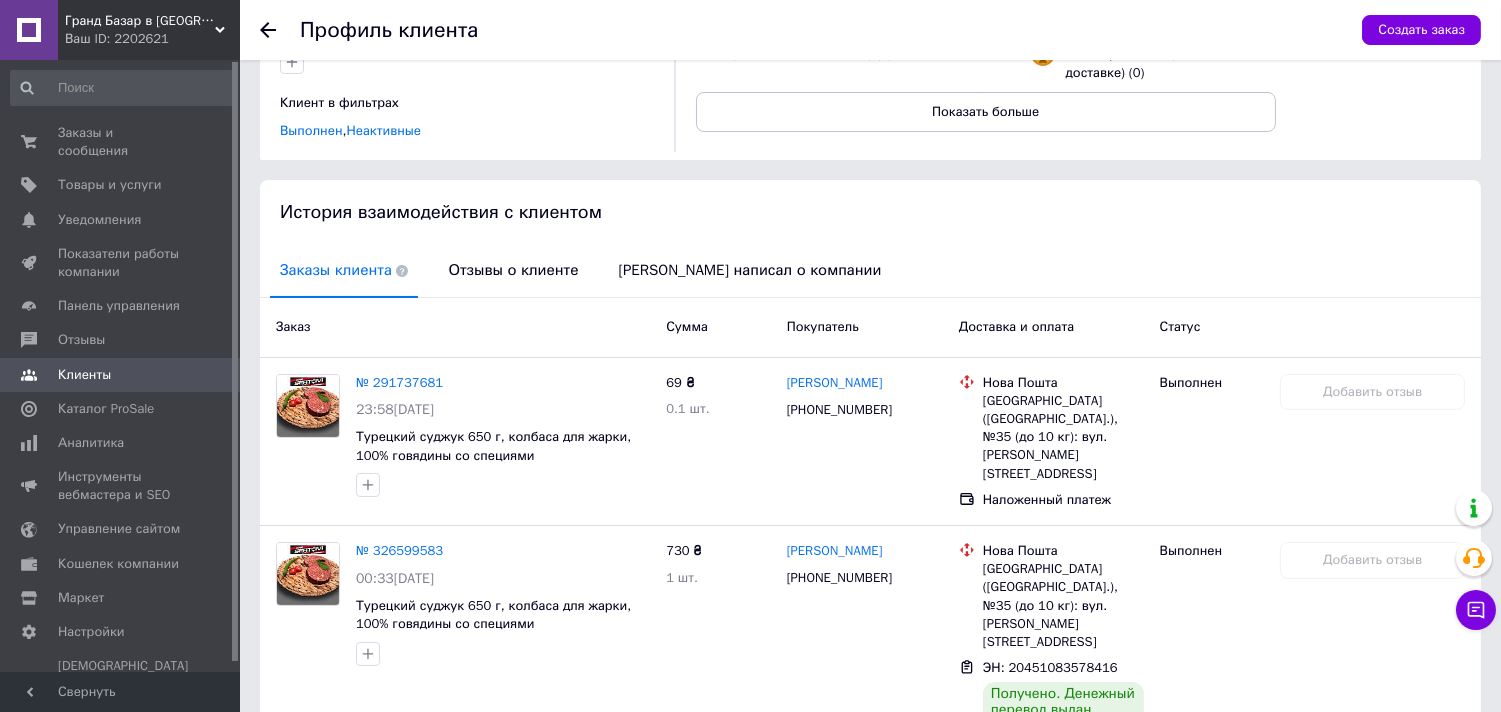 scroll, scrollTop: 340, scrollLeft: 0, axis: vertical 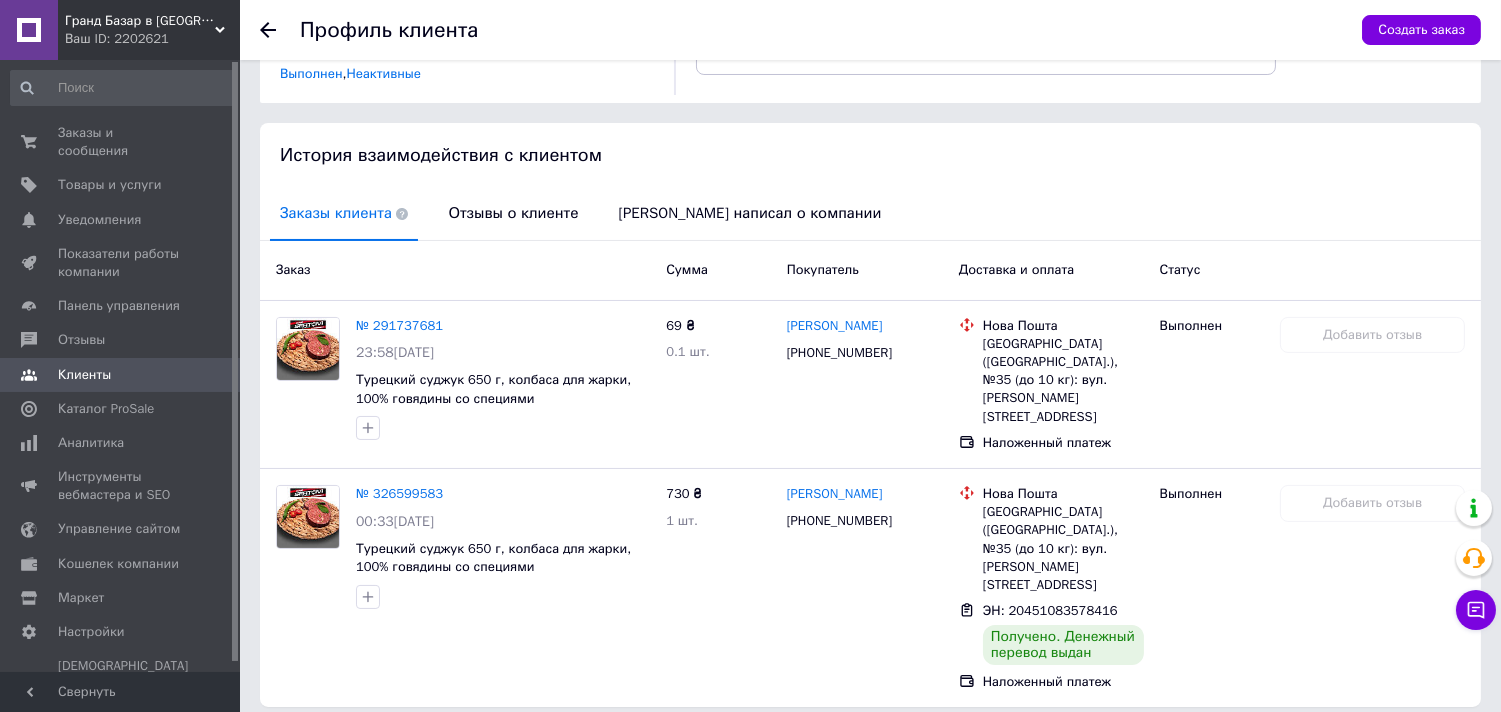 click on "Заказы и сообщения 0 0 Товары и услуги Уведомления 0 0 Показатели работы компании Панель управления Отзывы Клиенты Каталог ProSale Аналитика Инструменты вебмастера и SEO Управление сайтом Кошелек компании Маркет Настройки Тарифы и счета Prom микс 1 000" at bounding box center (123, 369) 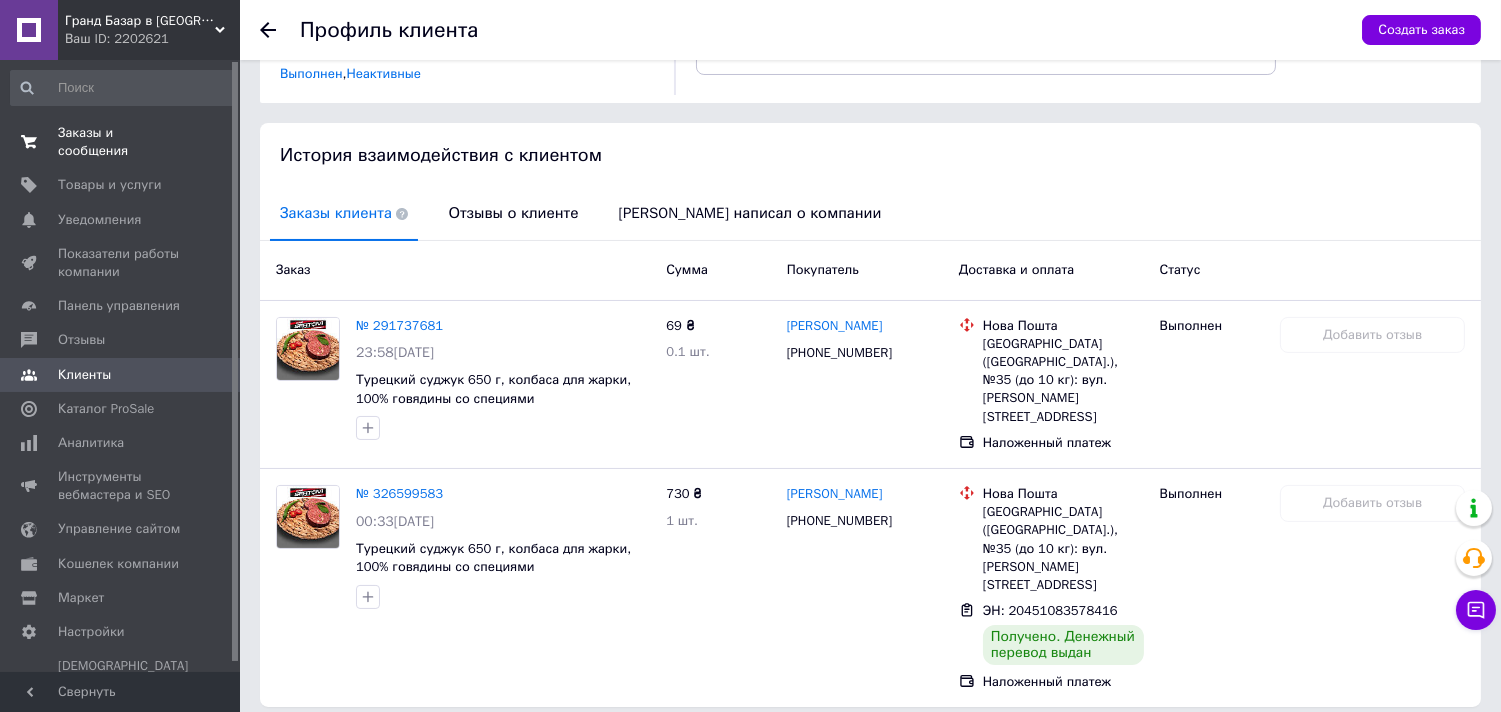 click on "Заказы и сообщения" at bounding box center [121, 142] 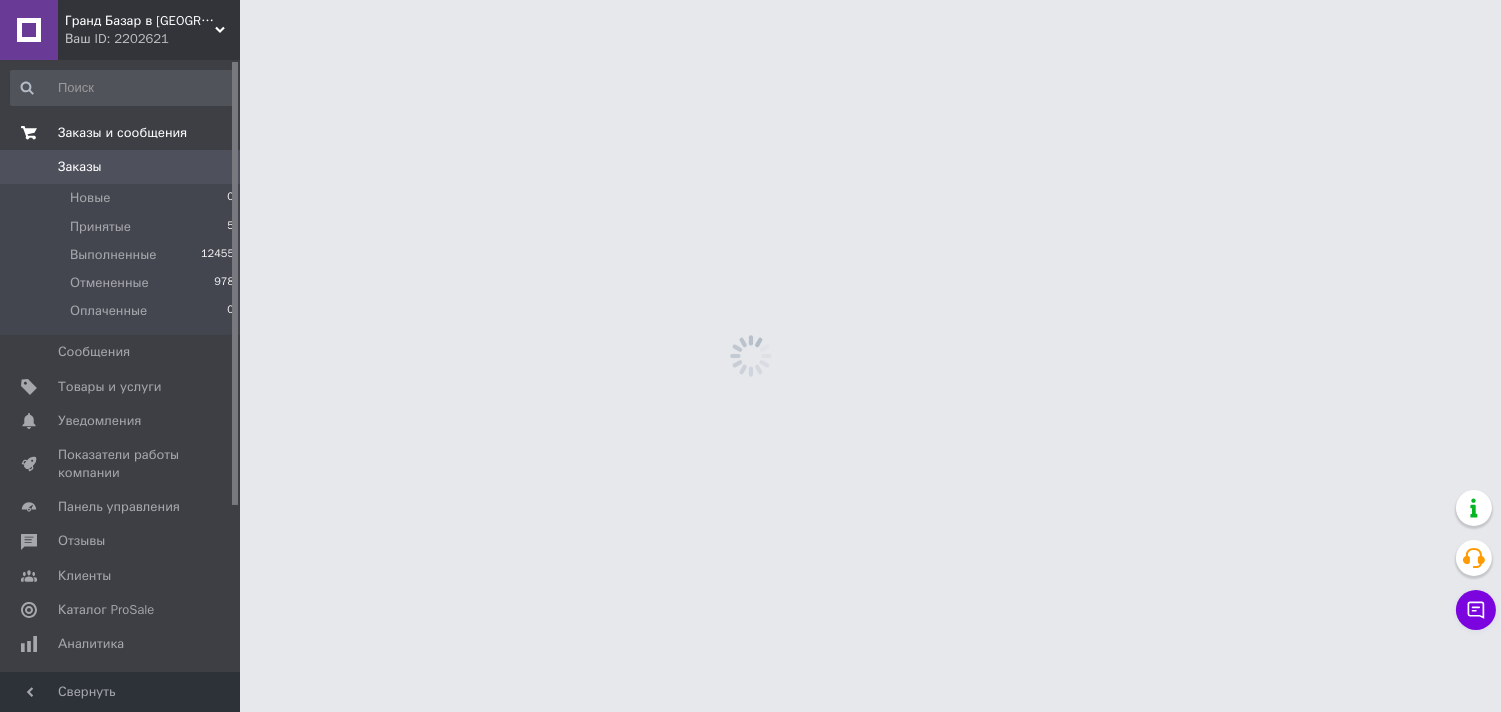 scroll, scrollTop: 0, scrollLeft: 0, axis: both 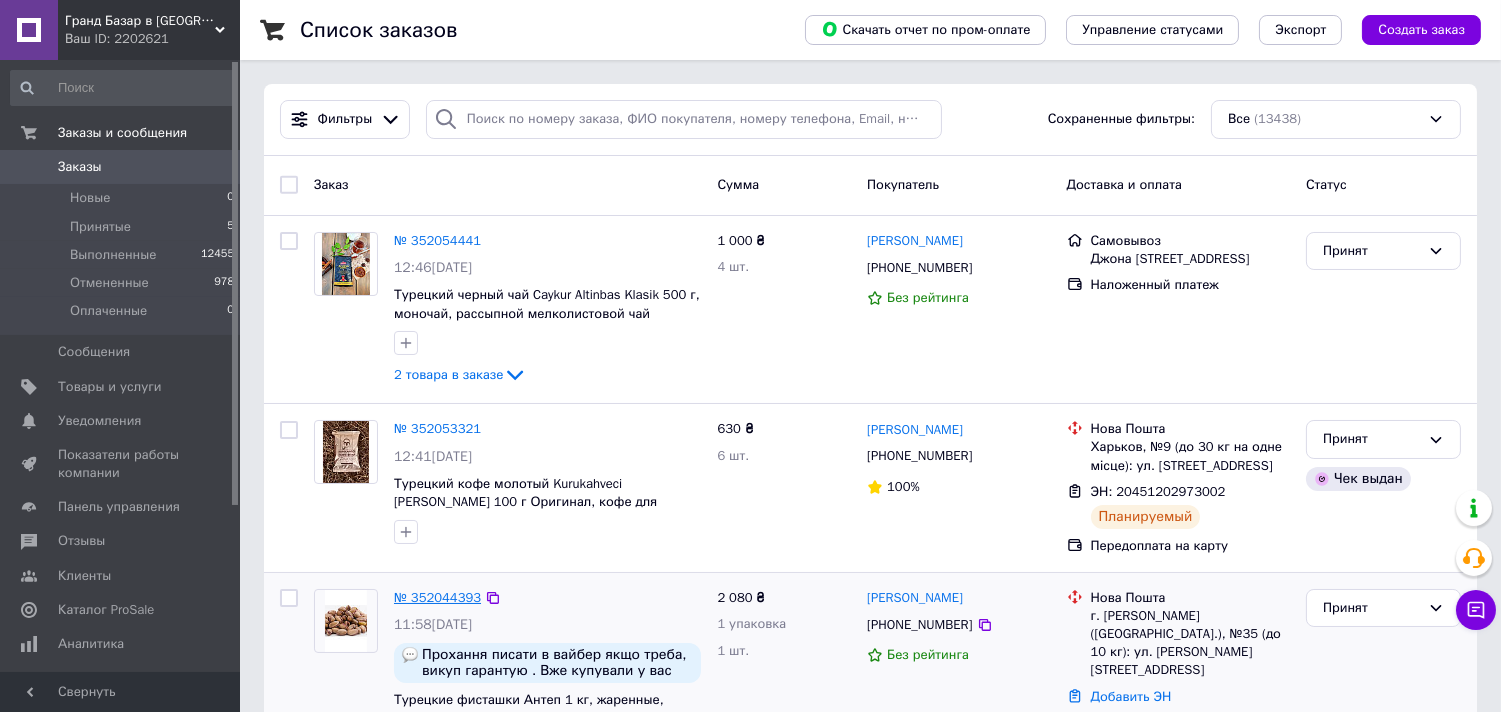 click on "№ 352044393" at bounding box center (437, 597) 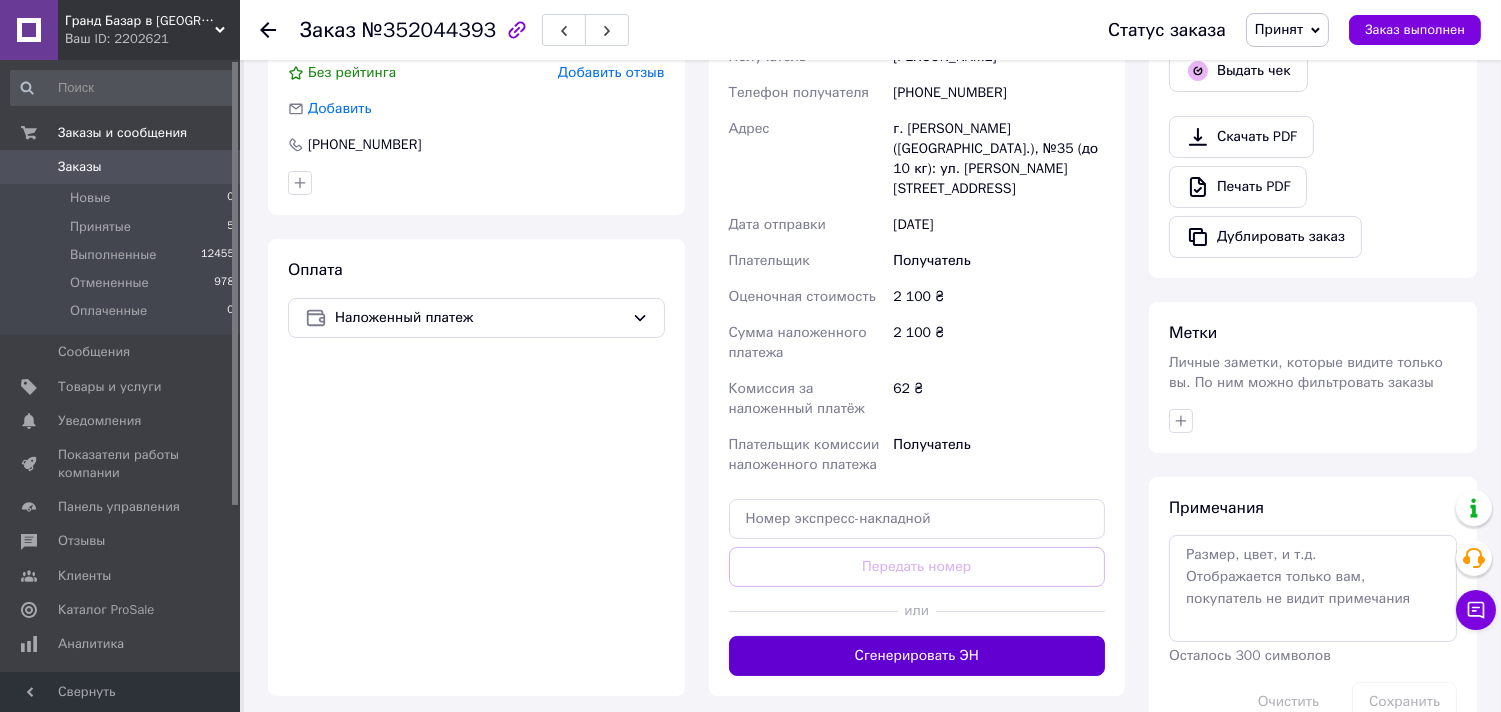 scroll, scrollTop: 768, scrollLeft: 0, axis: vertical 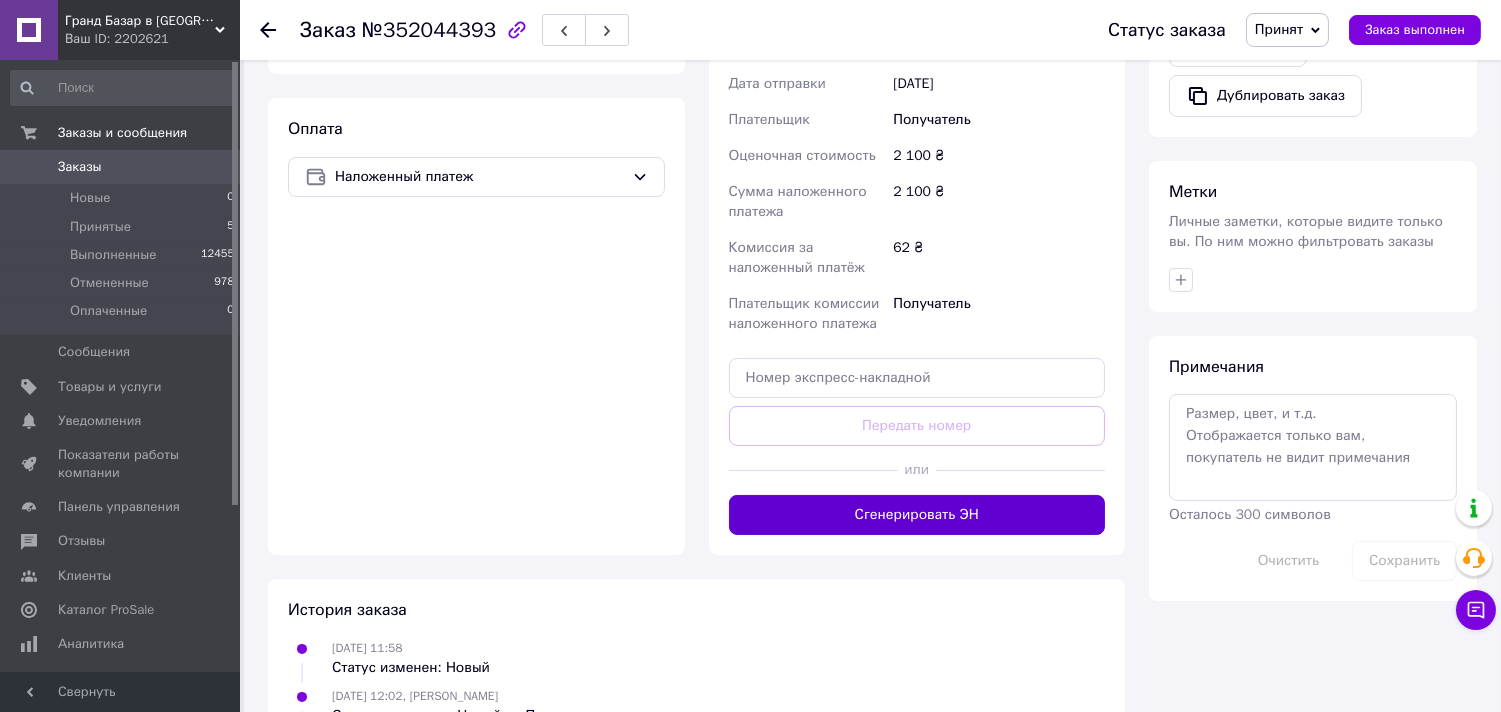 click on "Сгенерировать ЭН" at bounding box center (917, 515) 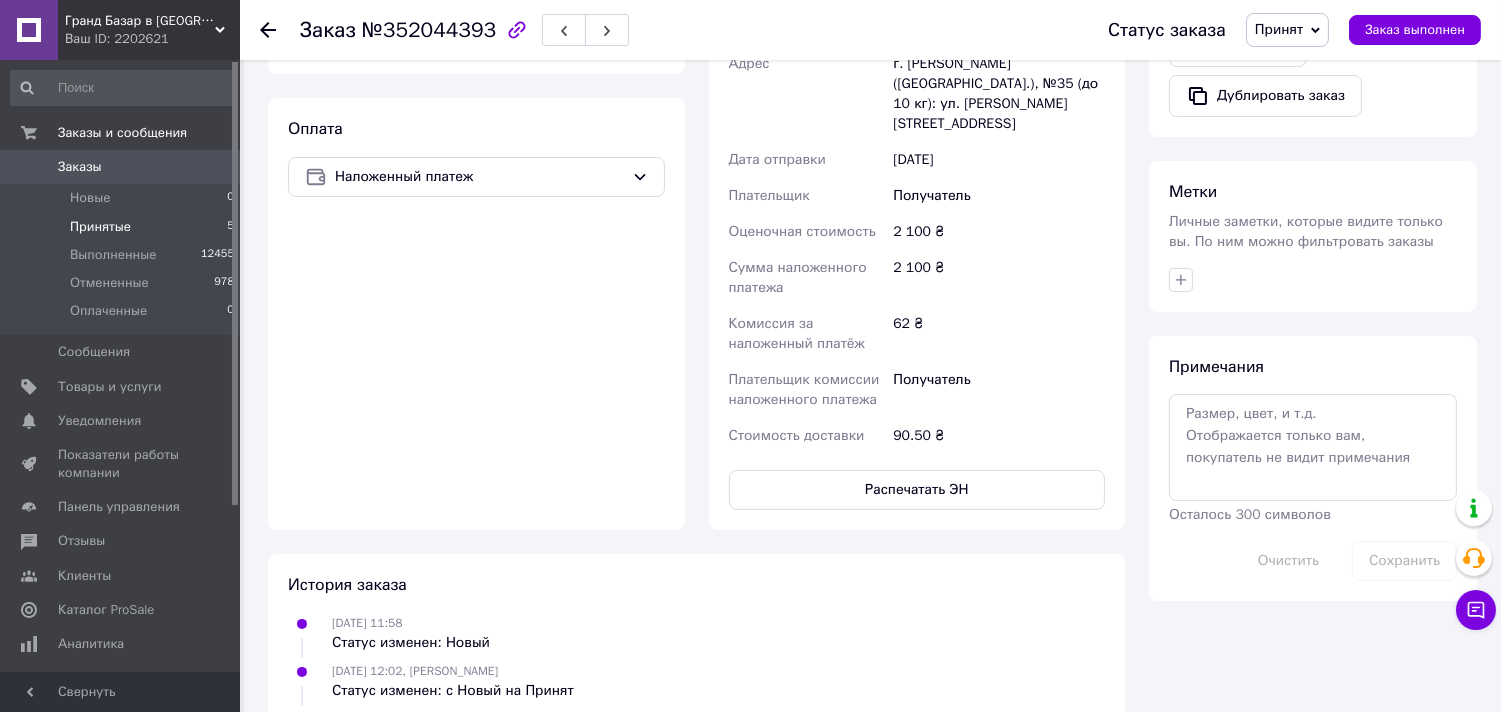 click on "Принятые 5" at bounding box center [123, 227] 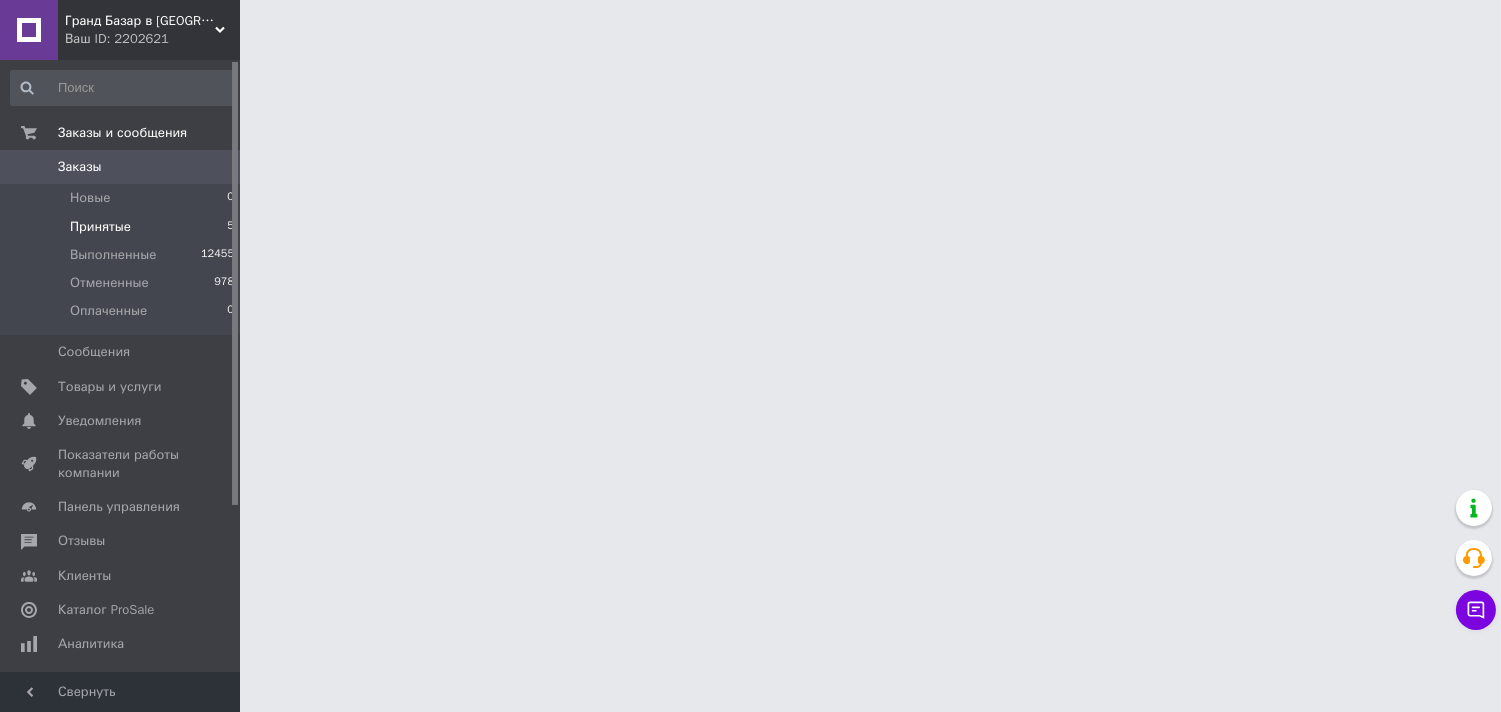 scroll, scrollTop: 0, scrollLeft: 0, axis: both 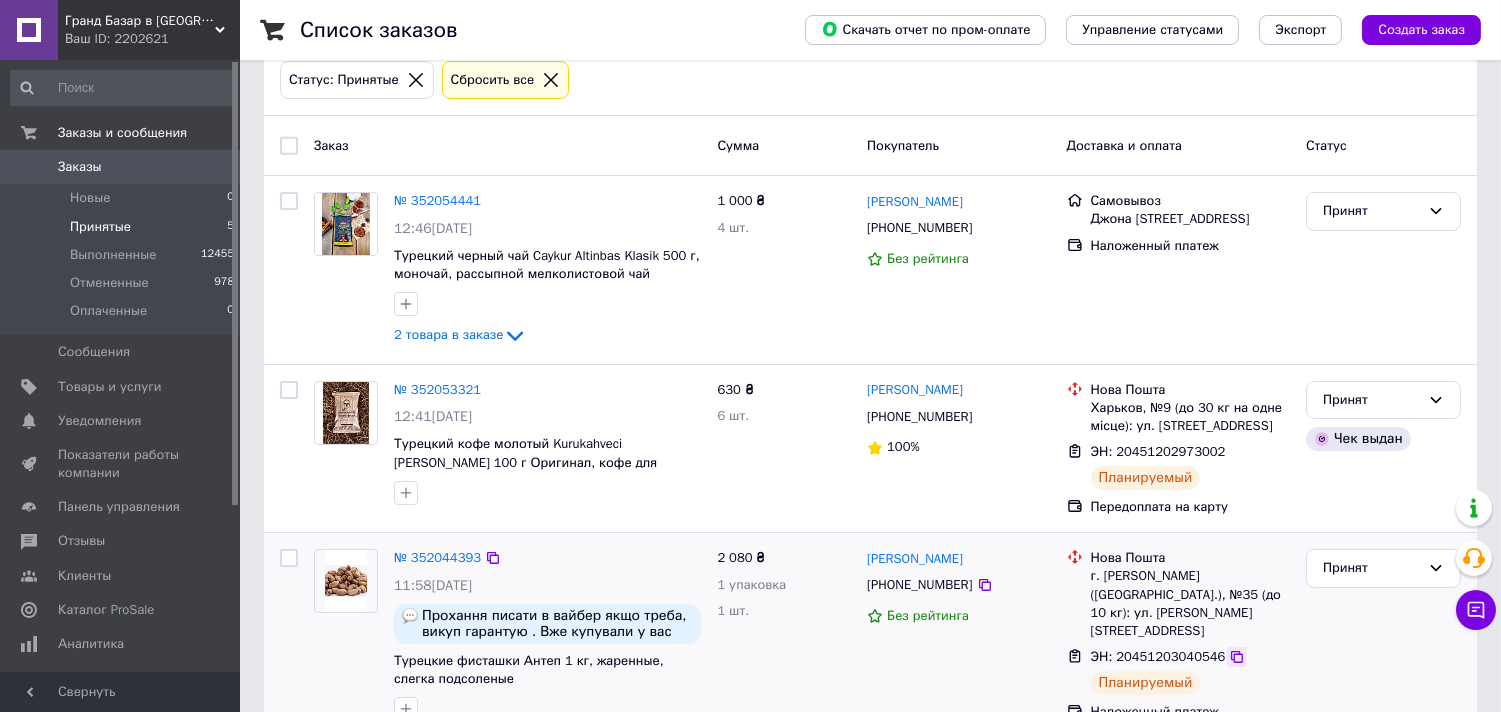 click 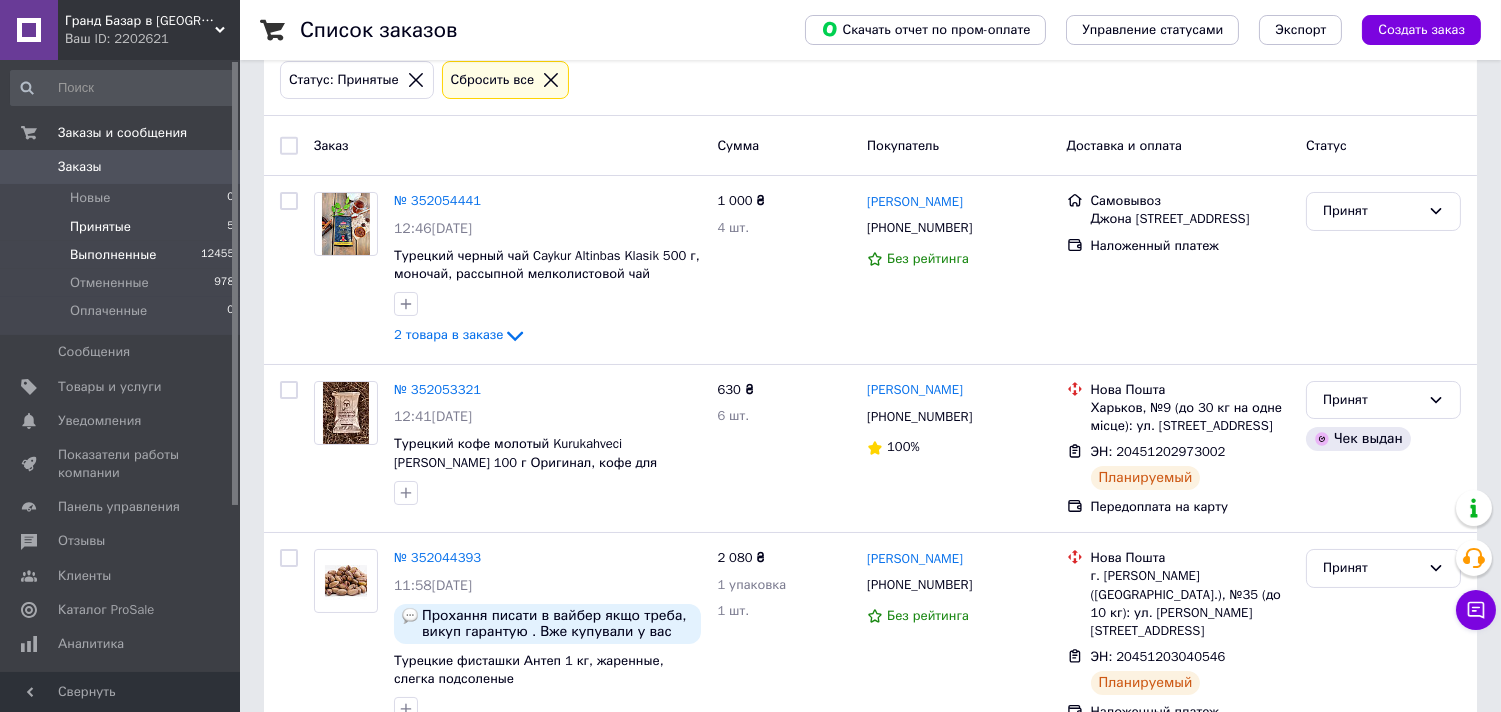click on "Выполненные 12455" at bounding box center (123, 255) 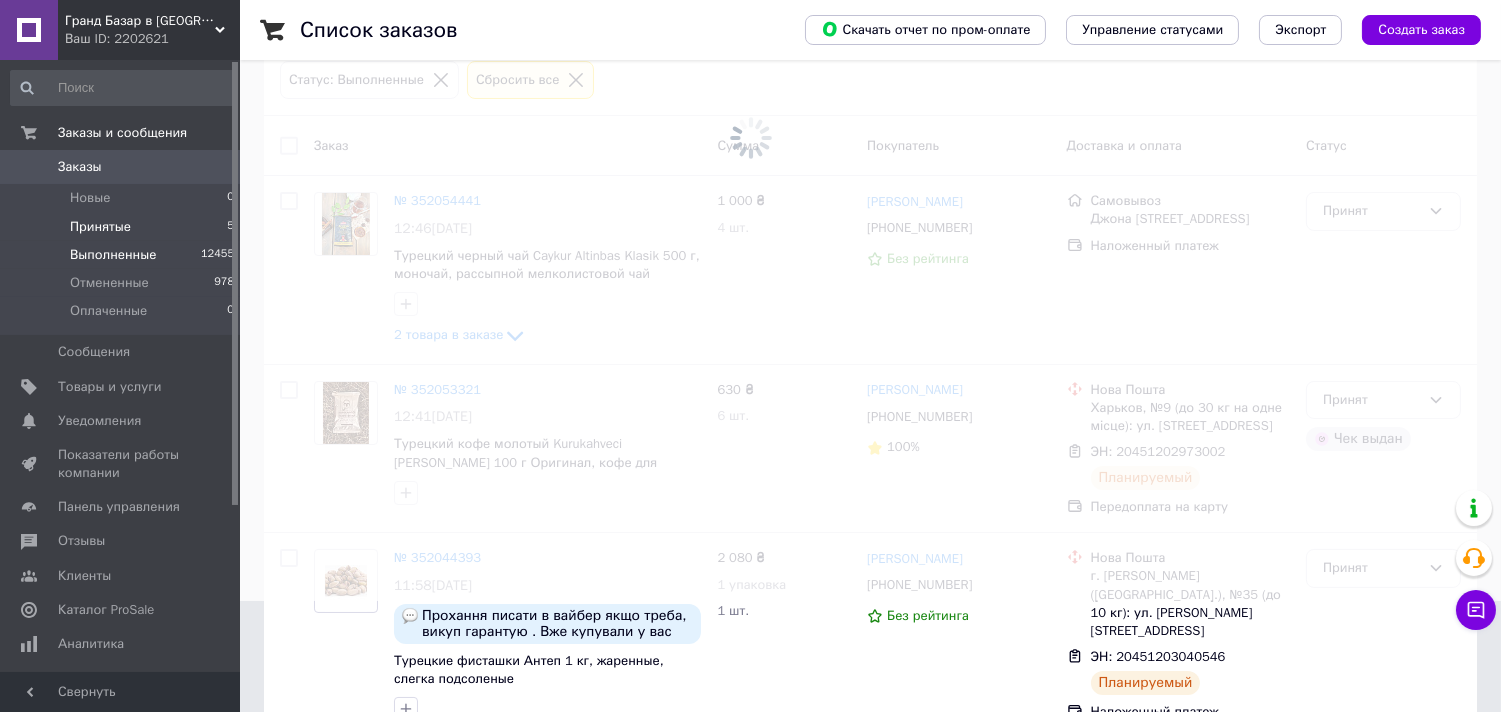 click on "Принятые 5" at bounding box center [123, 227] 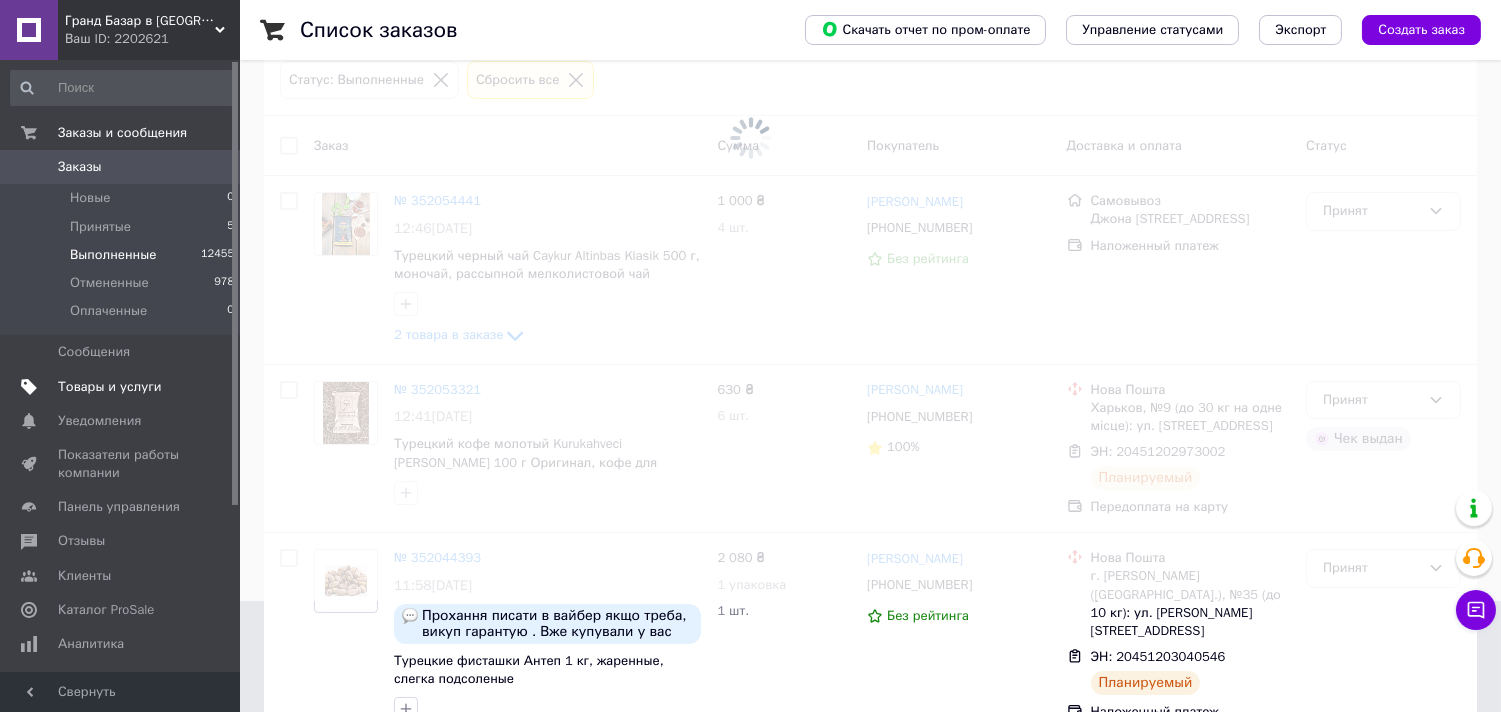 click on "Товары и услуги" at bounding box center [123, 387] 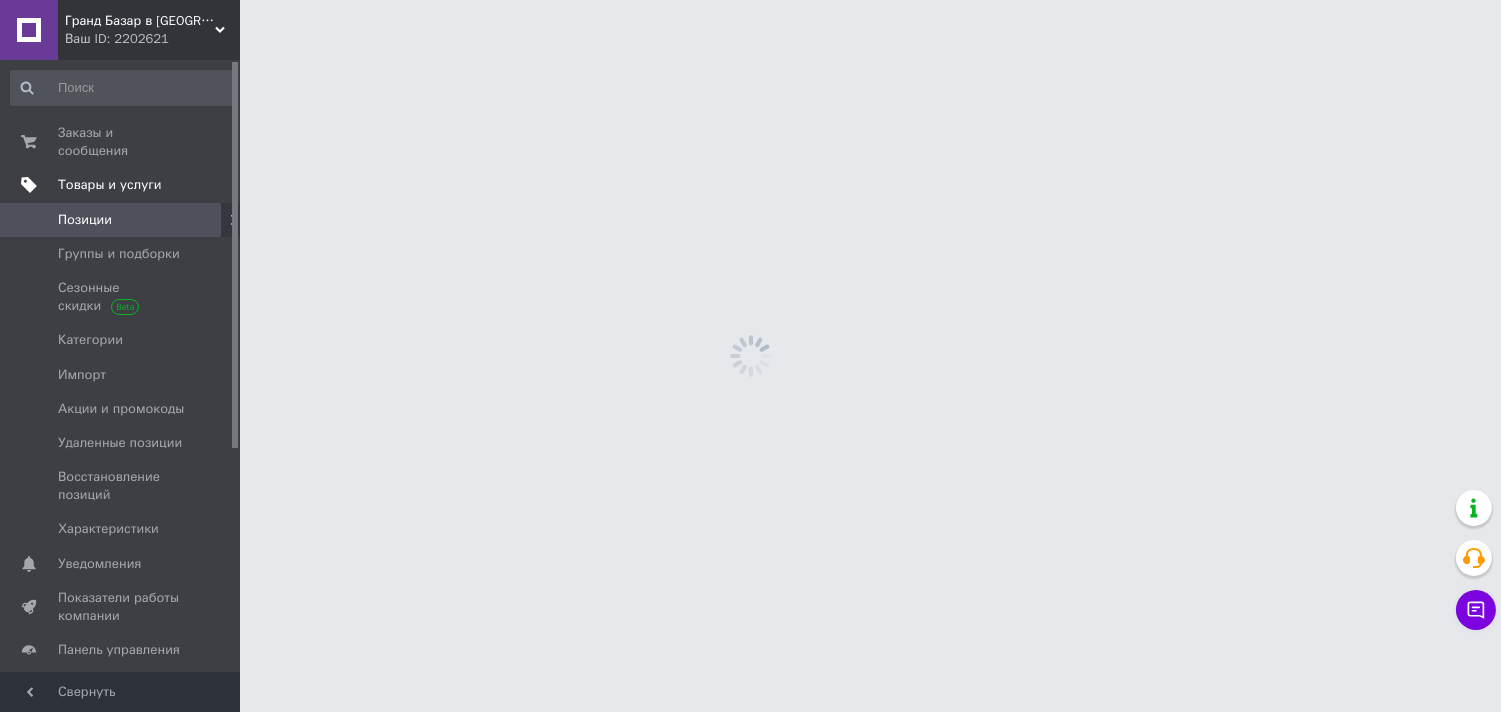 scroll, scrollTop: 0, scrollLeft: 0, axis: both 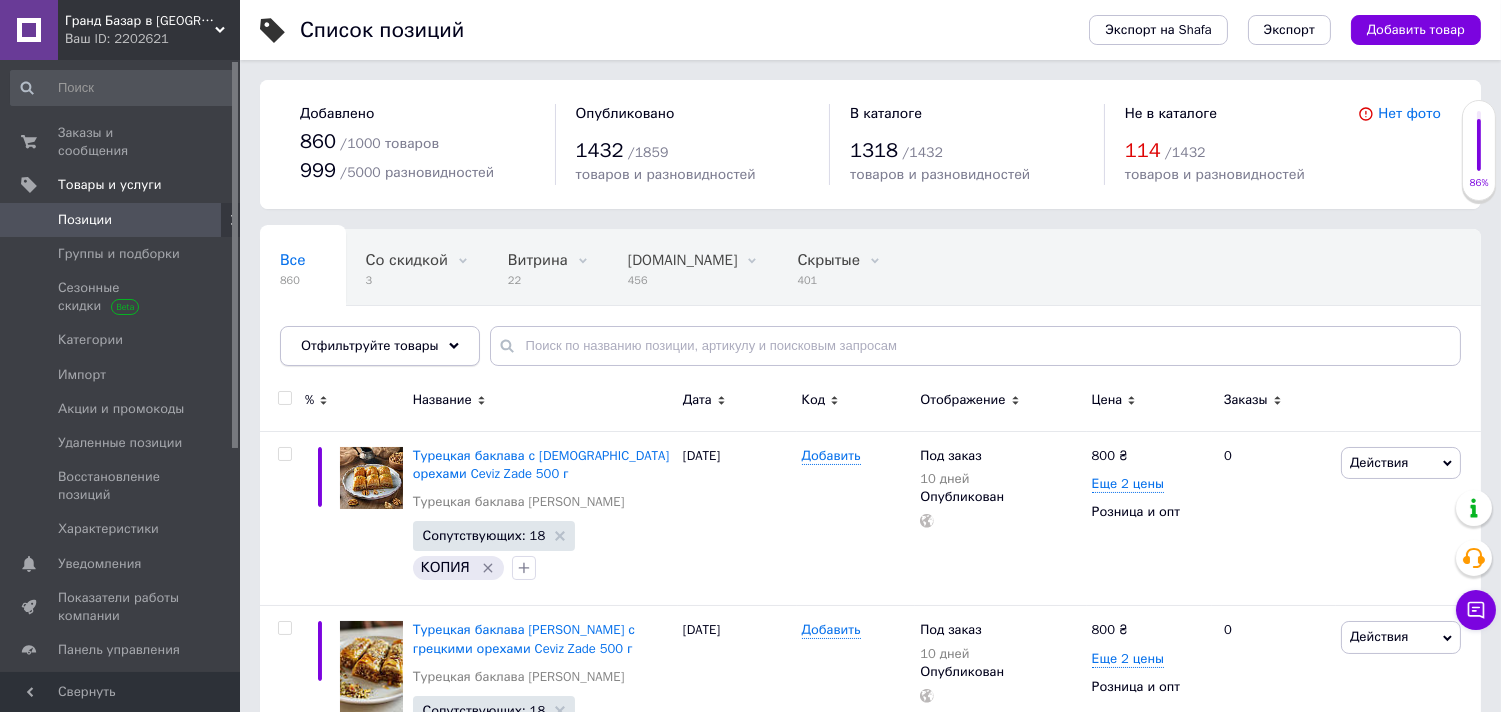 click 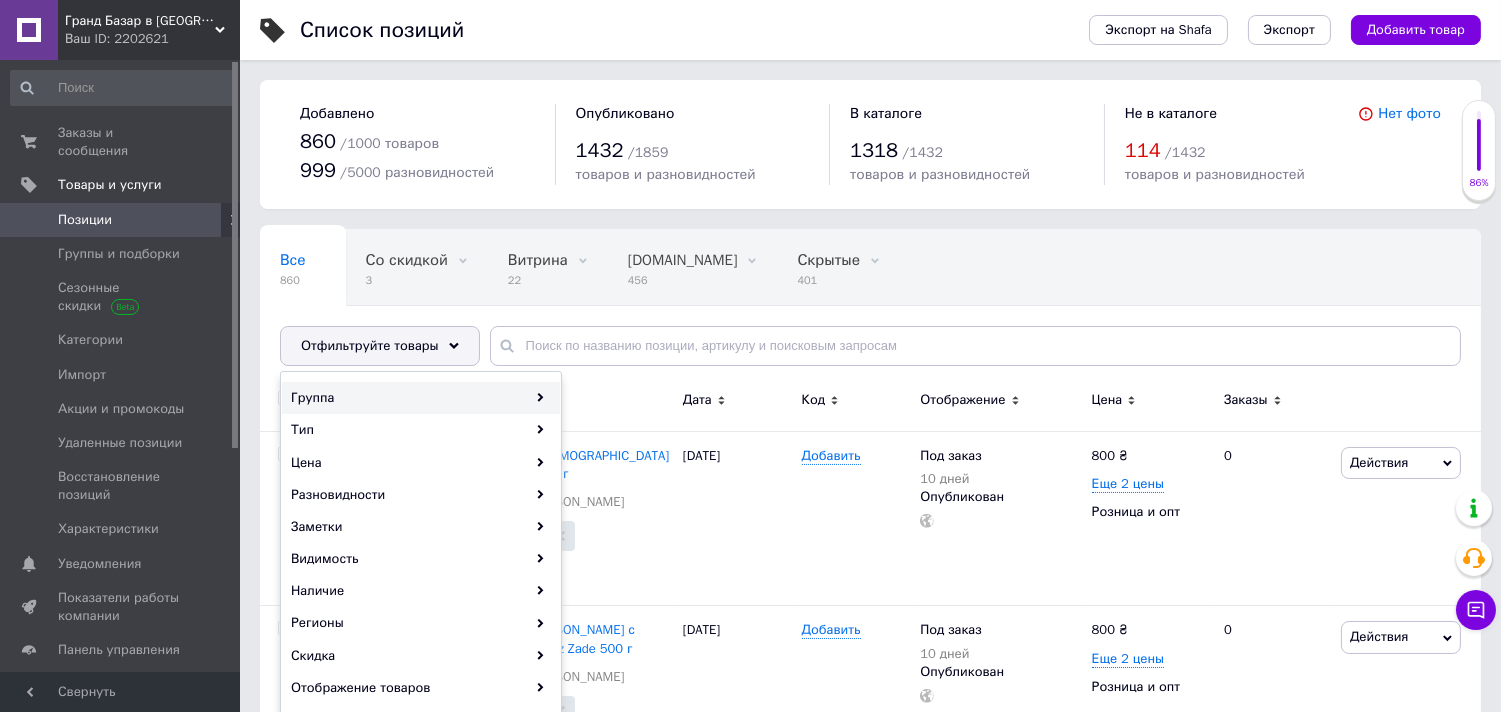click on "Группа" at bounding box center (421, 398) 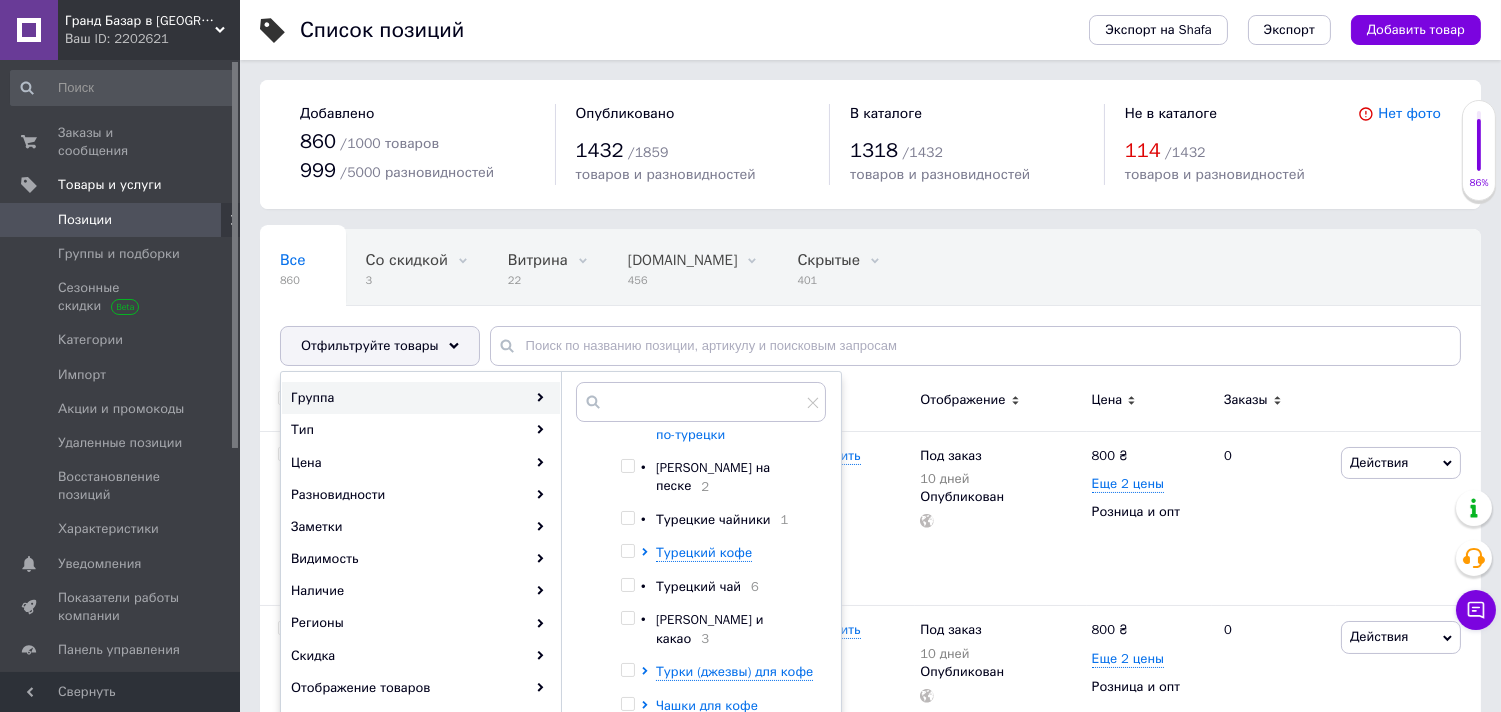 scroll, scrollTop: 111, scrollLeft: 0, axis: vertical 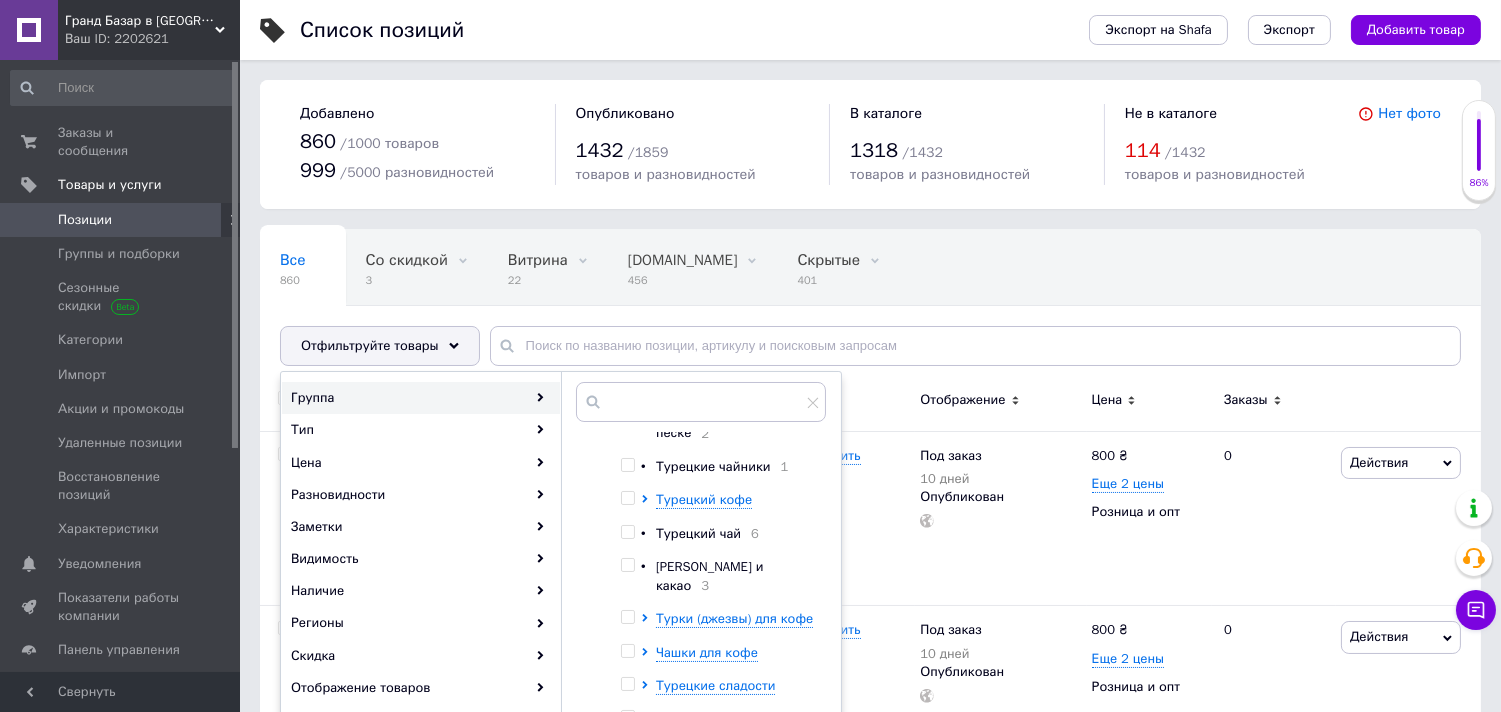 click at bounding box center (648, 653) 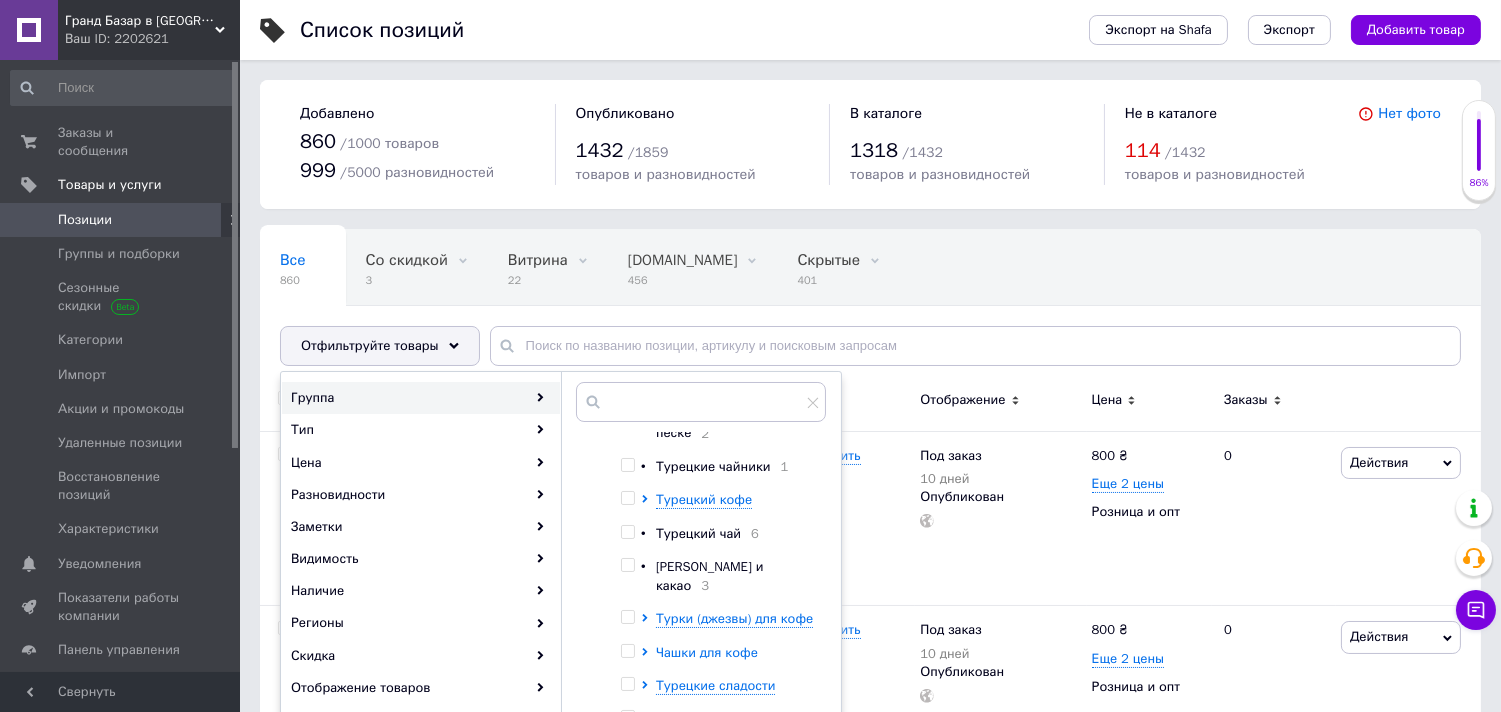 click 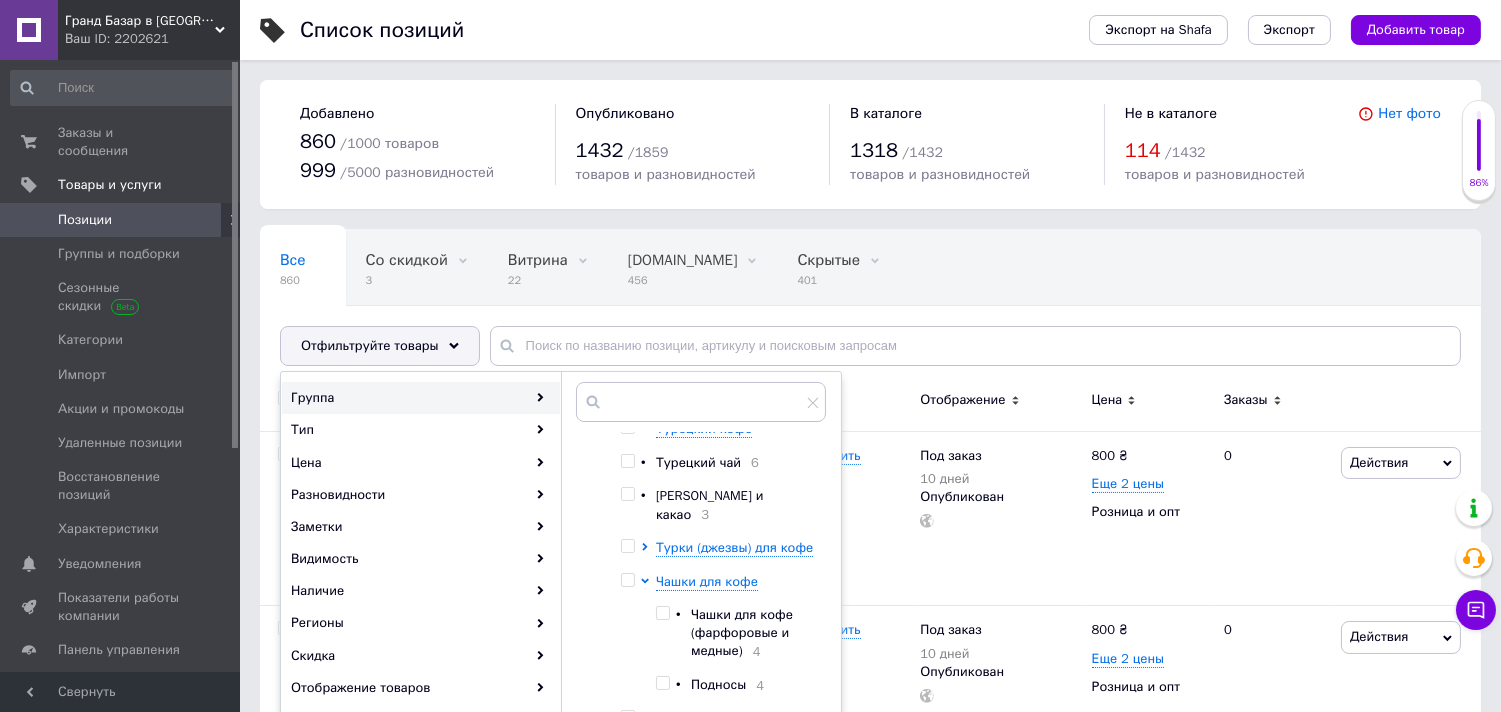 scroll, scrollTop: 222, scrollLeft: 0, axis: vertical 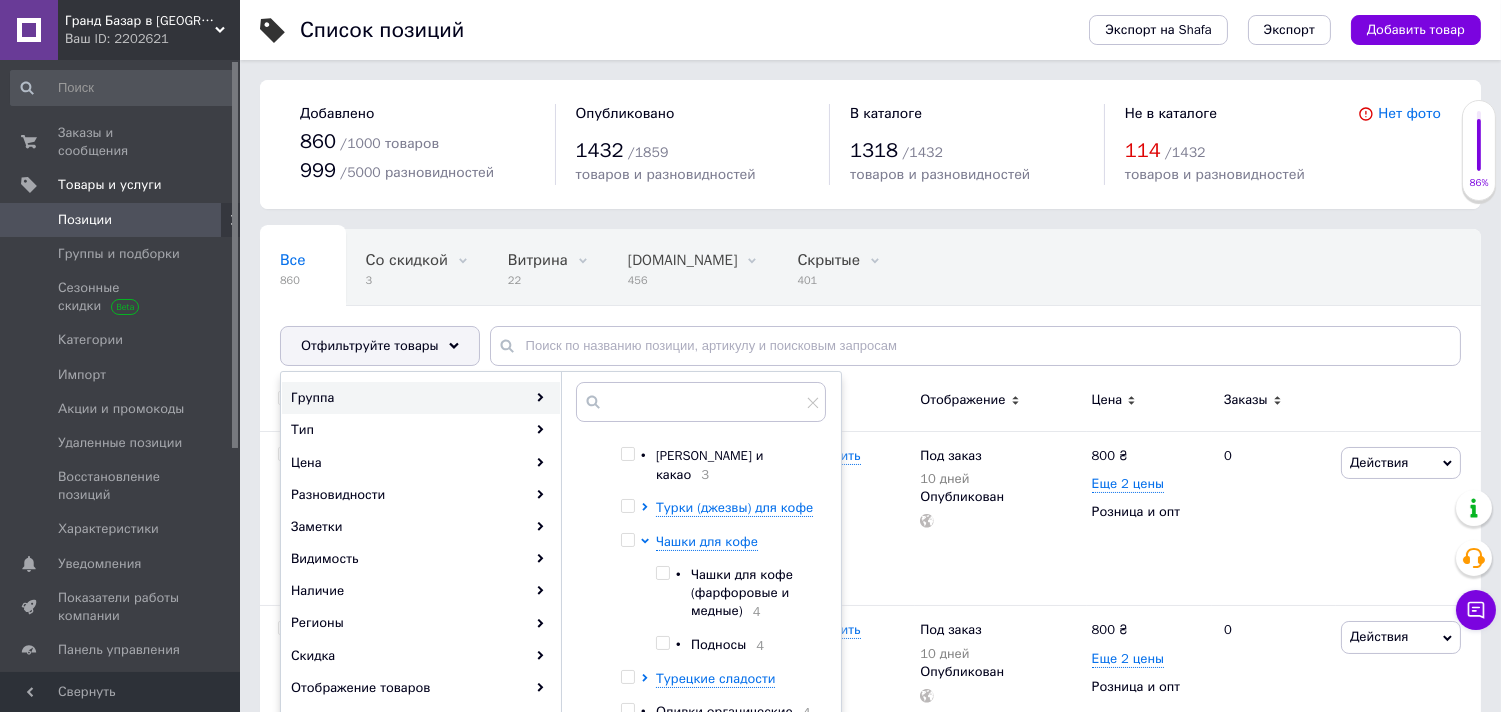 drag, startPoint x: 662, startPoint y: 545, endPoint x: 672, endPoint y: 544, distance: 10.049875 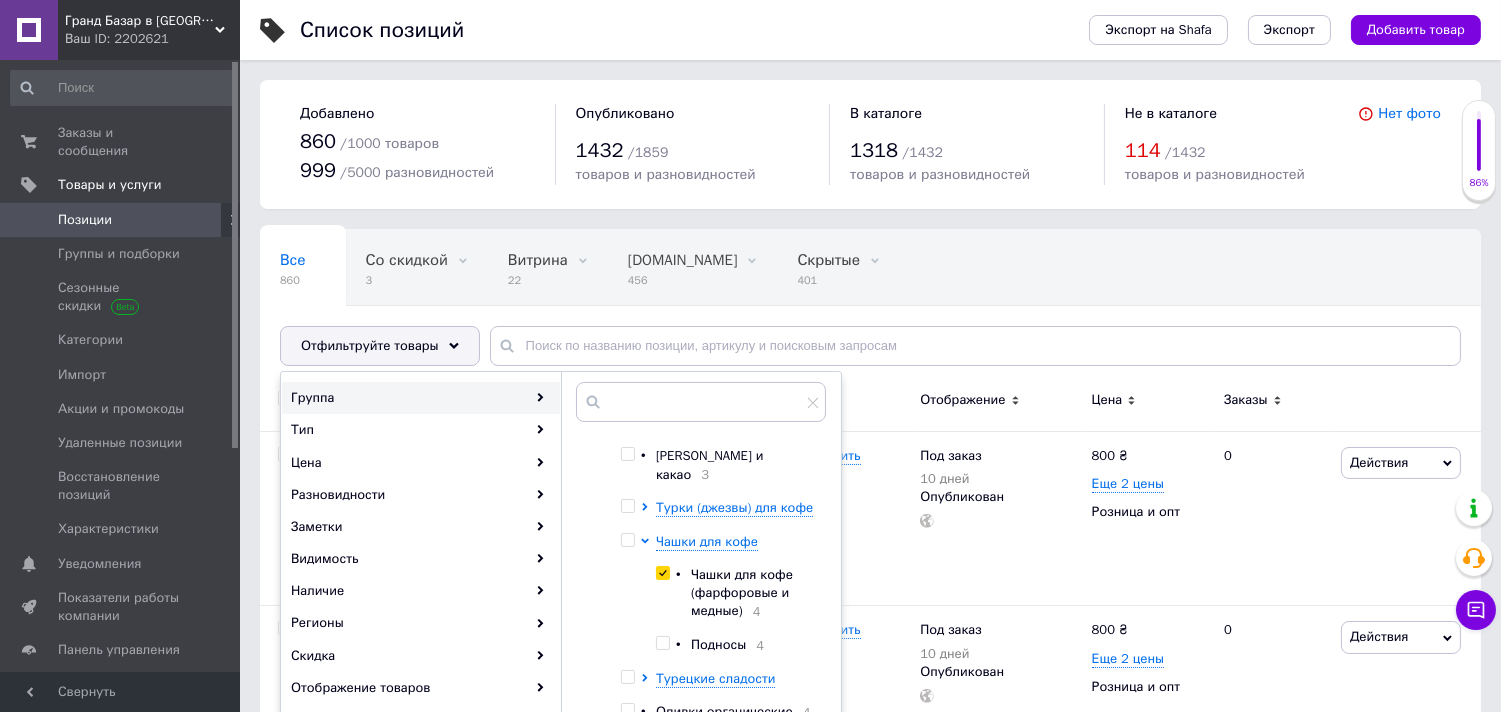 checkbox on "true" 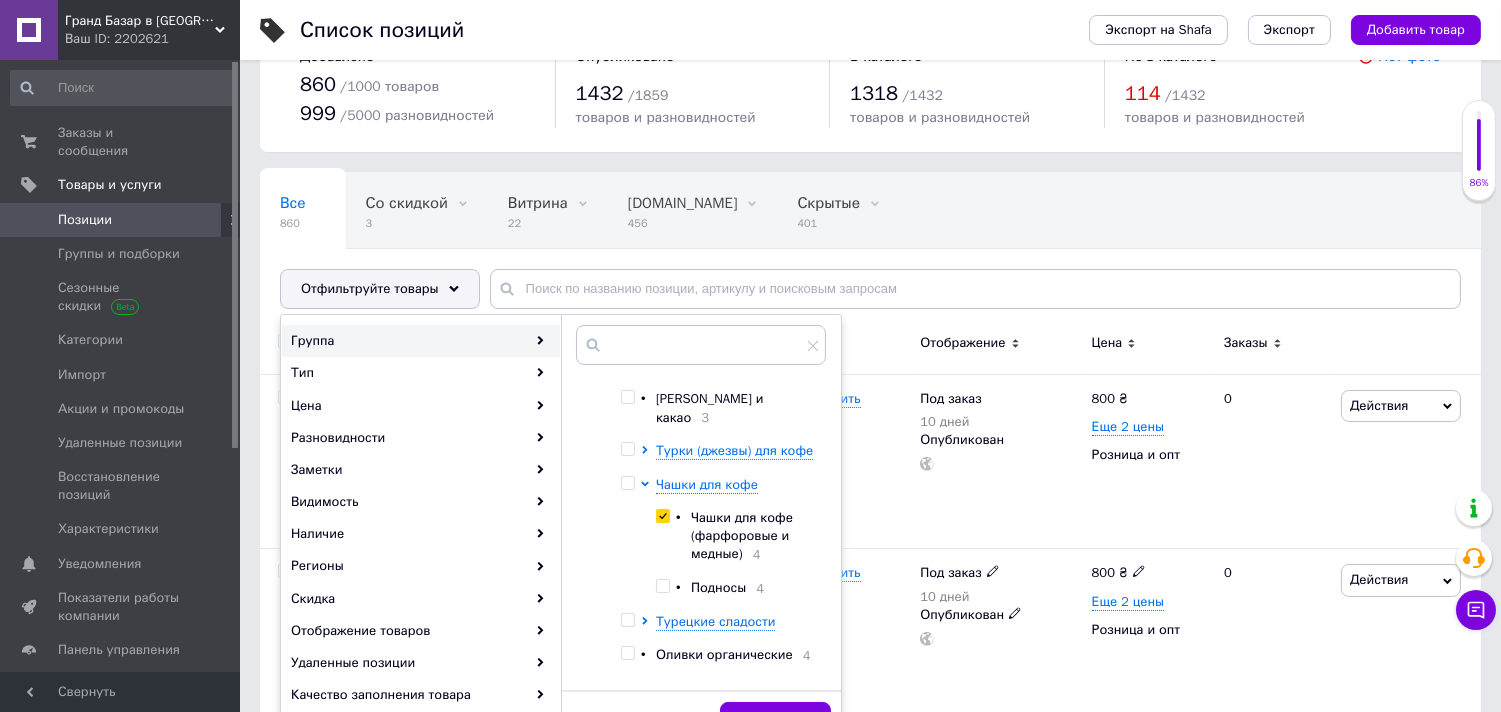 scroll, scrollTop: 111, scrollLeft: 0, axis: vertical 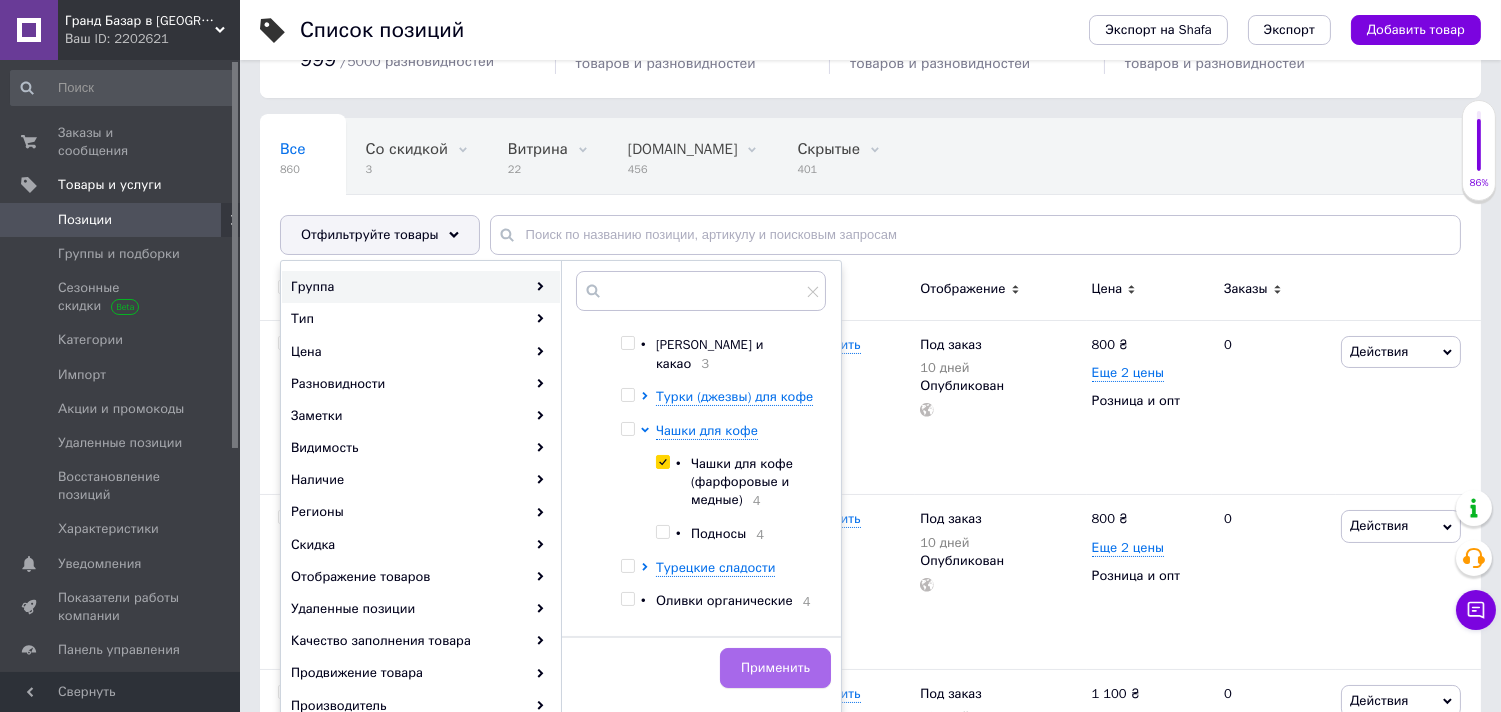 click on "Применить" at bounding box center (775, 668) 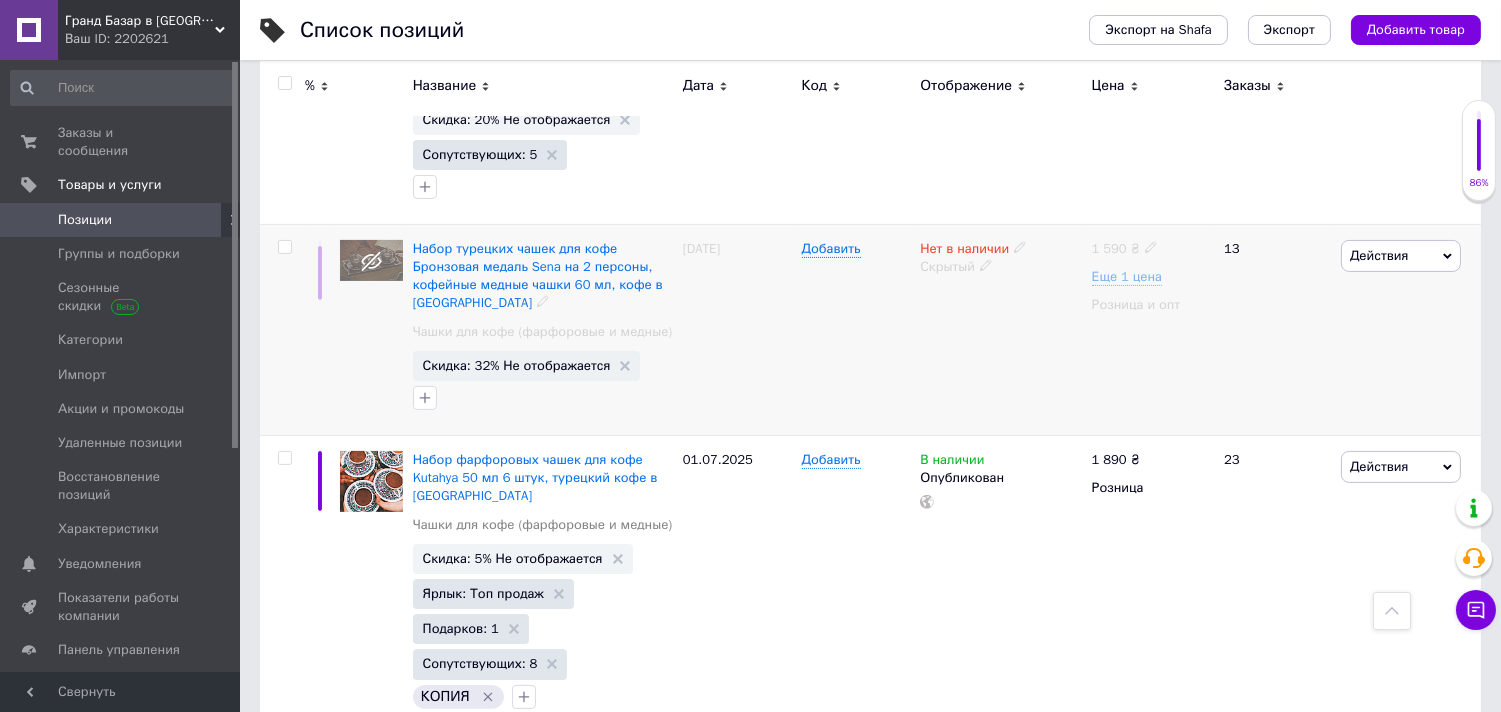 scroll, scrollTop: 1222, scrollLeft: 0, axis: vertical 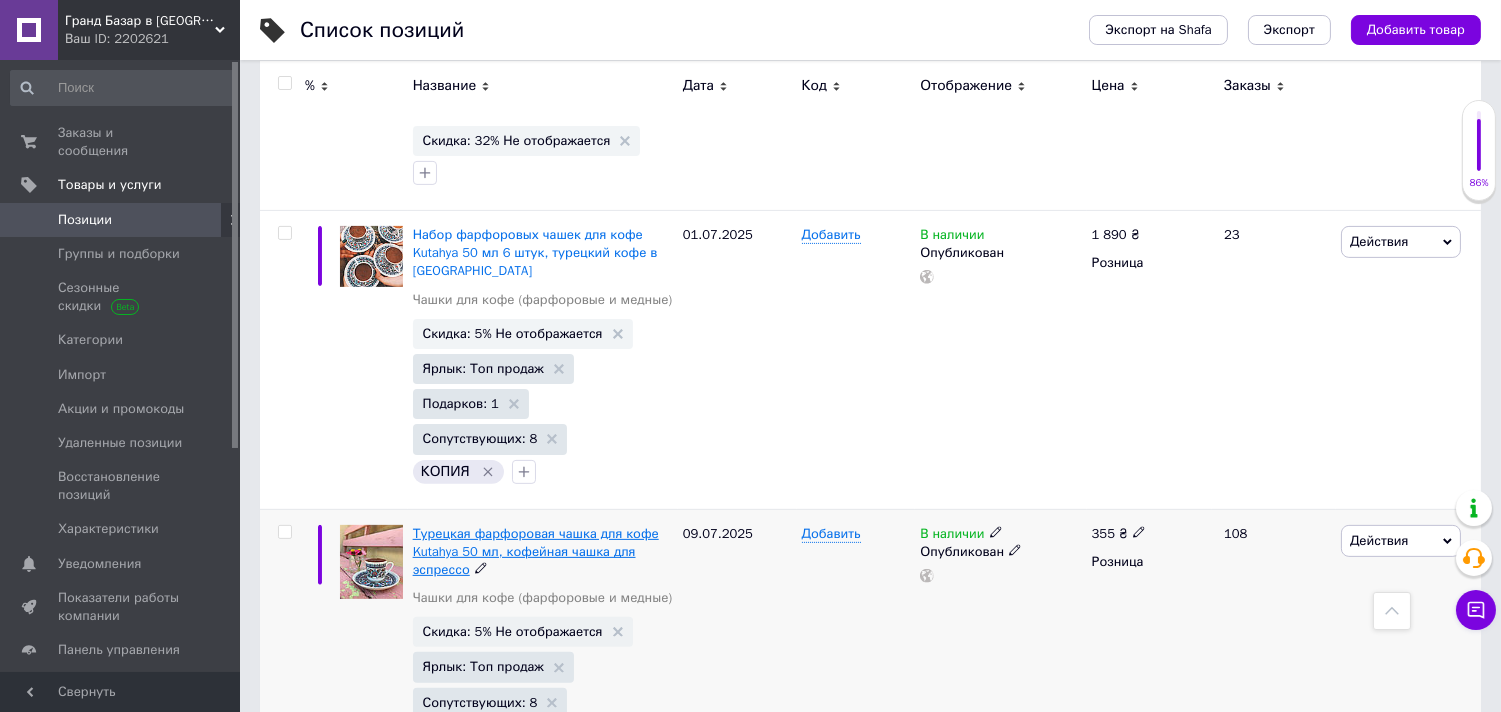 click on "Турецкая фарфоровая чашка для кофе Kutahya 50 мл, кофейная чашка для эспрессо" at bounding box center [536, 551] 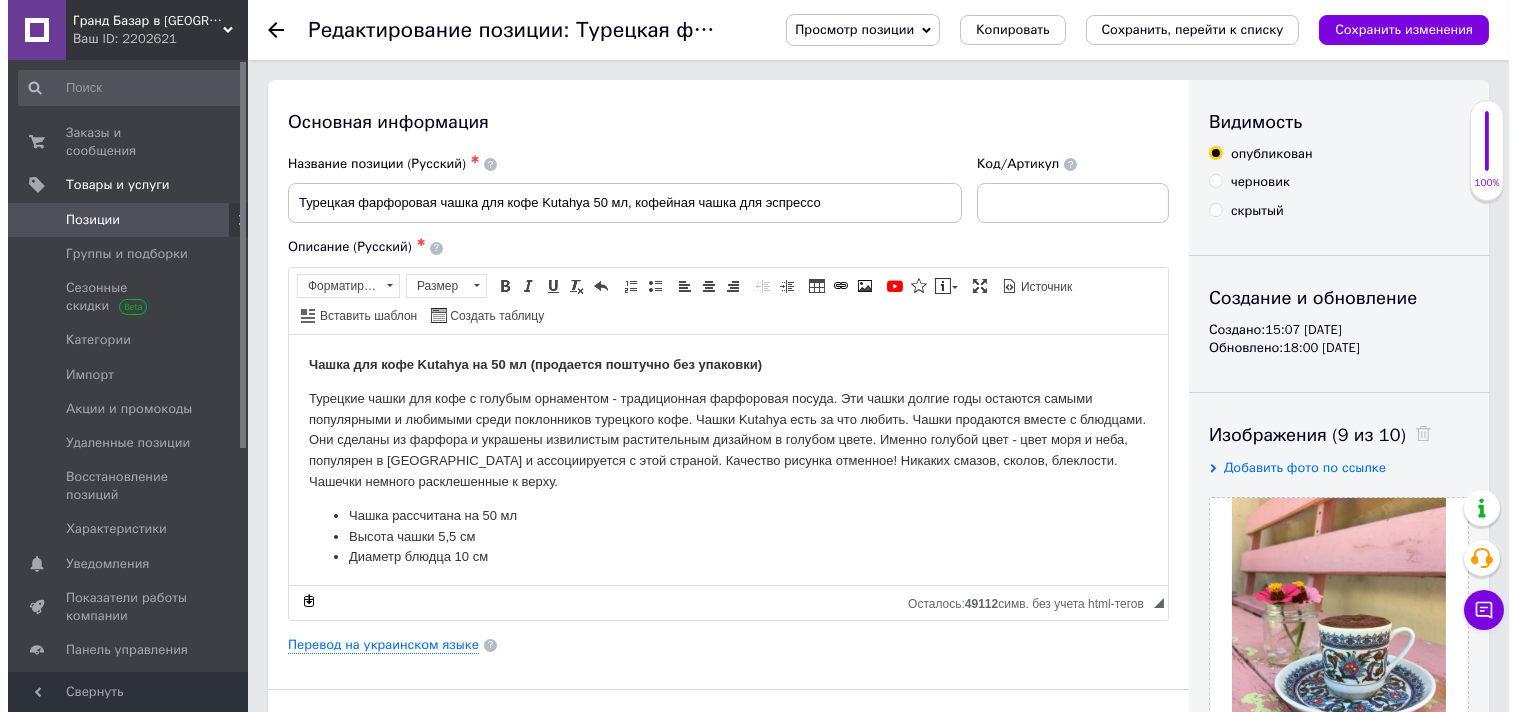 scroll, scrollTop: 0, scrollLeft: 0, axis: both 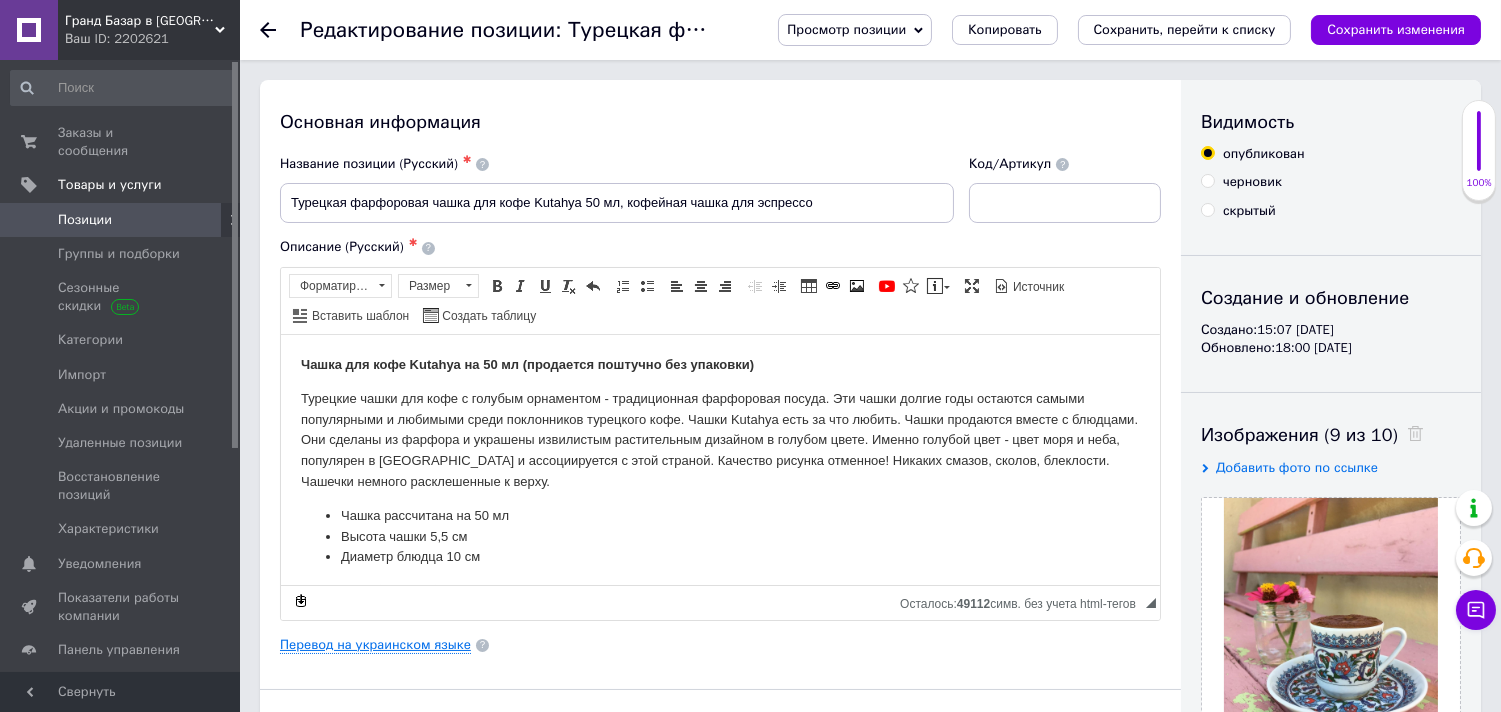 click on "Перевод на украинском языке" at bounding box center [375, 645] 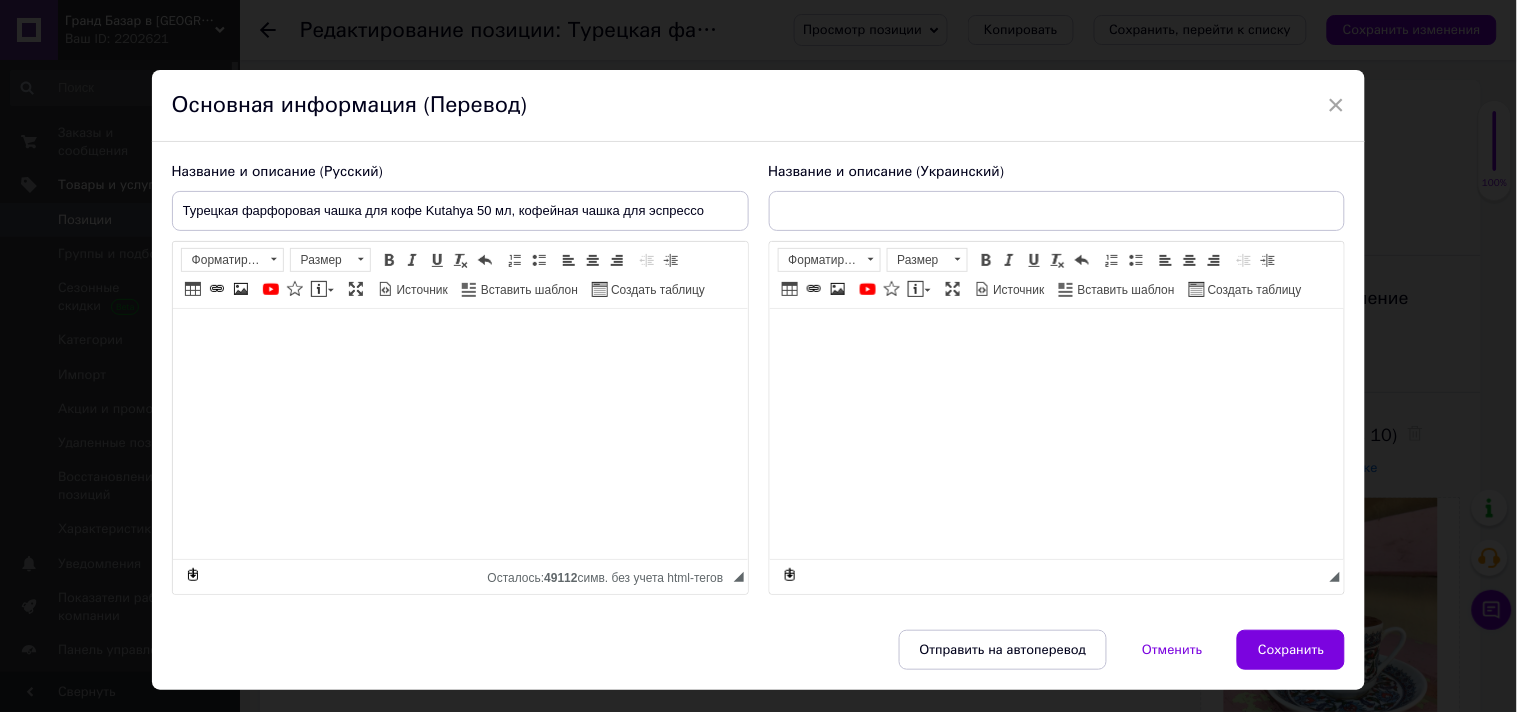 type on "Турецька порцелянова чашка для кави Kutahya 50 мл, кавова чашка для еспресо" 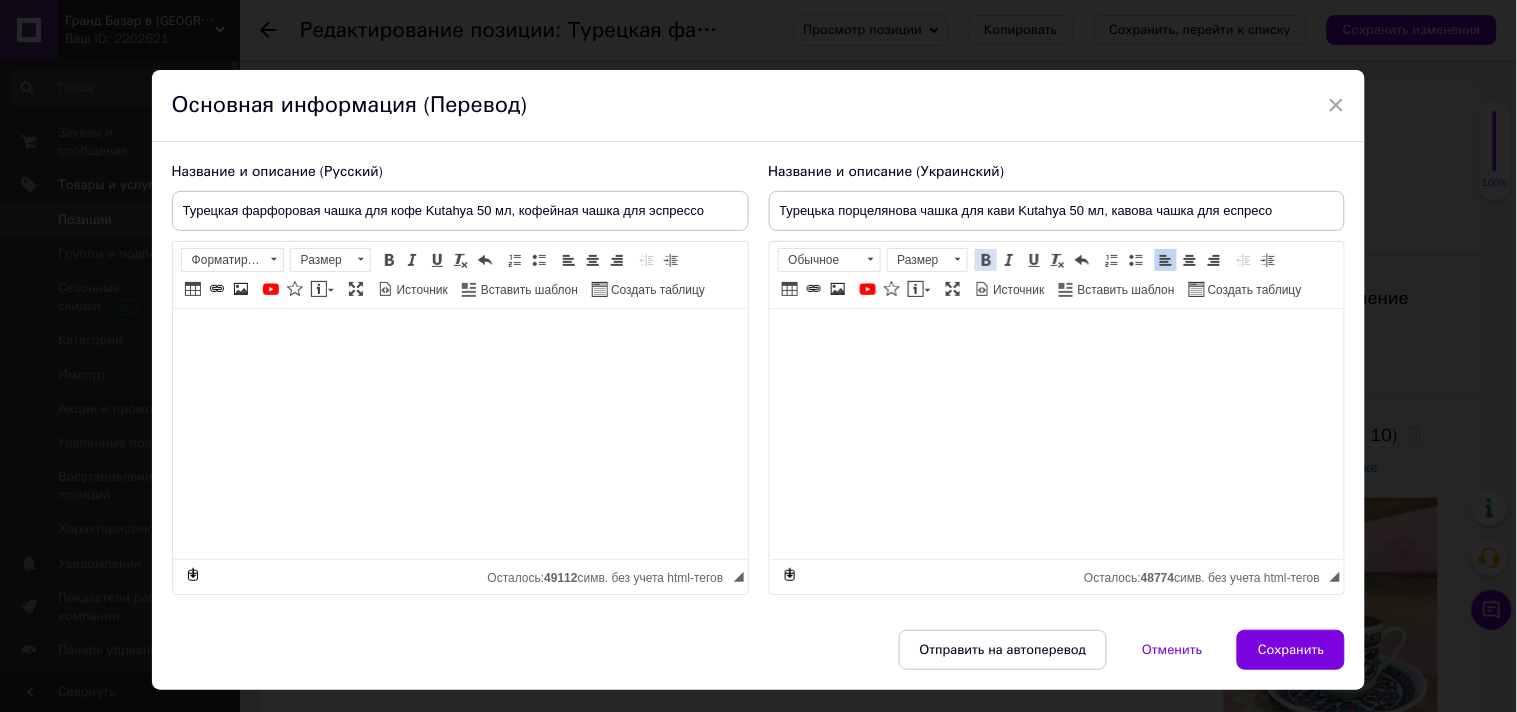 click at bounding box center (986, 260) 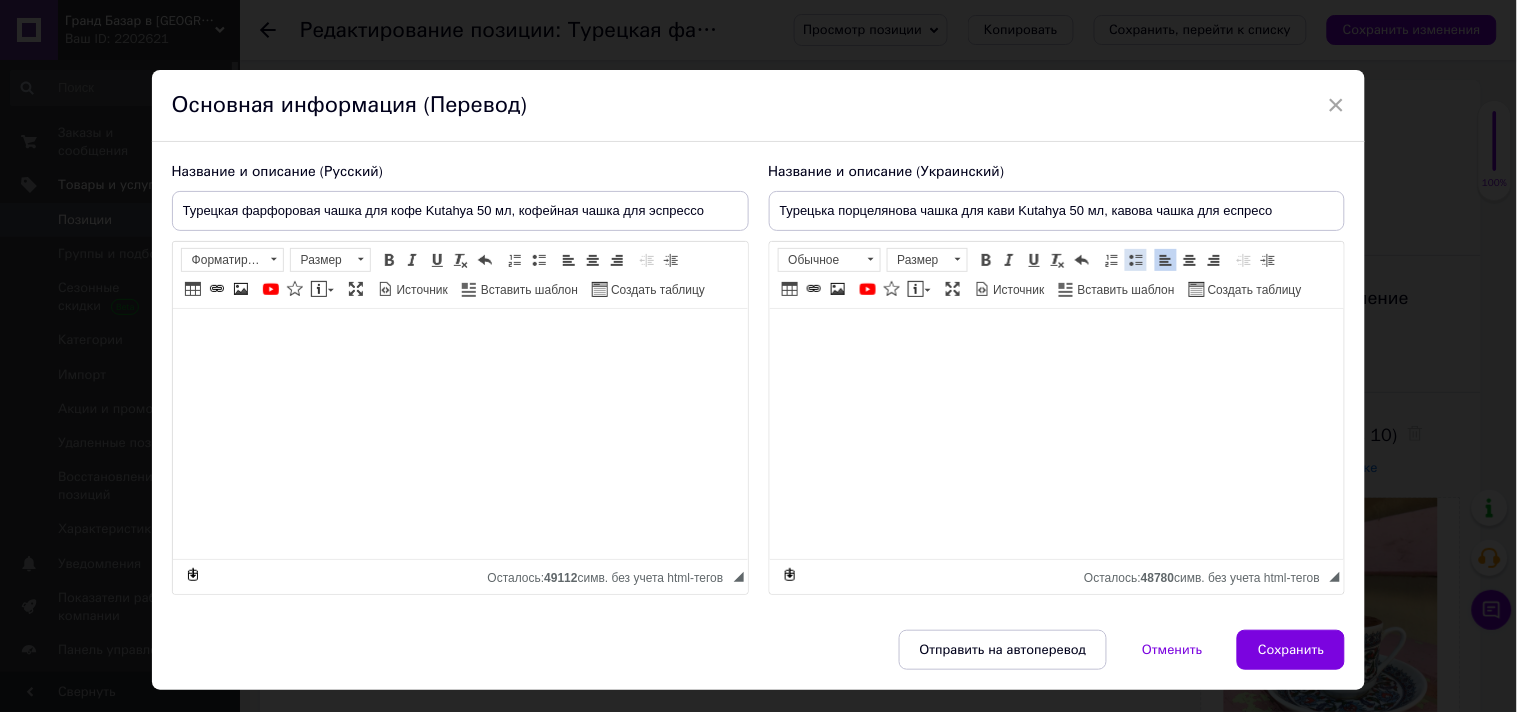 click at bounding box center (1136, 260) 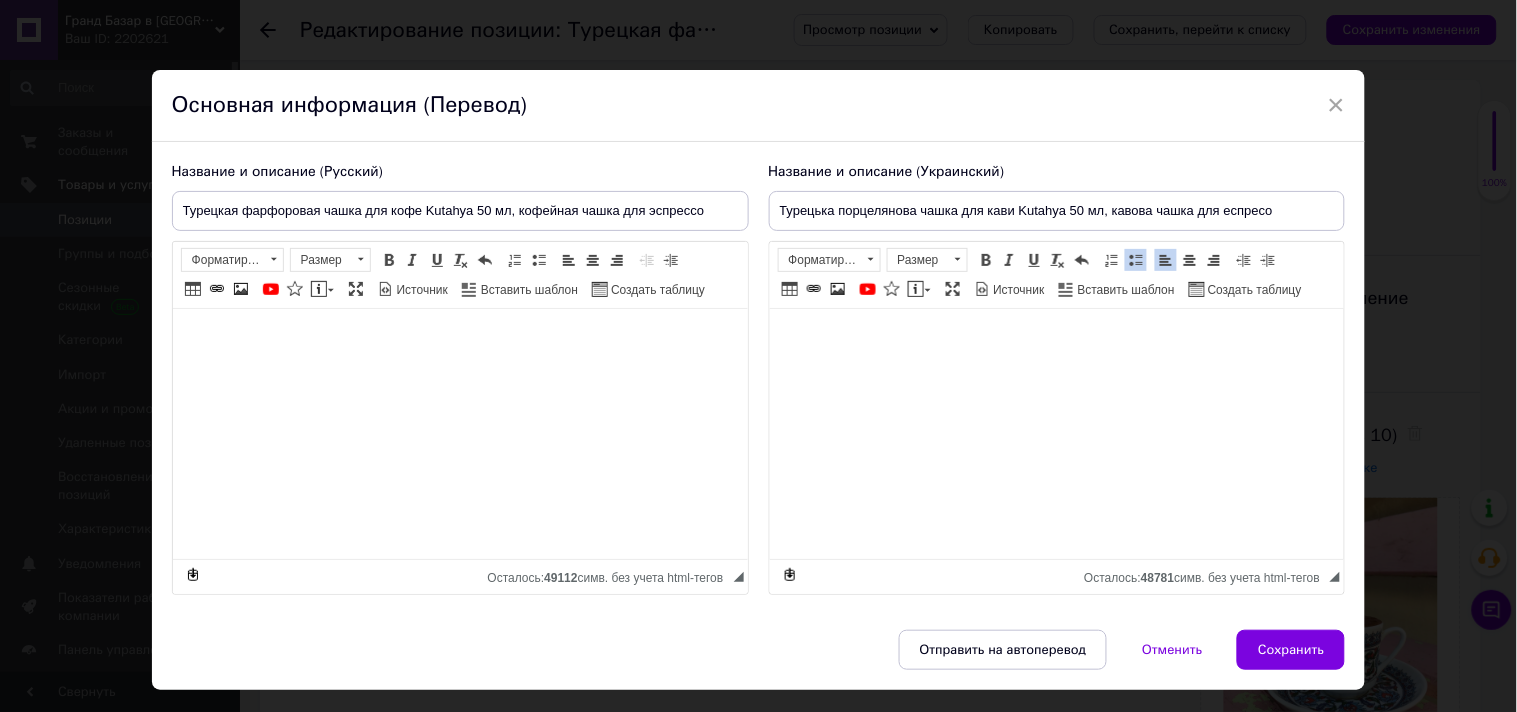 click at bounding box center [1136, 260] 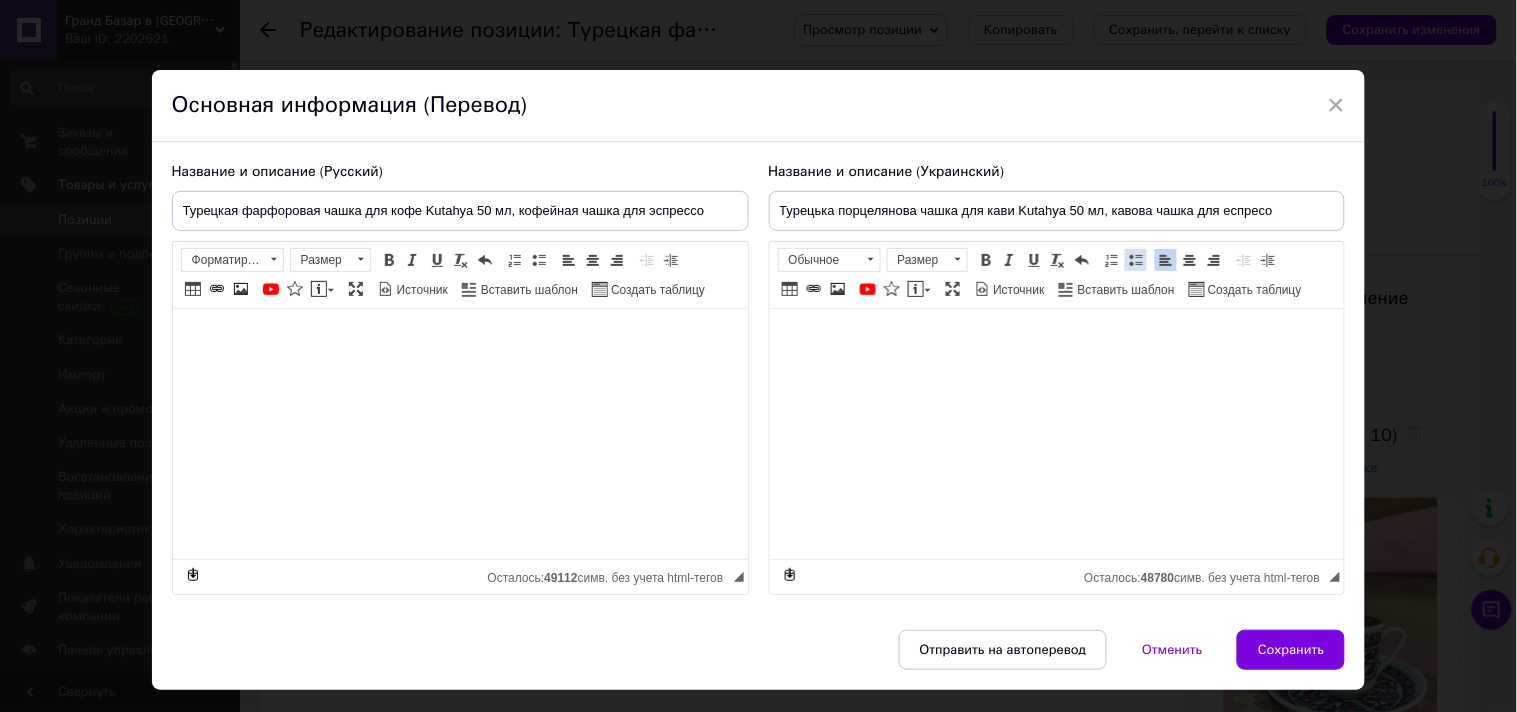 click at bounding box center (1136, 260) 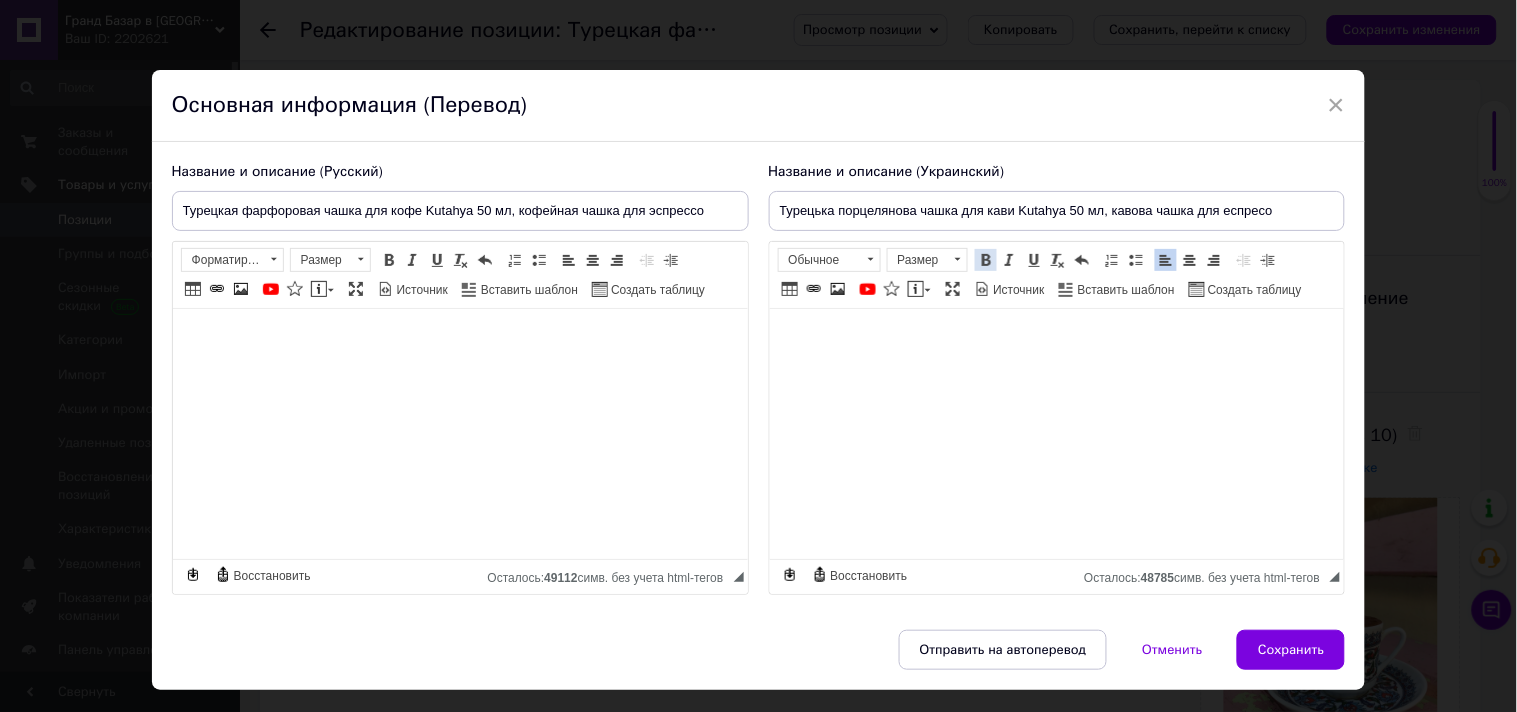 click at bounding box center (986, 260) 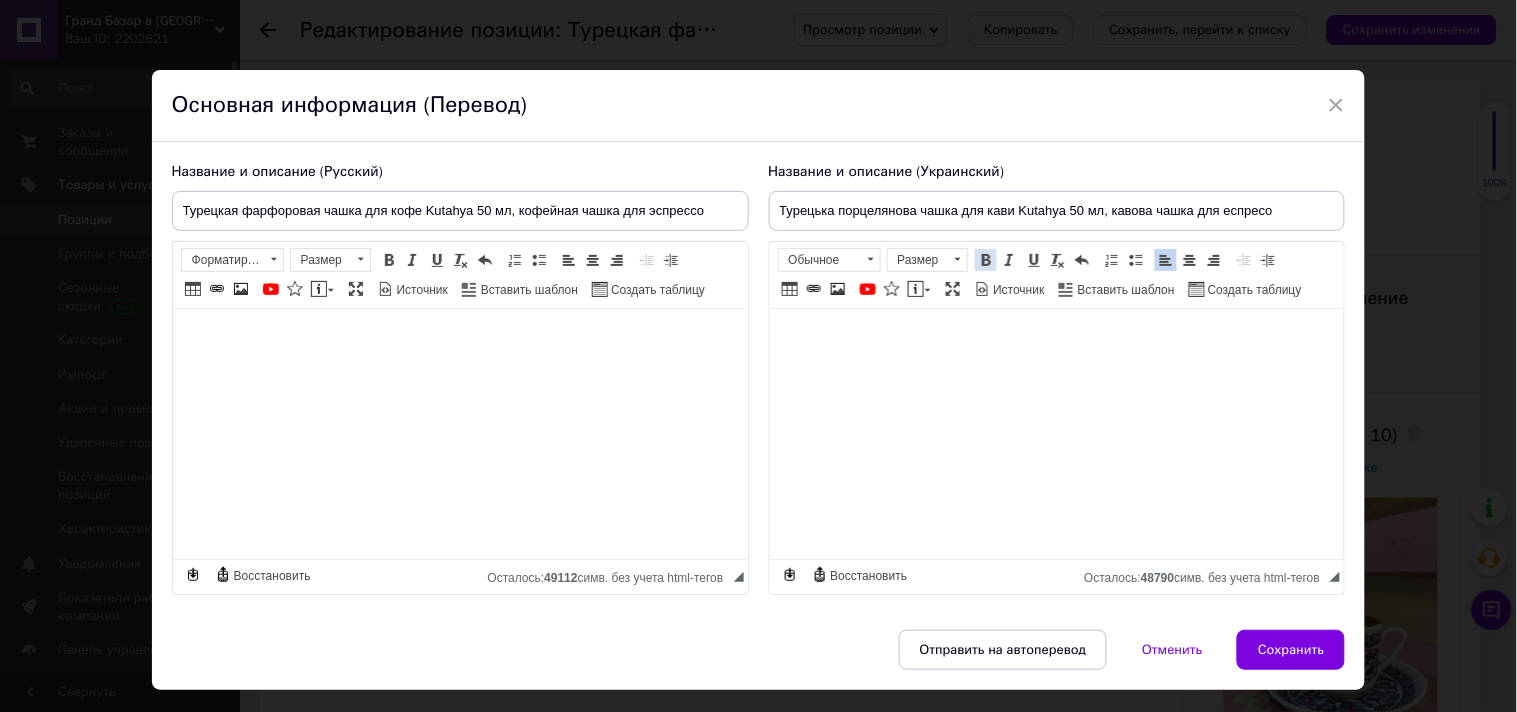 click at bounding box center [986, 260] 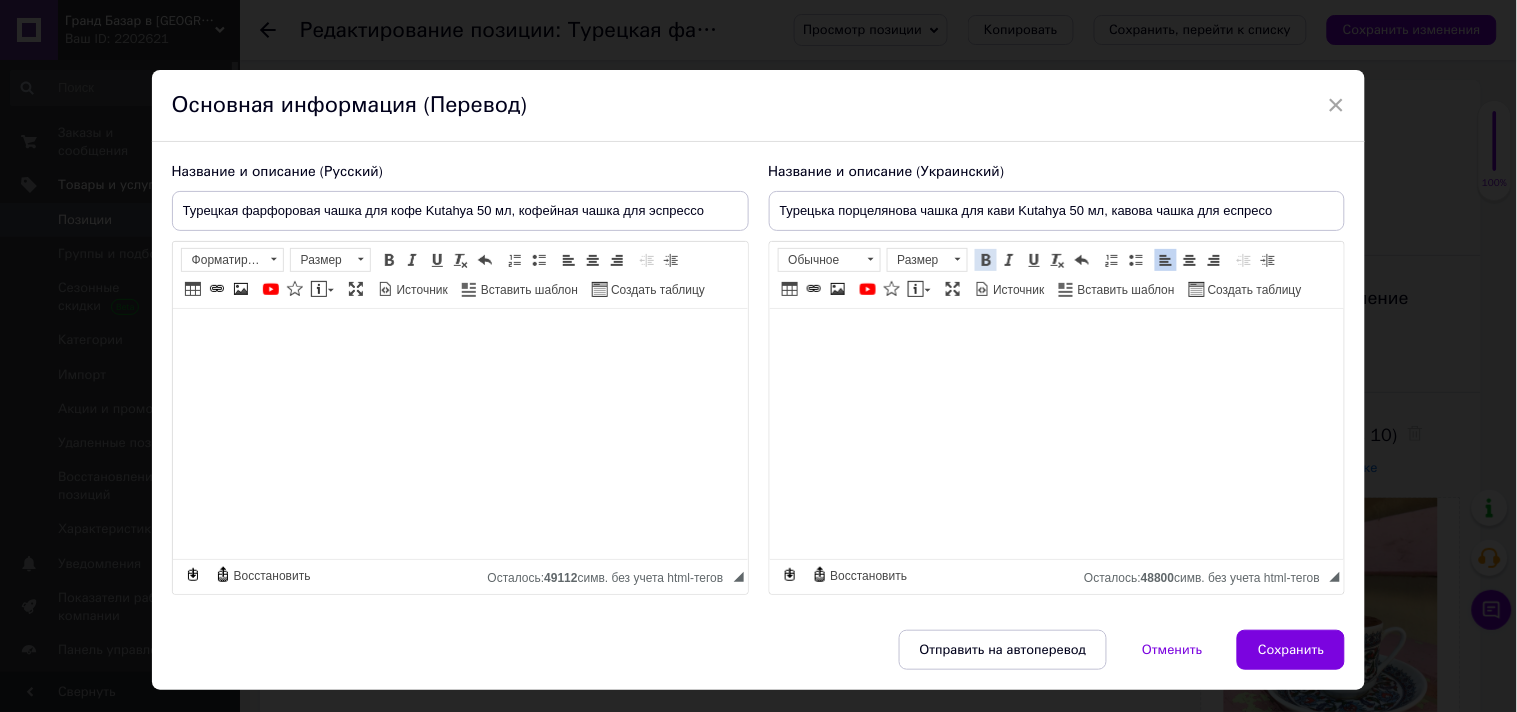 click at bounding box center [986, 260] 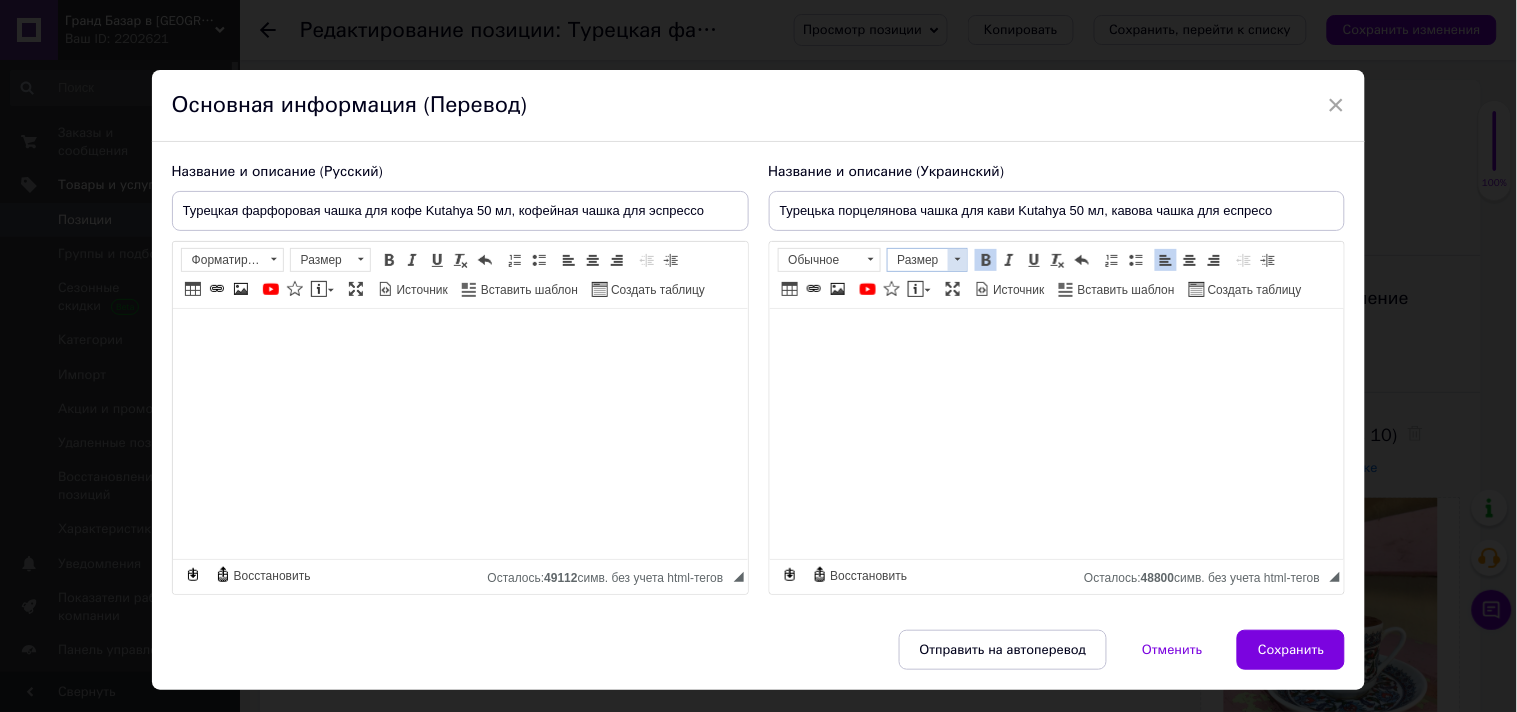 click at bounding box center [957, 260] 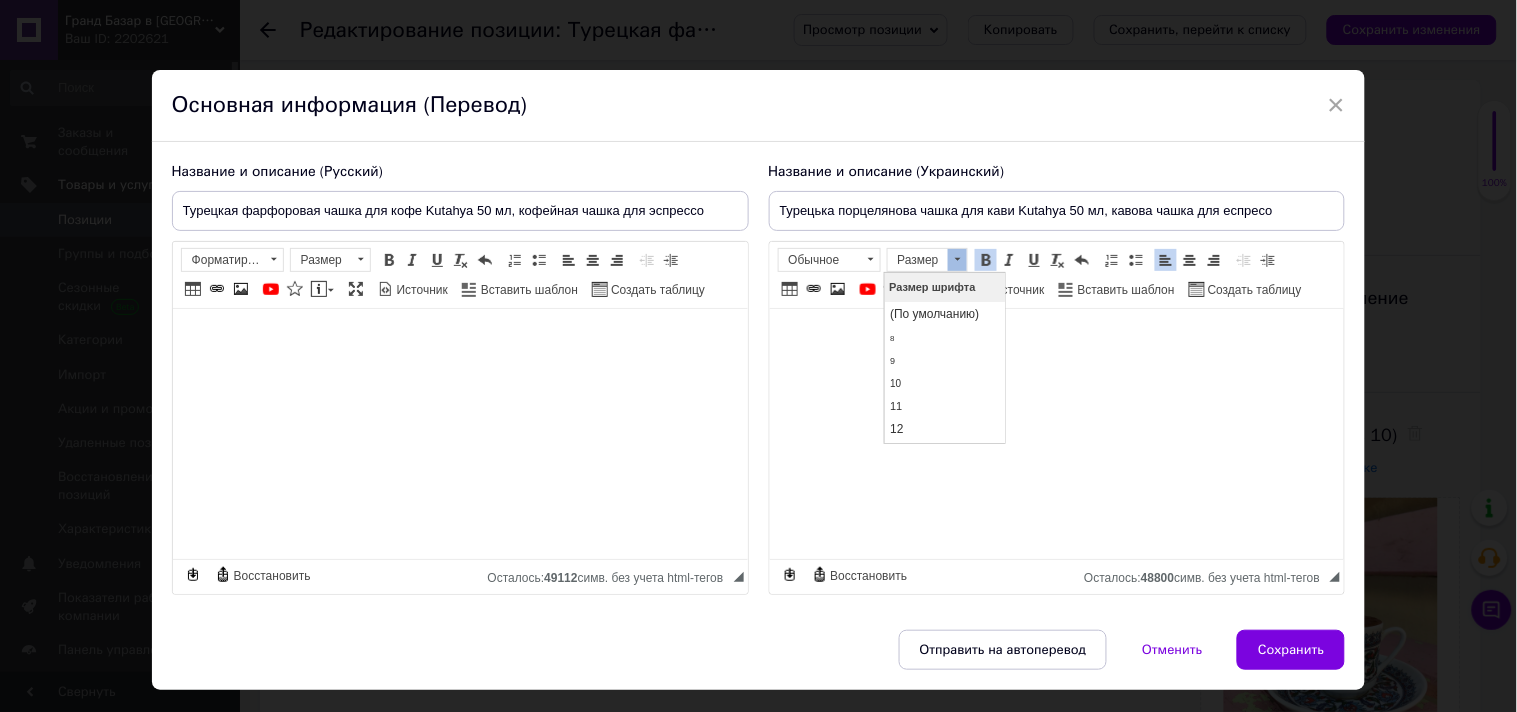 scroll, scrollTop: 0, scrollLeft: 0, axis: both 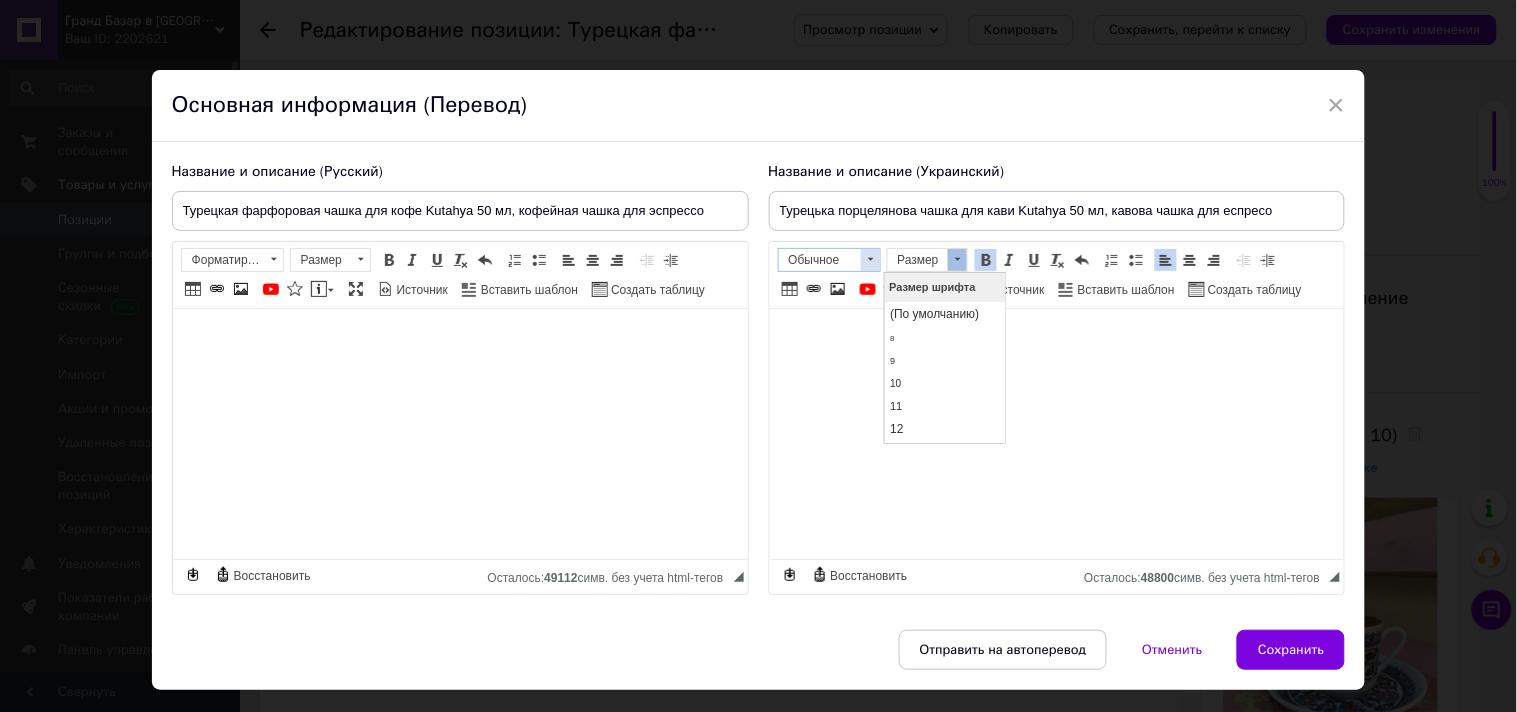 click at bounding box center (870, 260) 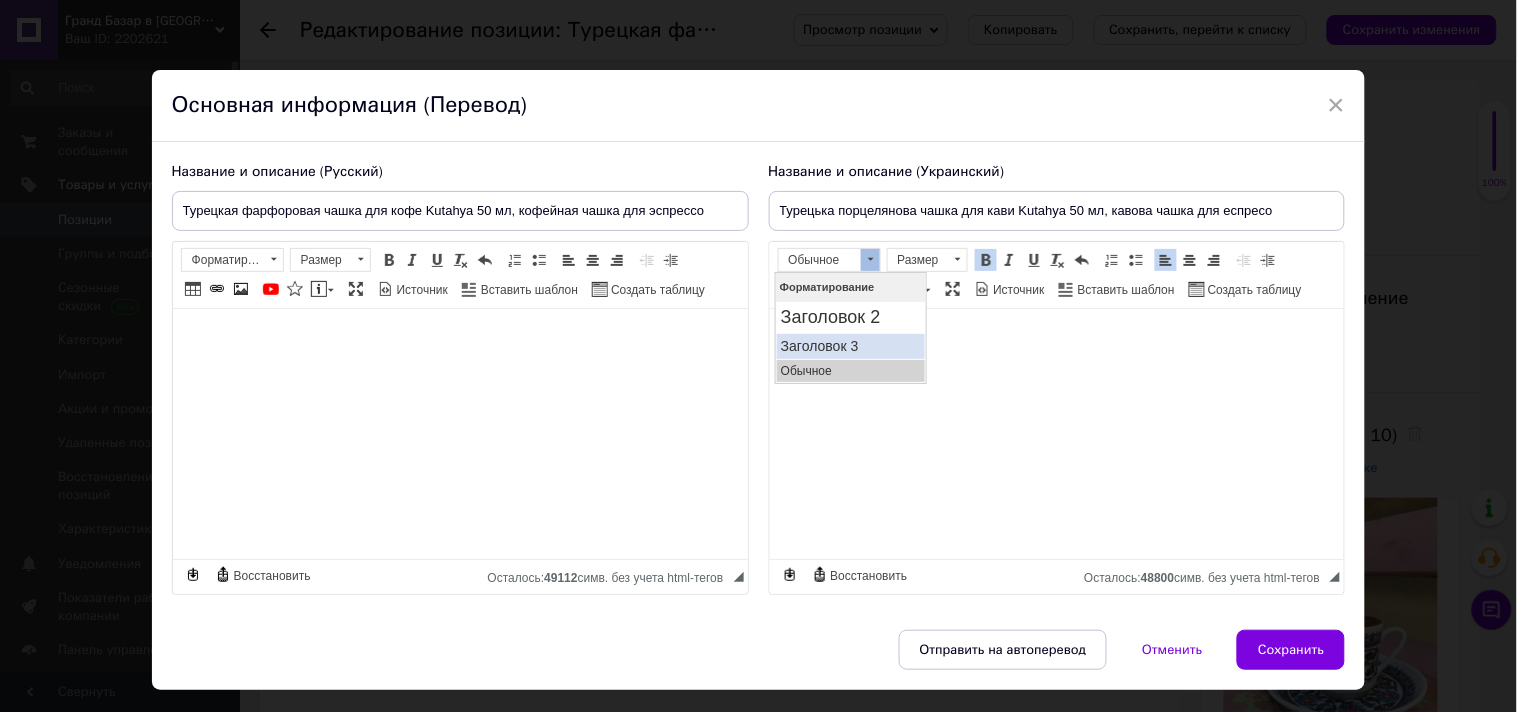click on "Заголовок 3" at bounding box center (850, 345) 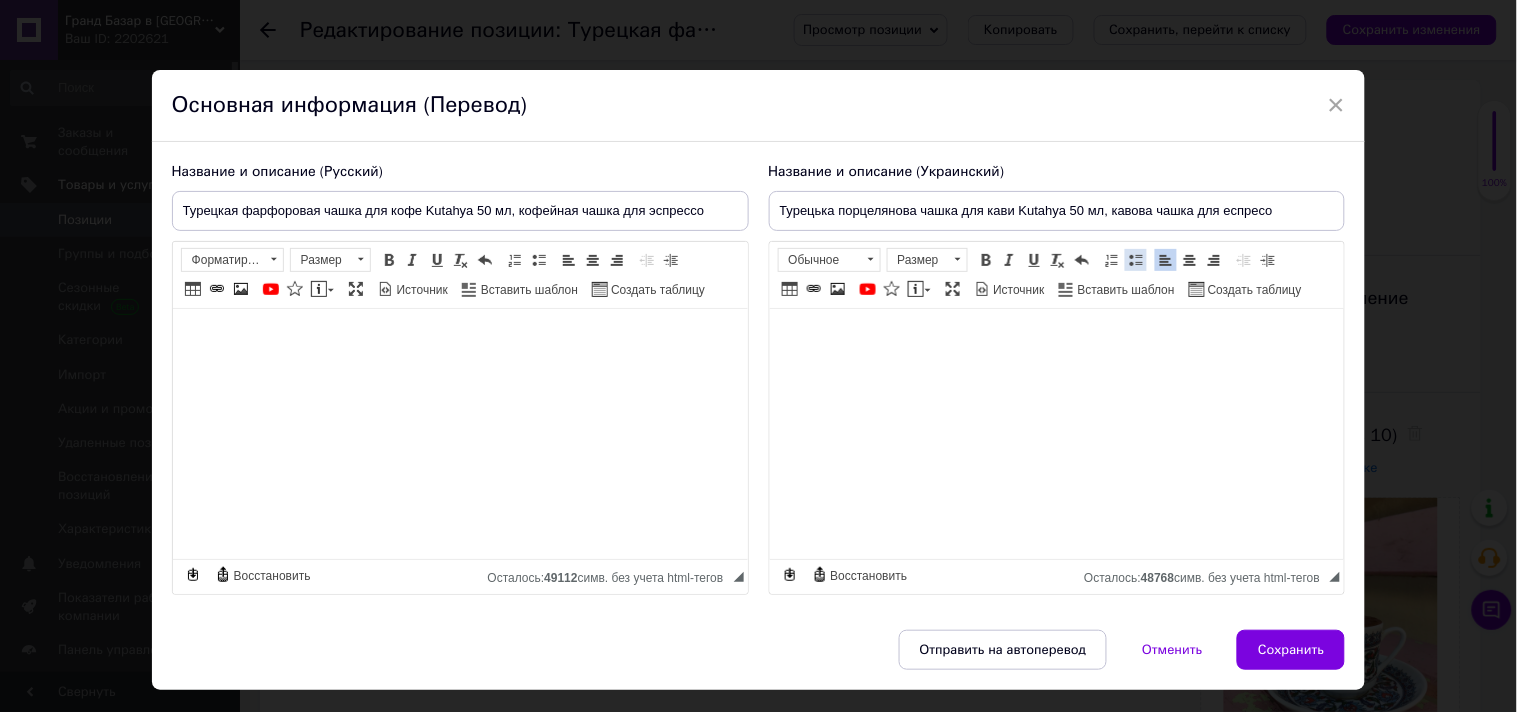 click at bounding box center [1136, 260] 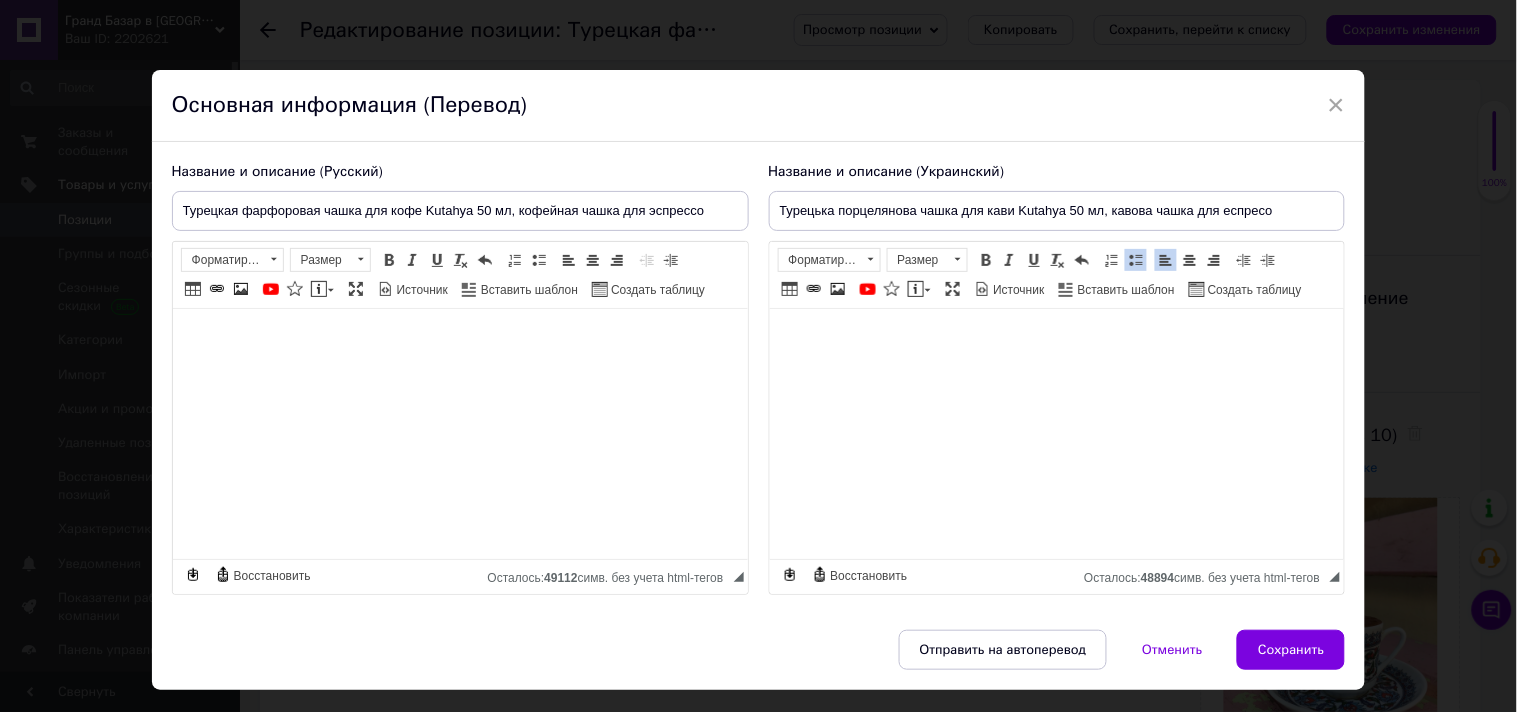 click at bounding box center (1136, 260) 